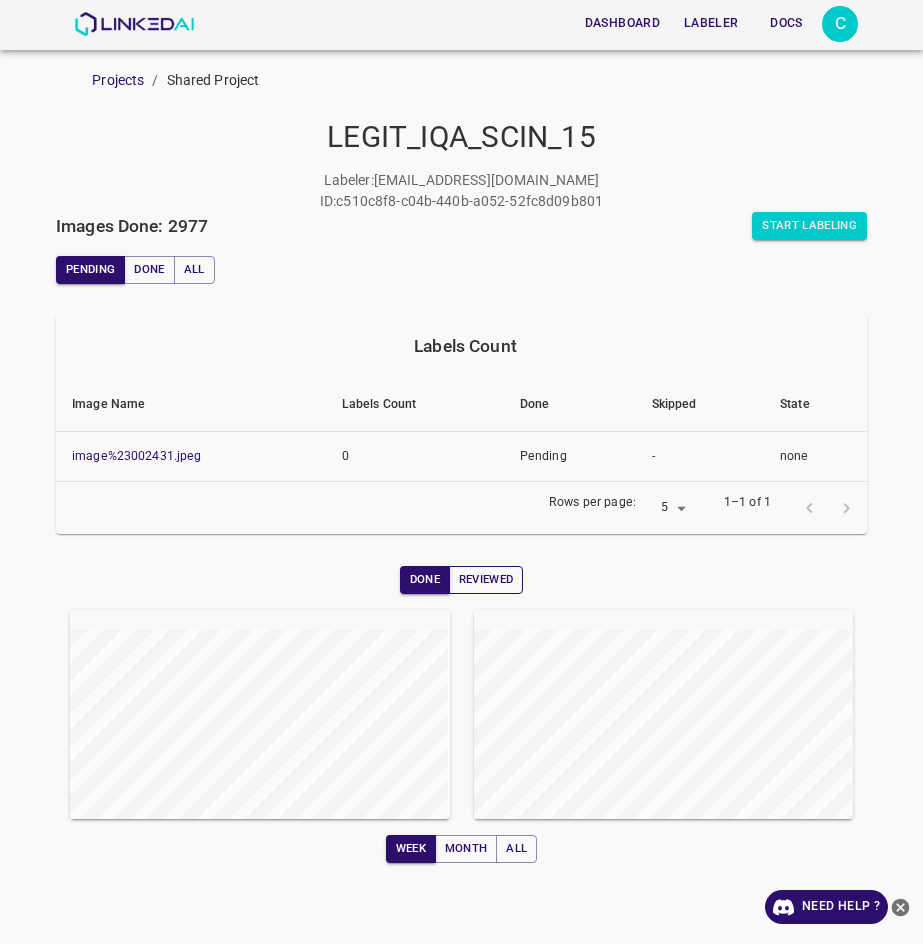 scroll, scrollTop: 0, scrollLeft: 0, axis: both 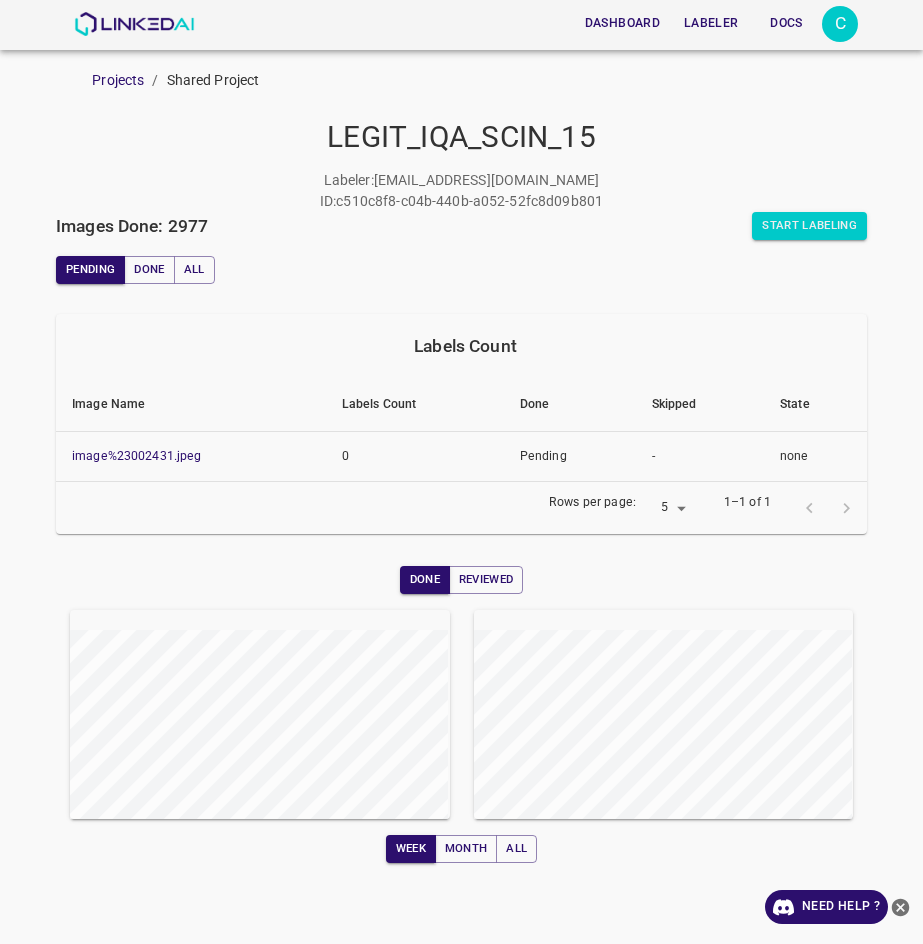 click on "Reviewed" at bounding box center [486, 580] 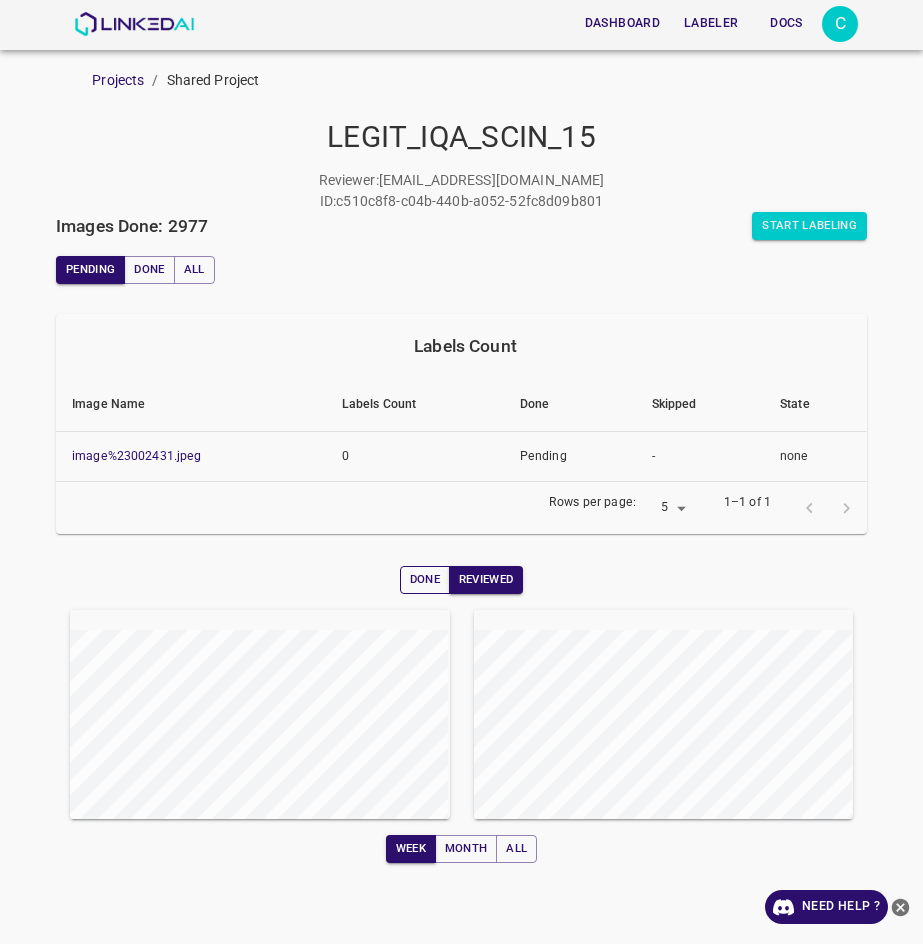 click on "Done" at bounding box center (425, 580) 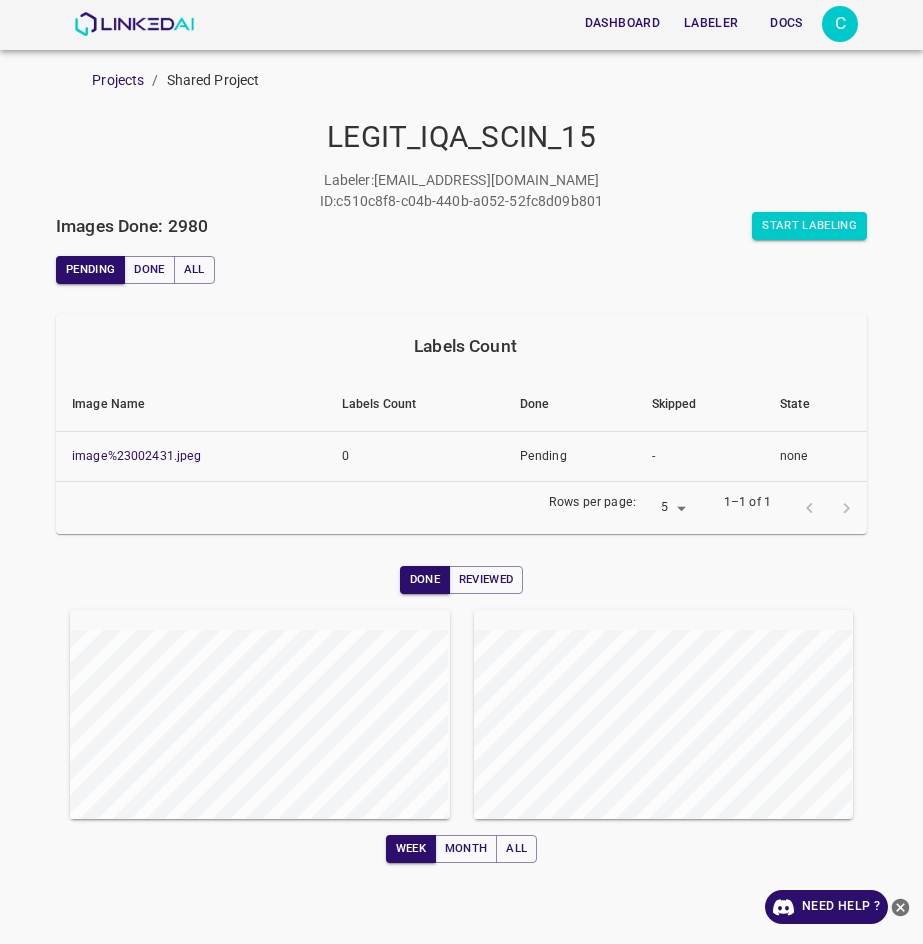 type 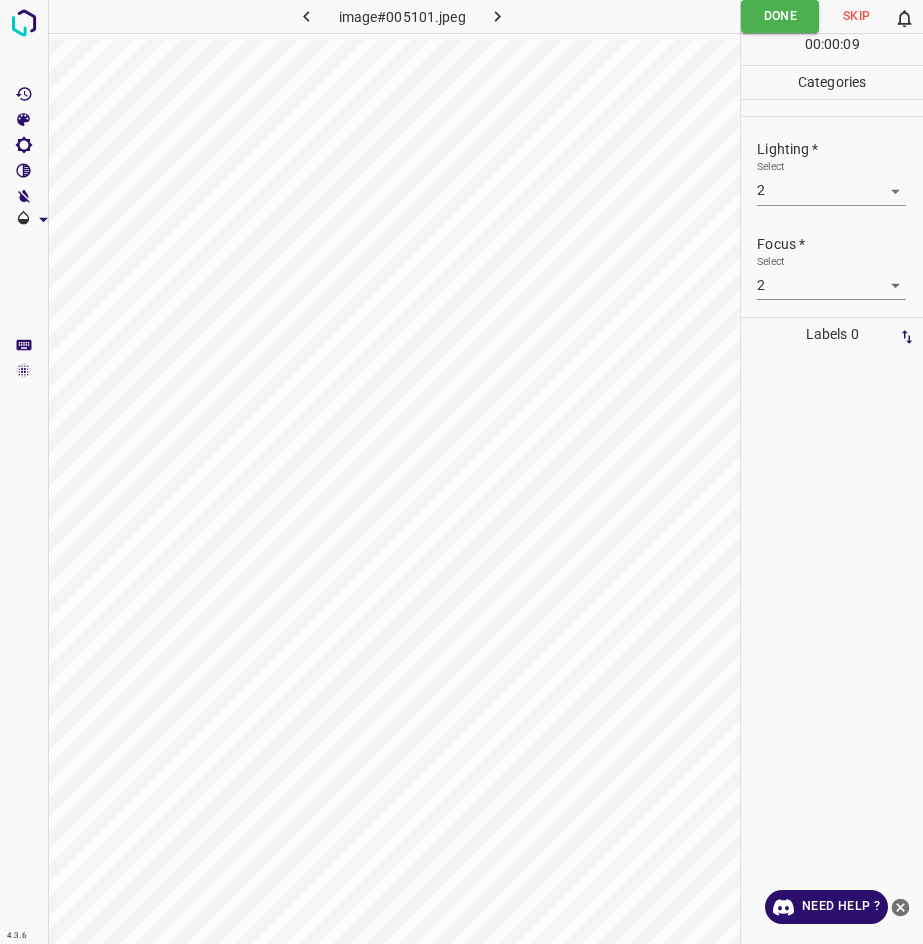 scroll, scrollTop: 0, scrollLeft: 0, axis: both 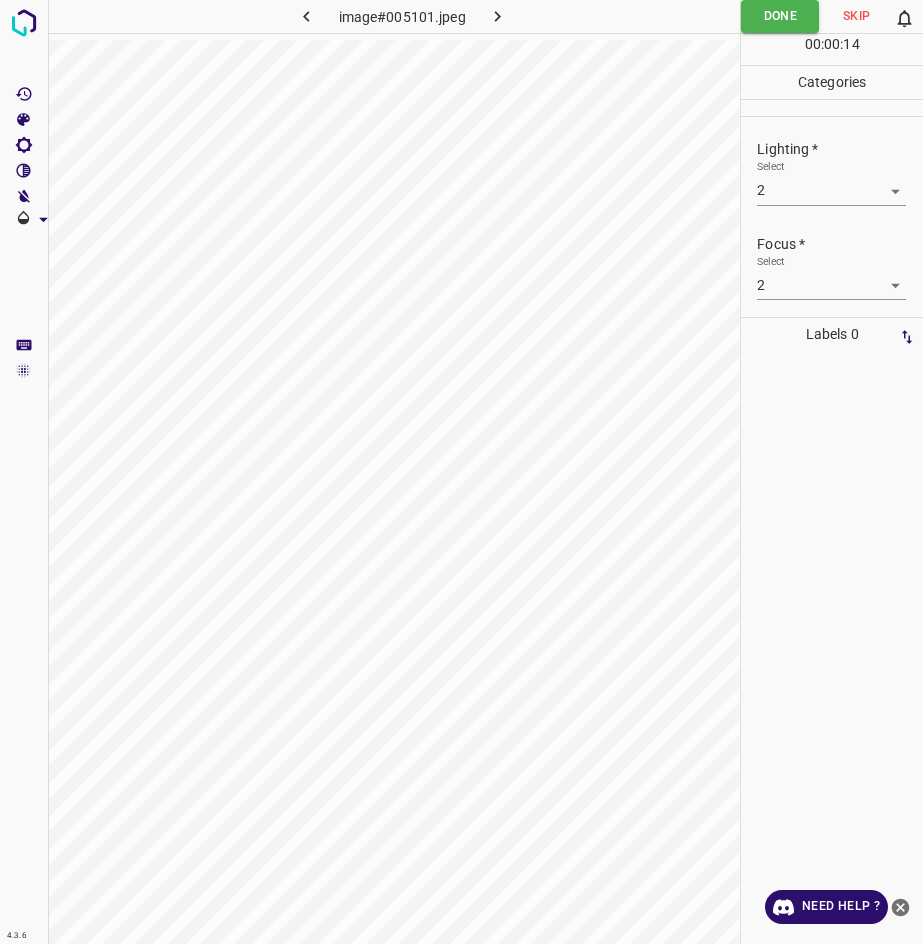 click 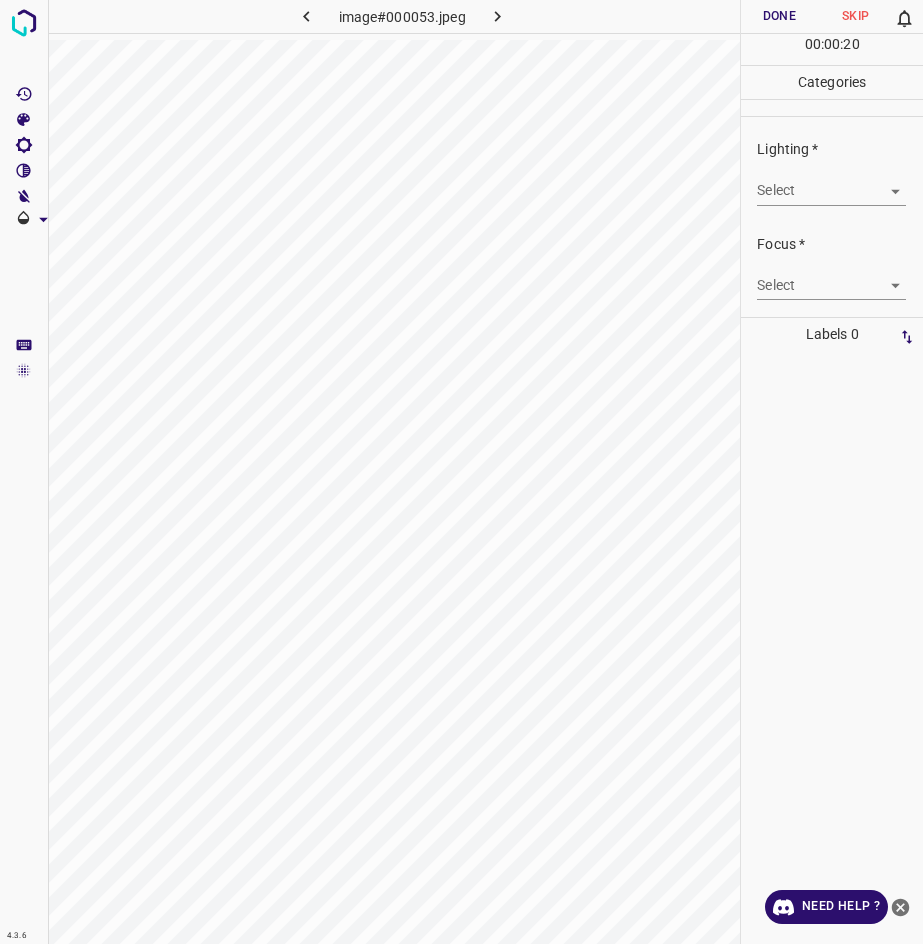 click on "4.3.6  image#000053.jpeg Done Skip 0 00   : 00   : 20   Categories Lighting *  Select ​ Focus *  Select ​ Overall *  Select ​ Labels   0 Categories 1 Lighting 2 Focus 3 Overall Tools Space Change between modes (Draw & Edit) I Auto labeling R Restore zoom M Zoom in N Zoom out Delete Delete selecte label Filters Z Restore filters X Saturation filter C Brightness filter V Contrast filter B Gray scale filter General O Download Need Help ? - Text - Hide - Delete" at bounding box center (461, 472) 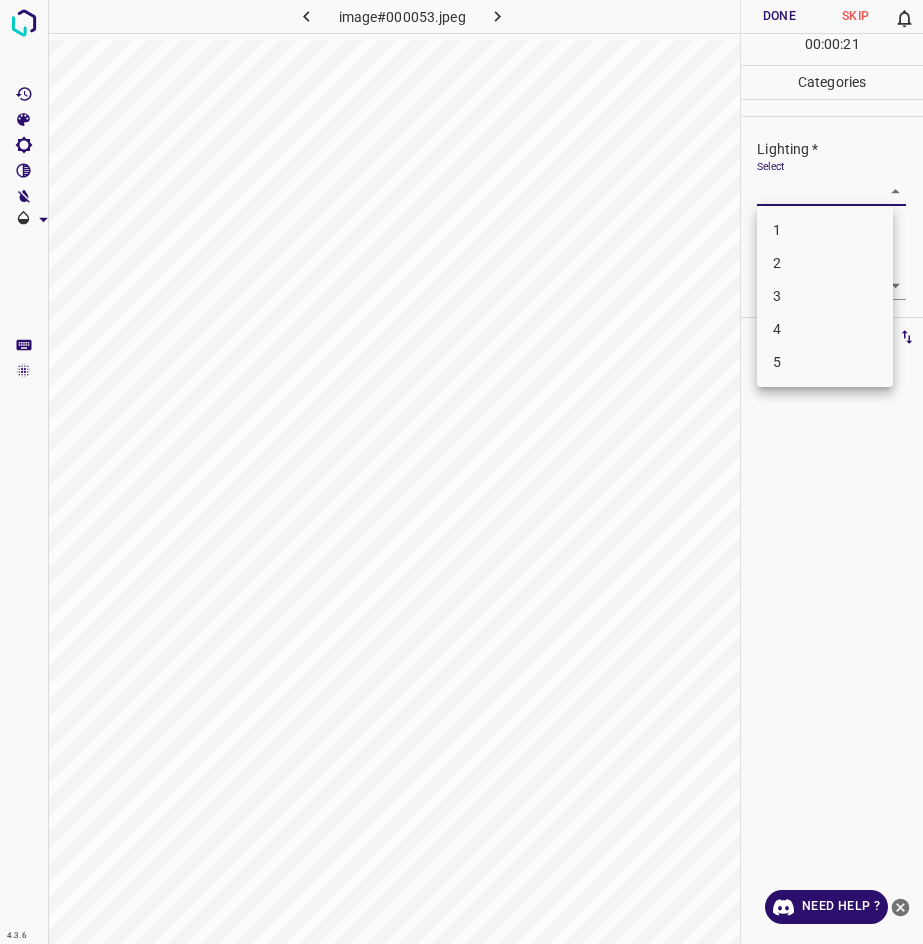 click on "4" at bounding box center [825, 329] 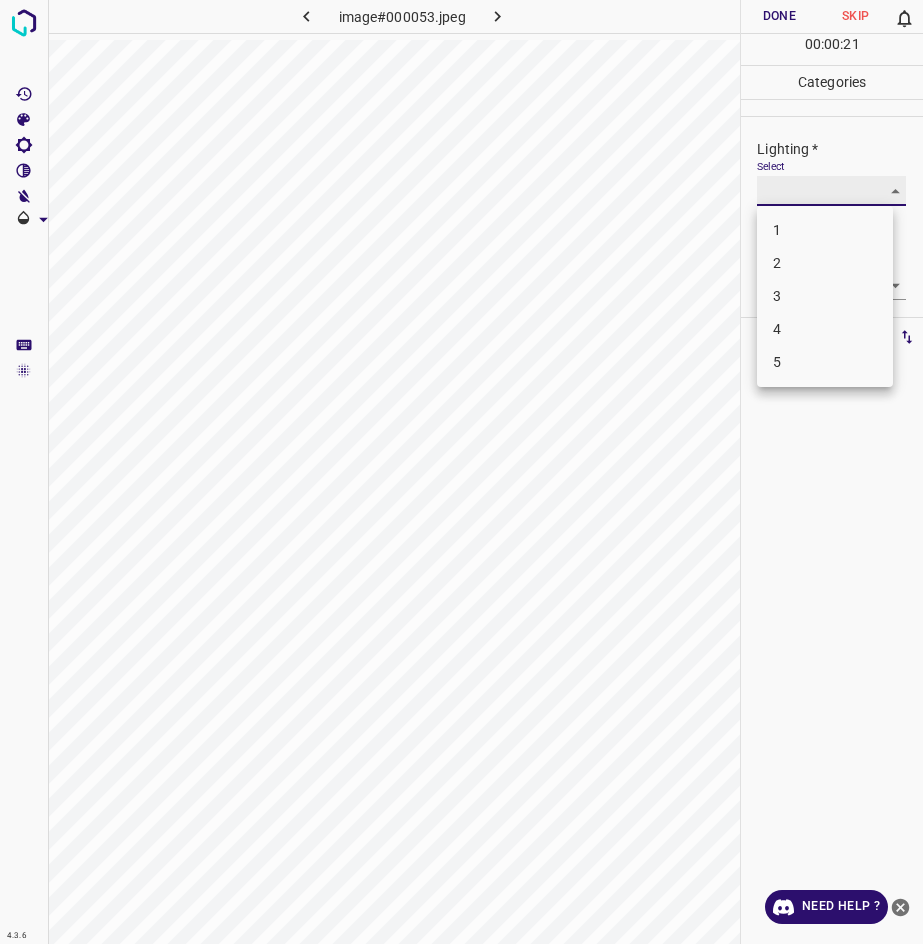 type on "4" 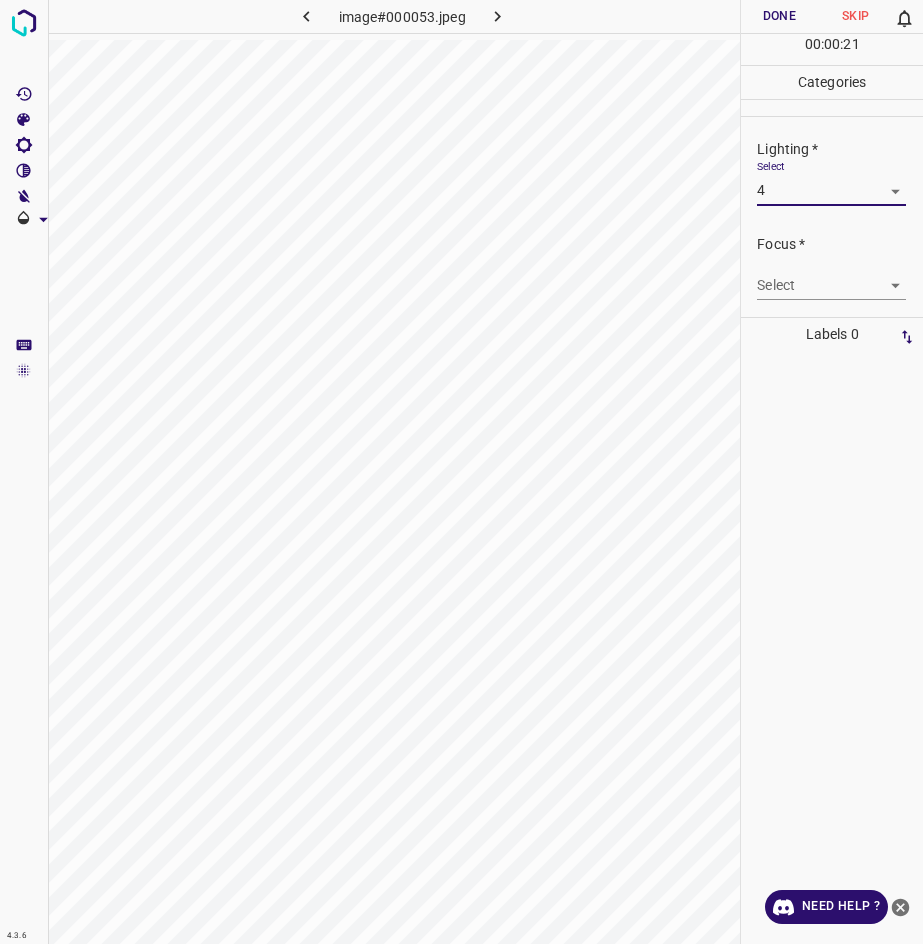 click on "4.3.6  image#000053.jpeg Done Skip 0 00   : 00   : 21   Categories Lighting *  Select 4 4 Focus *  Select ​ Overall *  Select ​ Labels   0 Categories 1 Lighting 2 Focus 3 Overall Tools Space Change between modes (Draw & Edit) I Auto labeling R Restore zoom M Zoom in N Zoom out Delete Delete selecte label Filters Z Restore filters X Saturation filter C Brightness filter V Contrast filter B Gray scale filter General O Download Need Help ? - Text - Hide - Delete" at bounding box center (461, 472) 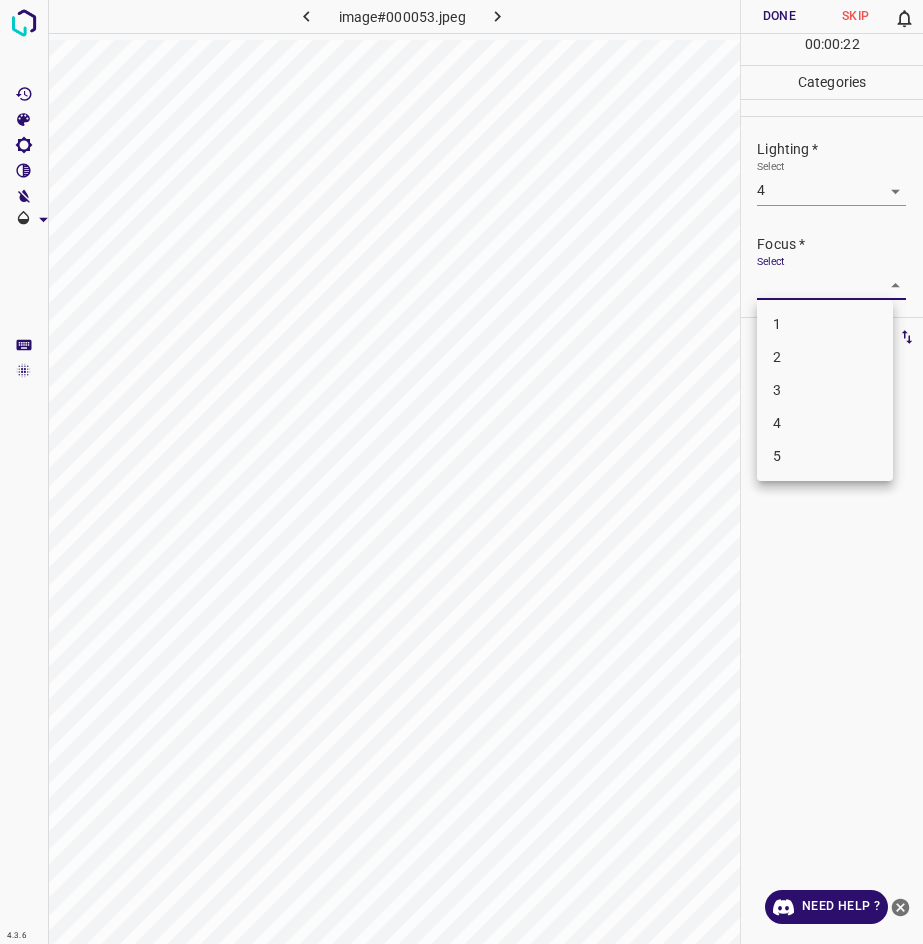 click on "4" at bounding box center [825, 423] 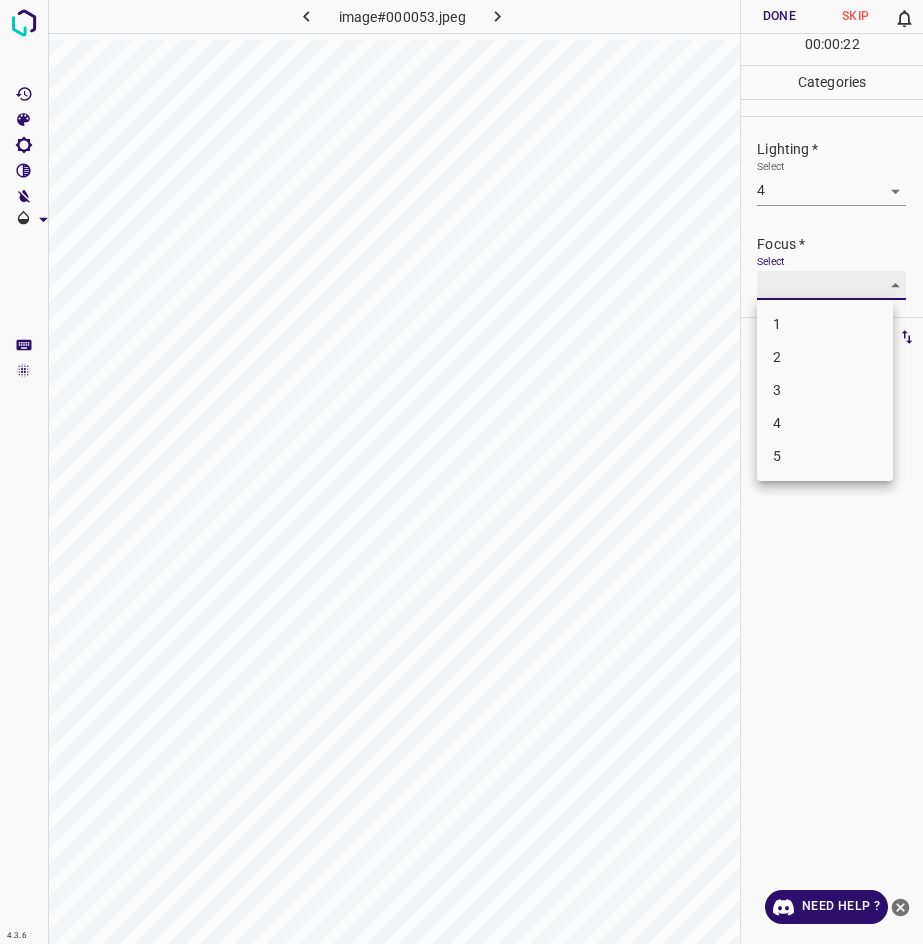 type on "4" 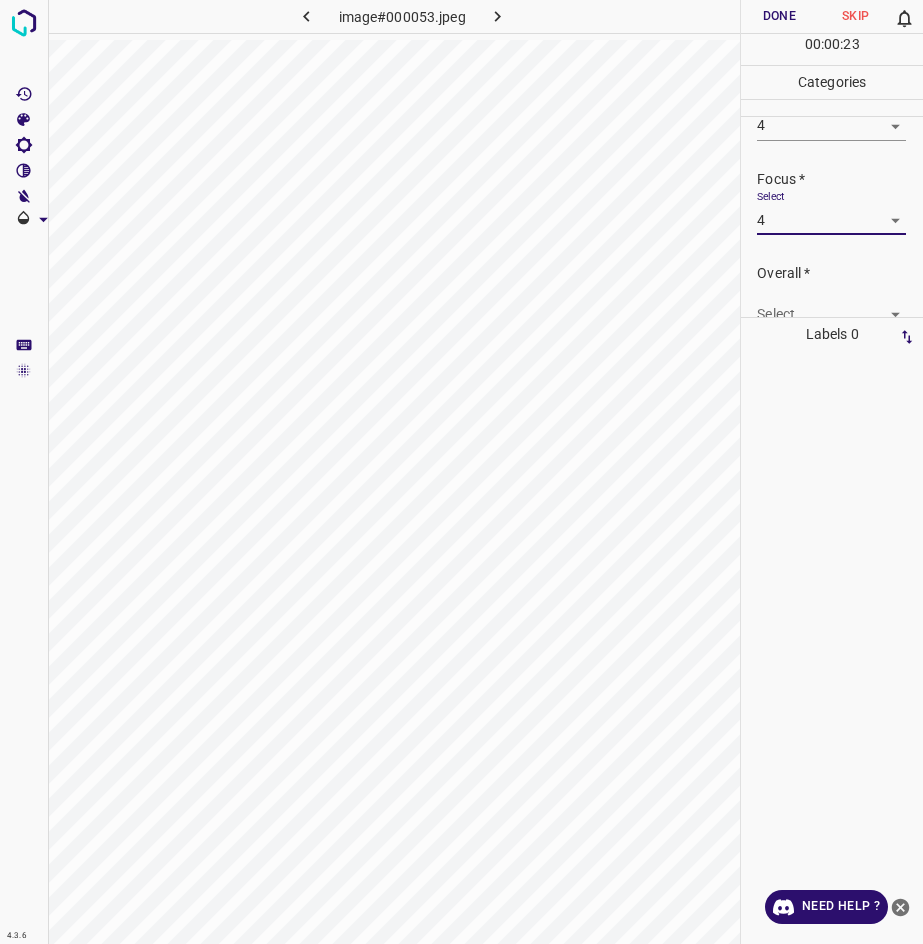 click on "4.3.6  image#000053.jpeg Done Skip 0 00   : 00   : 23   Categories Lighting *  Select 4 4 Focus *  Select 4 4 Overall *  Select ​ Labels   0 Categories 1 Lighting 2 Focus 3 Overall Tools Space Change between modes (Draw & Edit) I Auto labeling R Restore zoom M Zoom in N Zoom out Delete Delete selecte label Filters Z Restore filters X Saturation filter C Brightness filter V Contrast filter B Gray scale filter General O Download Need Help ? - Text - Hide - Delete" at bounding box center [461, 472] 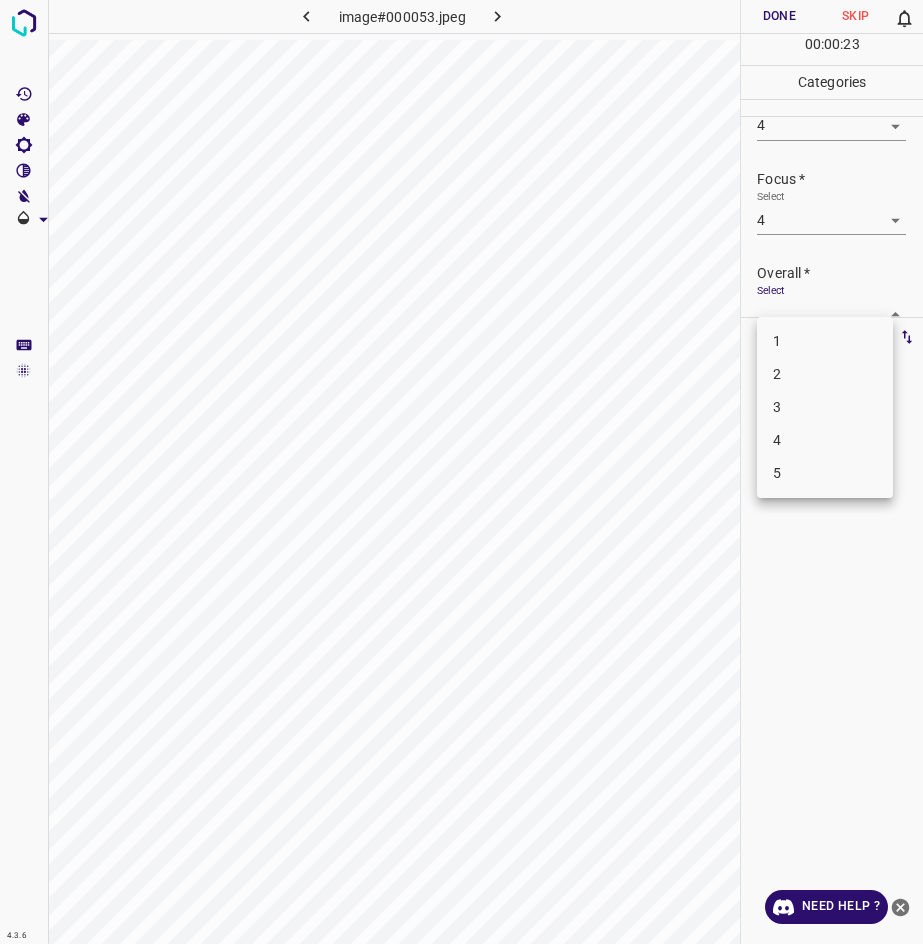 scroll, scrollTop: 76, scrollLeft: 0, axis: vertical 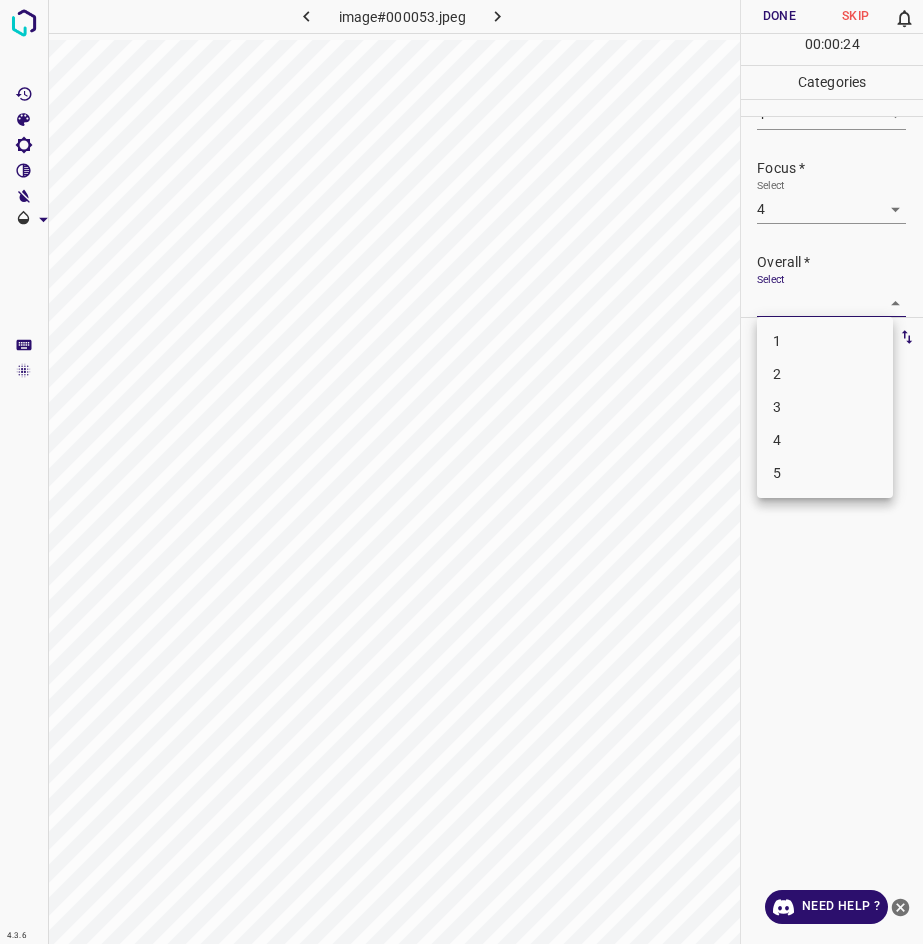 click on "4" at bounding box center (825, 440) 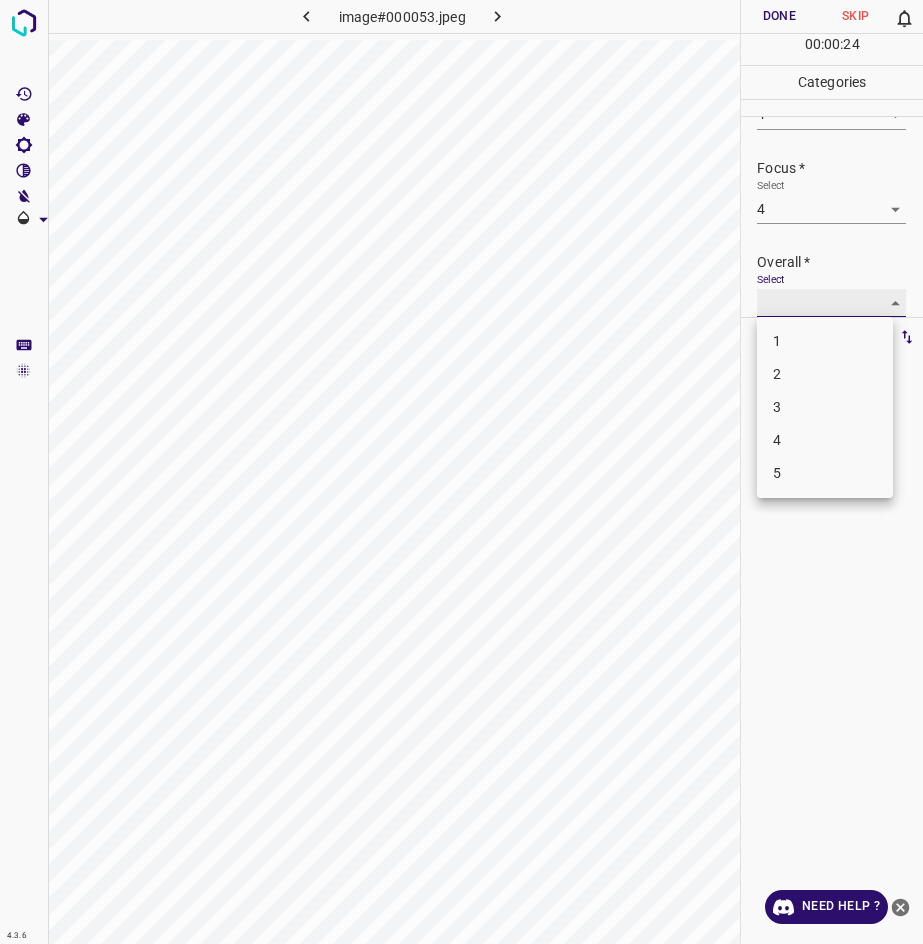 type on "4" 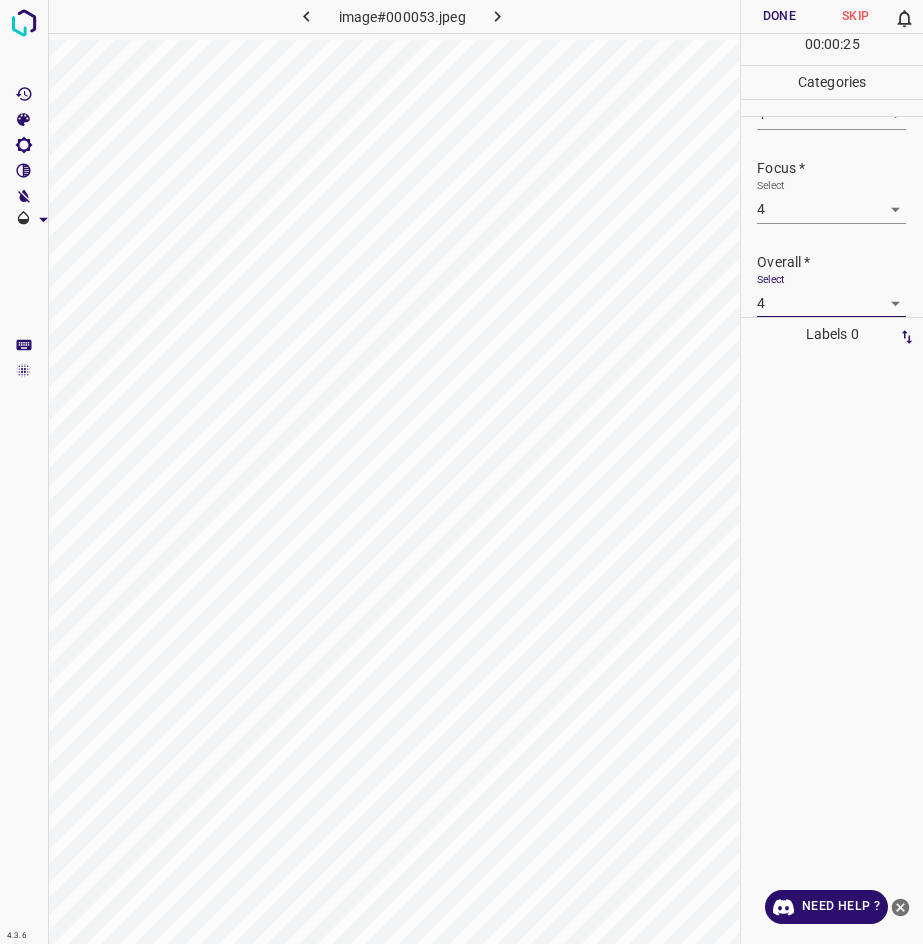 click on "Done" at bounding box center (779, 16) 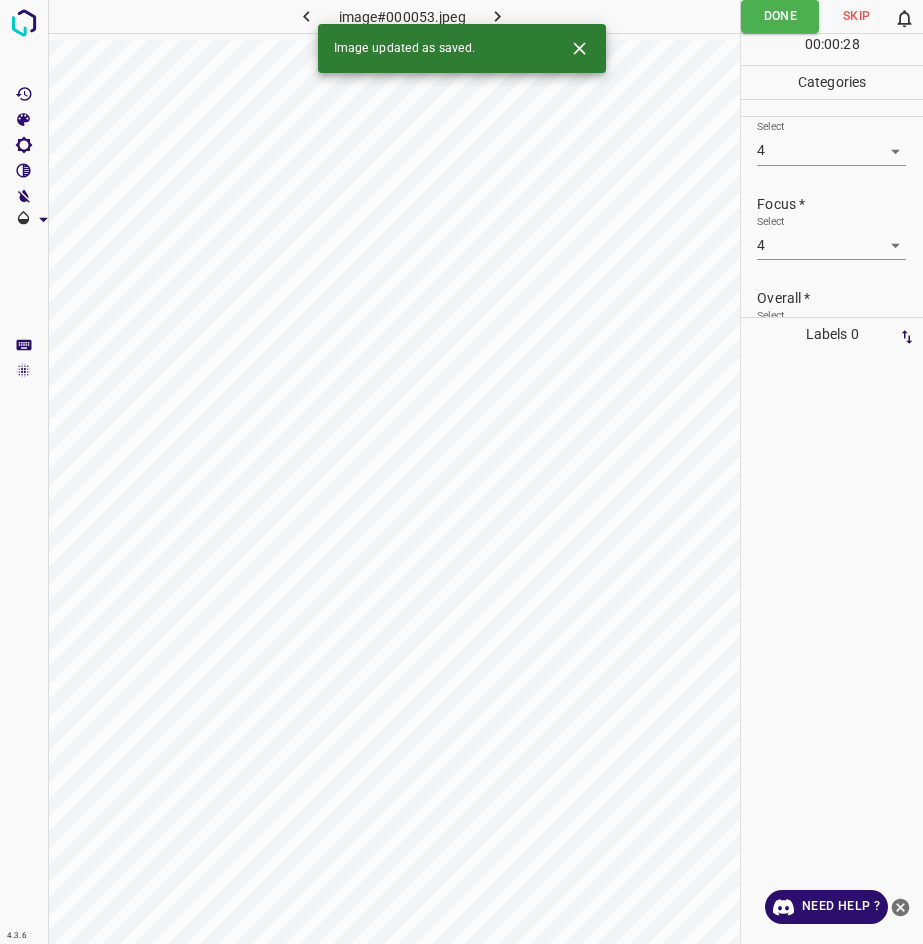 scroll, scrollTop: 0, scrollLeft: 0, axis: both 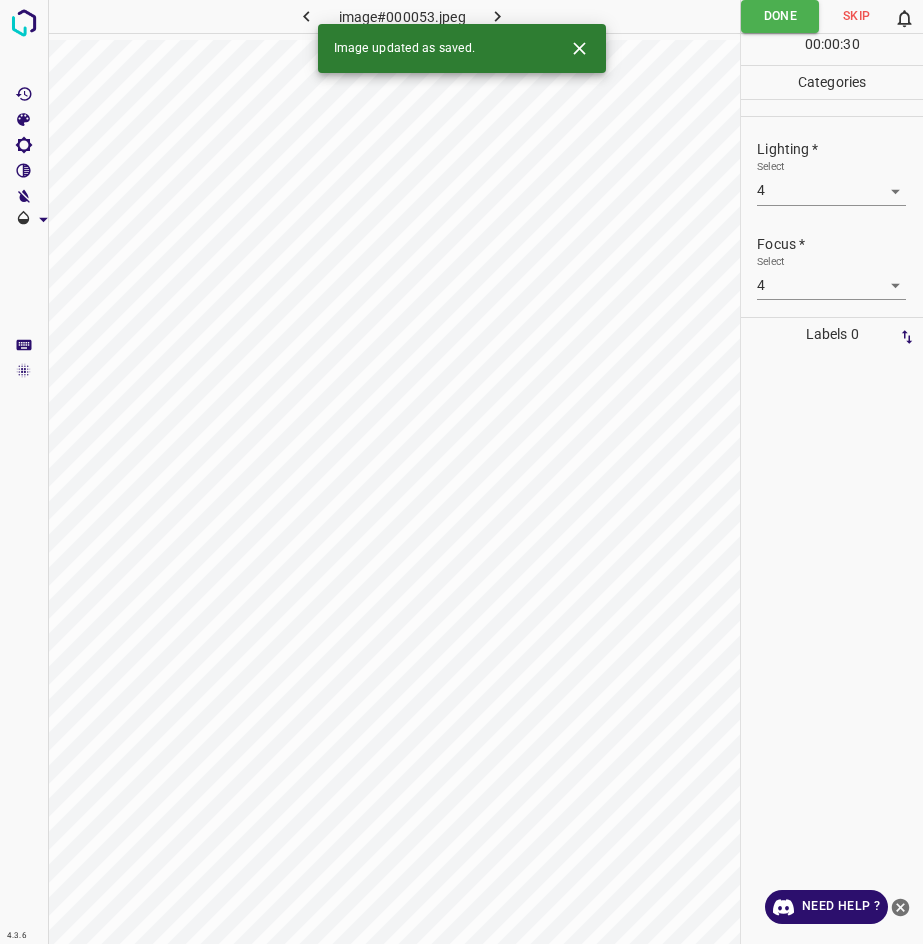 click 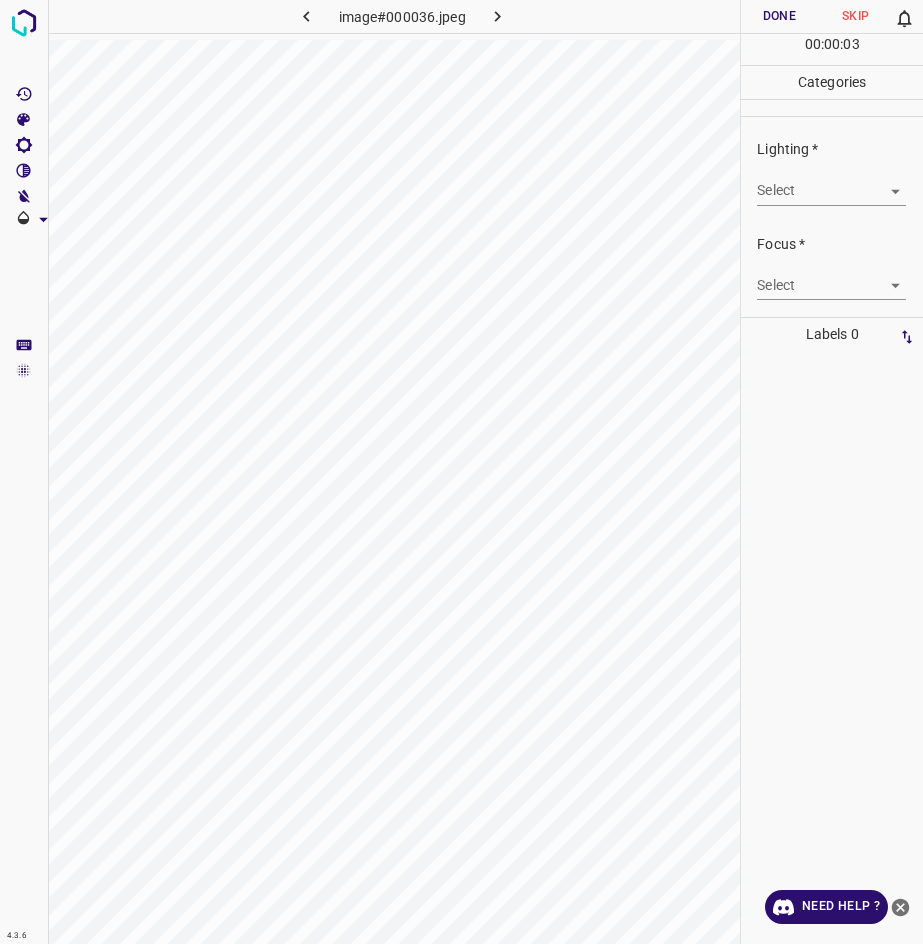 click on "4.3.6  image#000036.jpeg Done Skip 0 00   : 00   : 03   Categories Lighting *  Select ​ Focus *  Select ​ Overall *  Select ​ Labels   0 Categories 1 Lighting 2 Focus 3 Overall Tools Space Change between modes (Draw & Edit) I Auto labeling R Restore zoom M Zoom in N Zoom out Delete Delete selecte label Filters Z Restore filters X Saturation filter C Brightness filter V Contrast filter B Gray scale filter General O Download Need Help ? - Text - Hide - Delete" at bounding box center [461, 472] 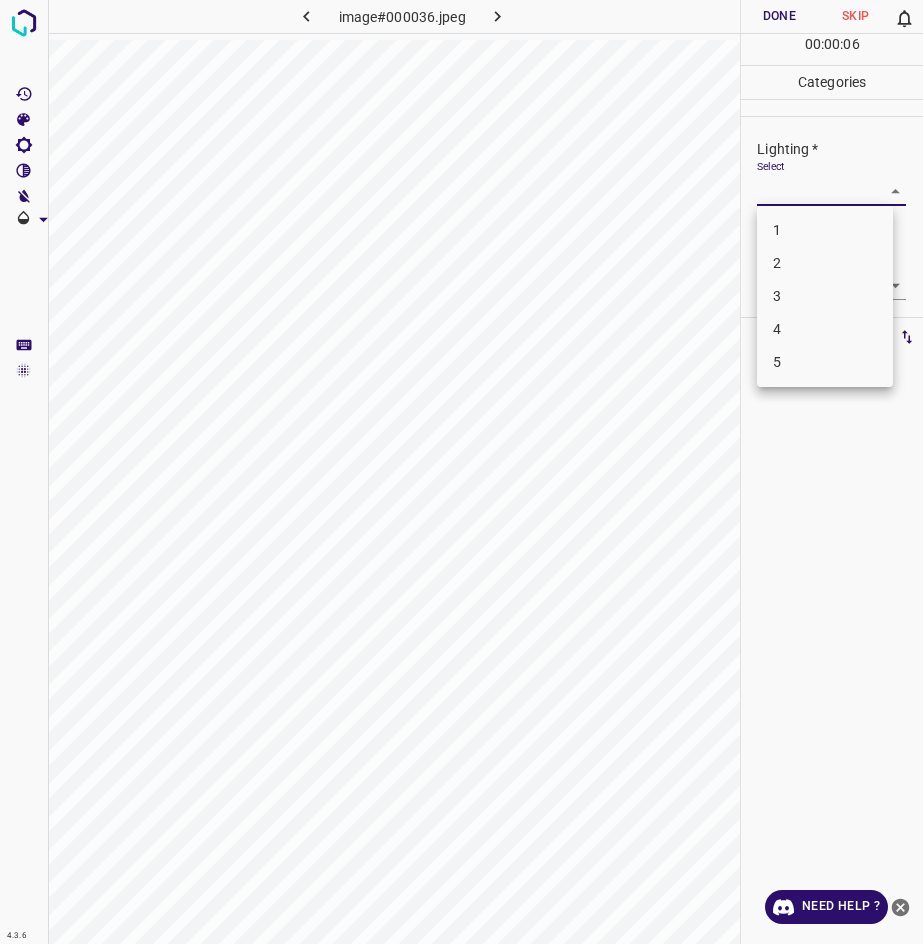 click on "3" at bounding box center (825, 296) 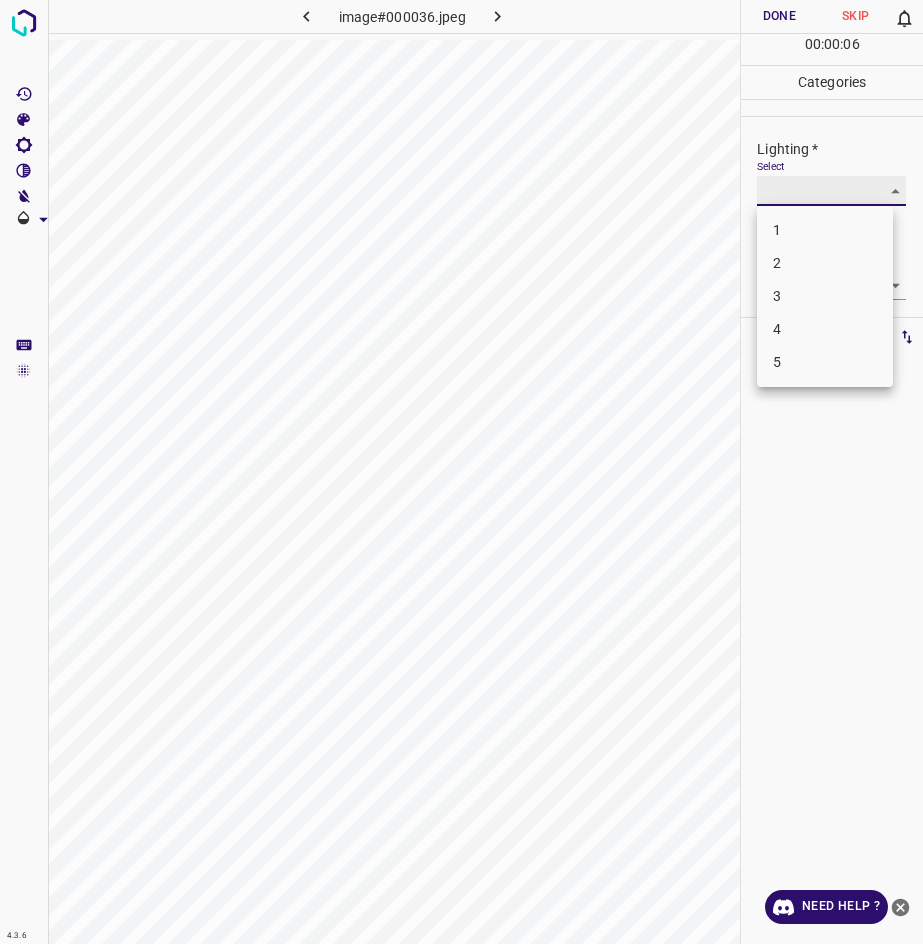 type on "3" 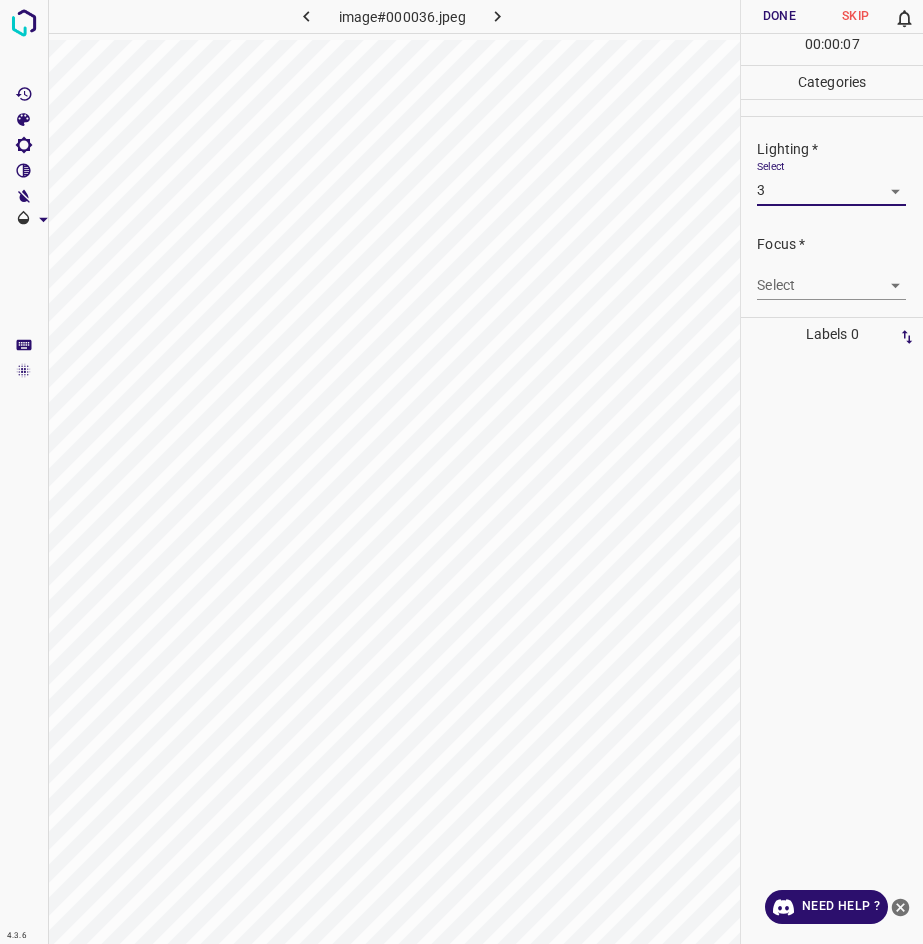 click on "4.3.6  image#000036.jpeg Done Skip 0 00   : 00   : 07   Categories Lighting *  Select 3 3 Focus *  Select ​ Overall *  Select ​ Labels   0 Categories 1 Lighting 2 Focus 3 Overall Tools Space Change between modes (Draw & Edit) I Auto labeling R Restore zoom M Zoom in N Zoom out Delete Delete selecte label Filters Z Restore filters X Saturation filter C Brightness filter V Contrast filter B Gray scale filter General O Download Need Help ? - Text - Hide - Delete" at bounding box center [461, 472] 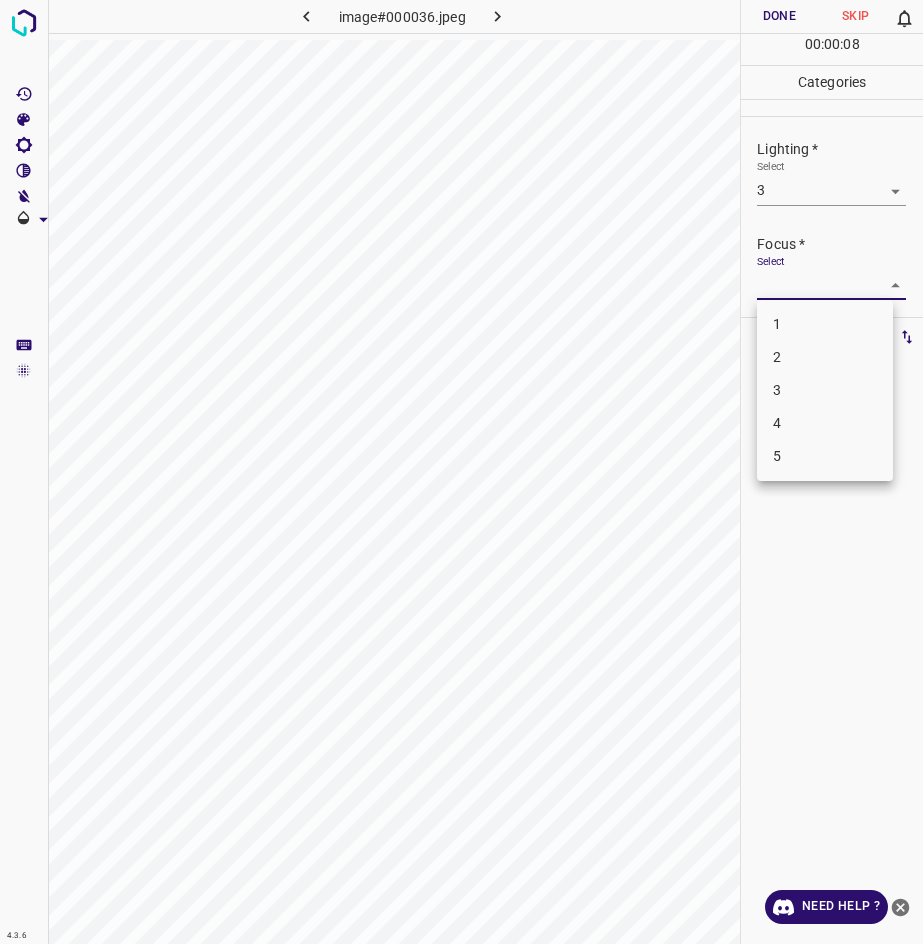click on "2" at bounding box center [825, 357] 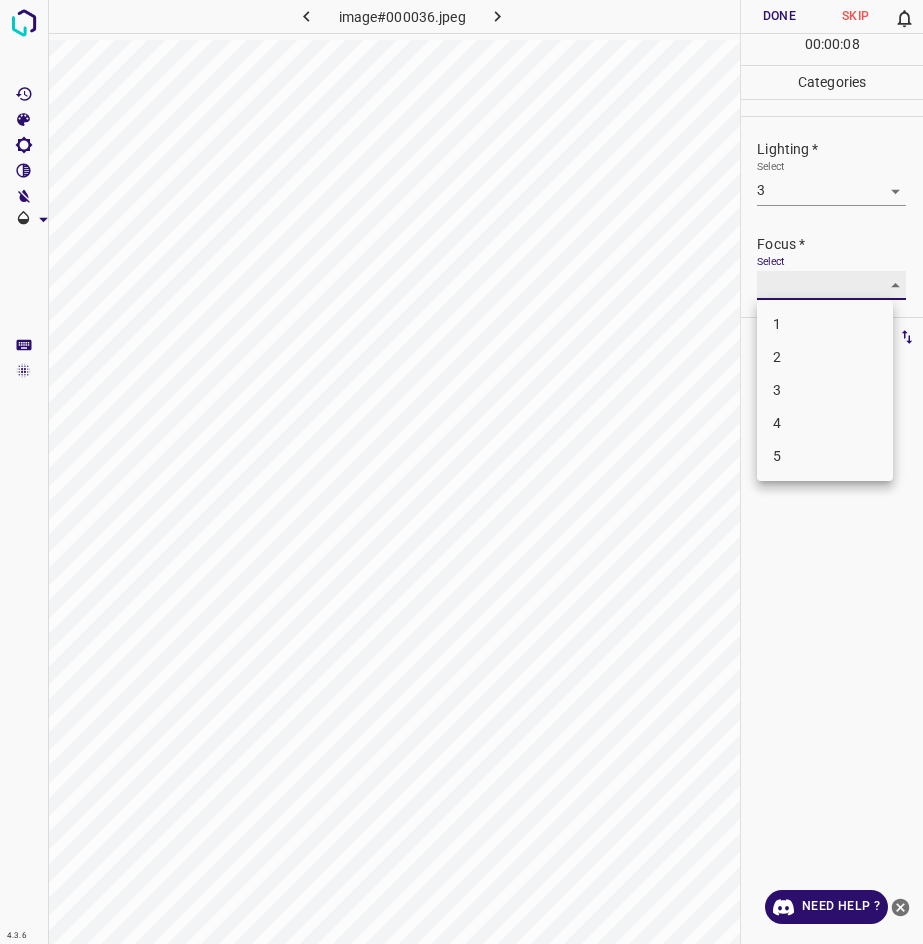 type on "2" 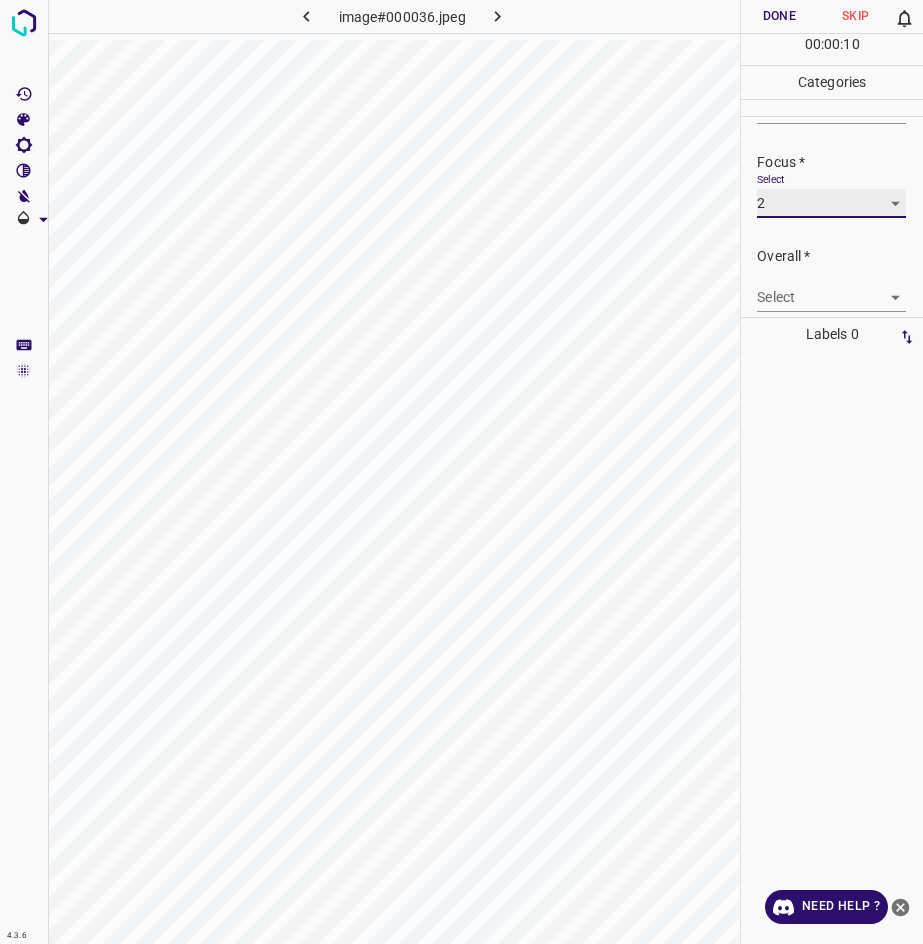 scroll, scrollTop: 96, scrollLeft: 0, axis: vertical 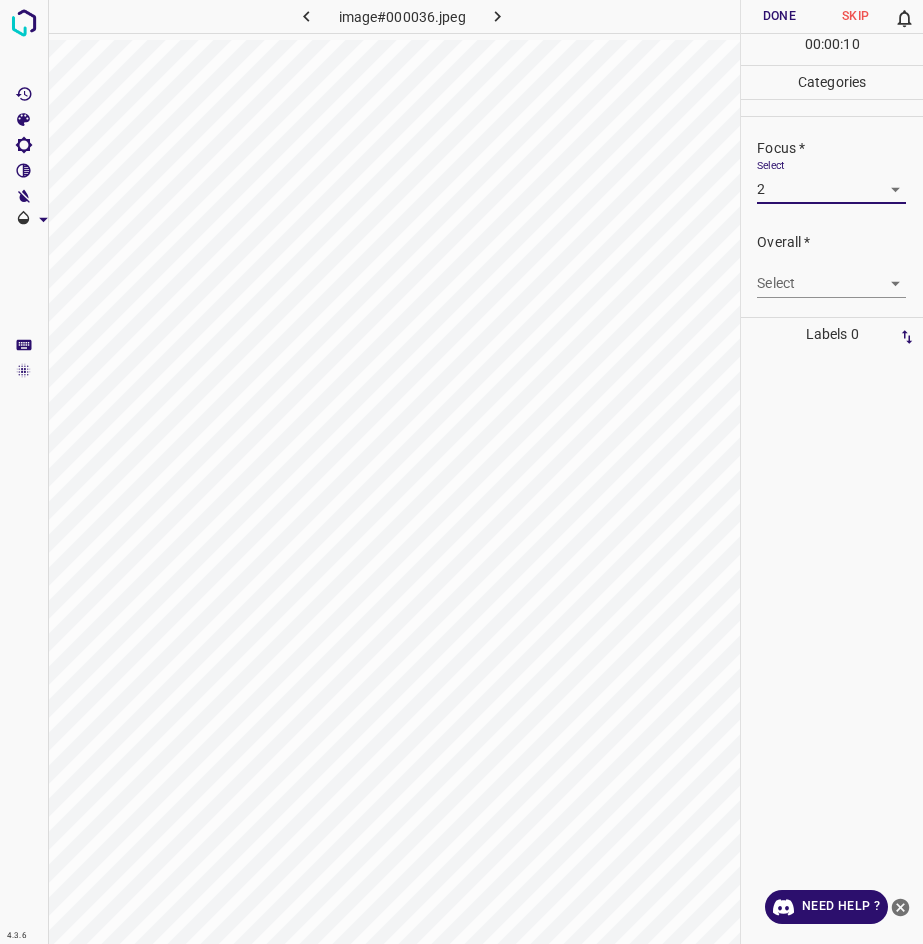 click on "4.3.6  image#000036.jpeg Done Skip 0 00   : 00   : 10   Categories Lighting *  Select 3 3 Focus *  Select 2 2 Overall *  Select ​ Labels   0 Categories 1 Lighting 2 Focus 3 Overall Tools Space Change between modes (Draw & Edit) I Auto labeling R Restore zoom M Zoom in N Zoom out Delete Delete selecte label Filters Z Restore filters X Saturation filter C Brightness filter V Contrast filter B Gray scale filter General O Download Need Help ? - Text - Hide - Delete" at bounding box center (461, 472) 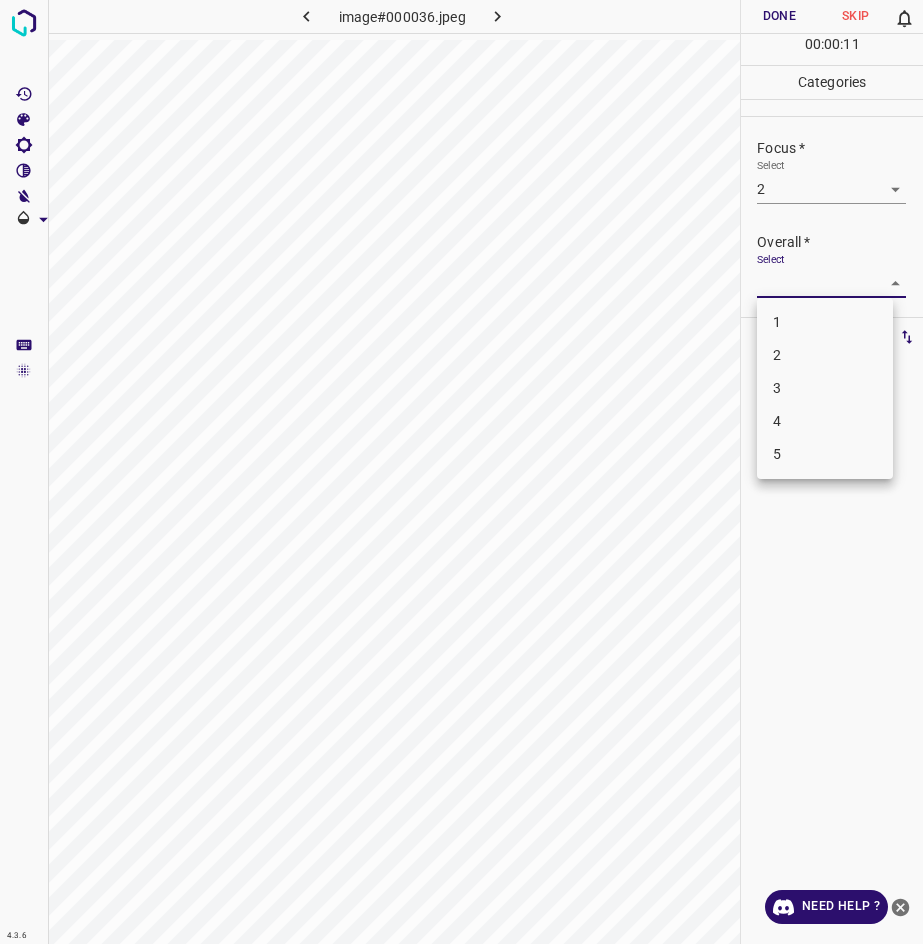 click on "3" at bounding box center [825, 388] 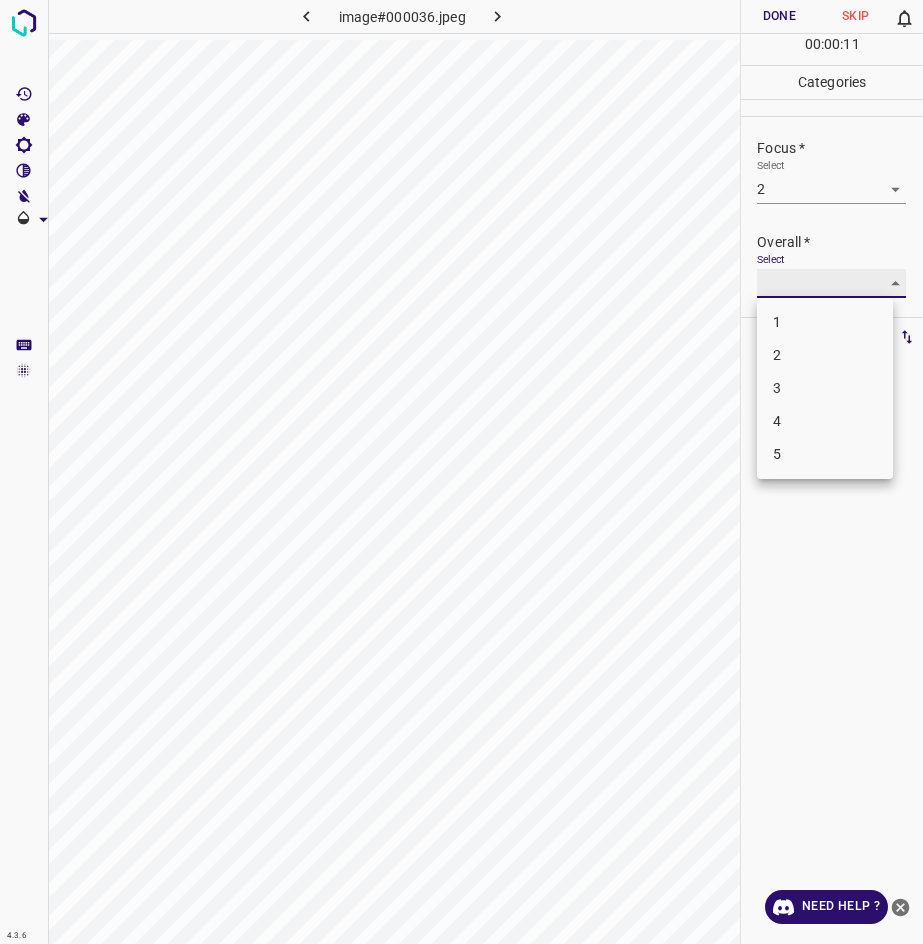type on "3" 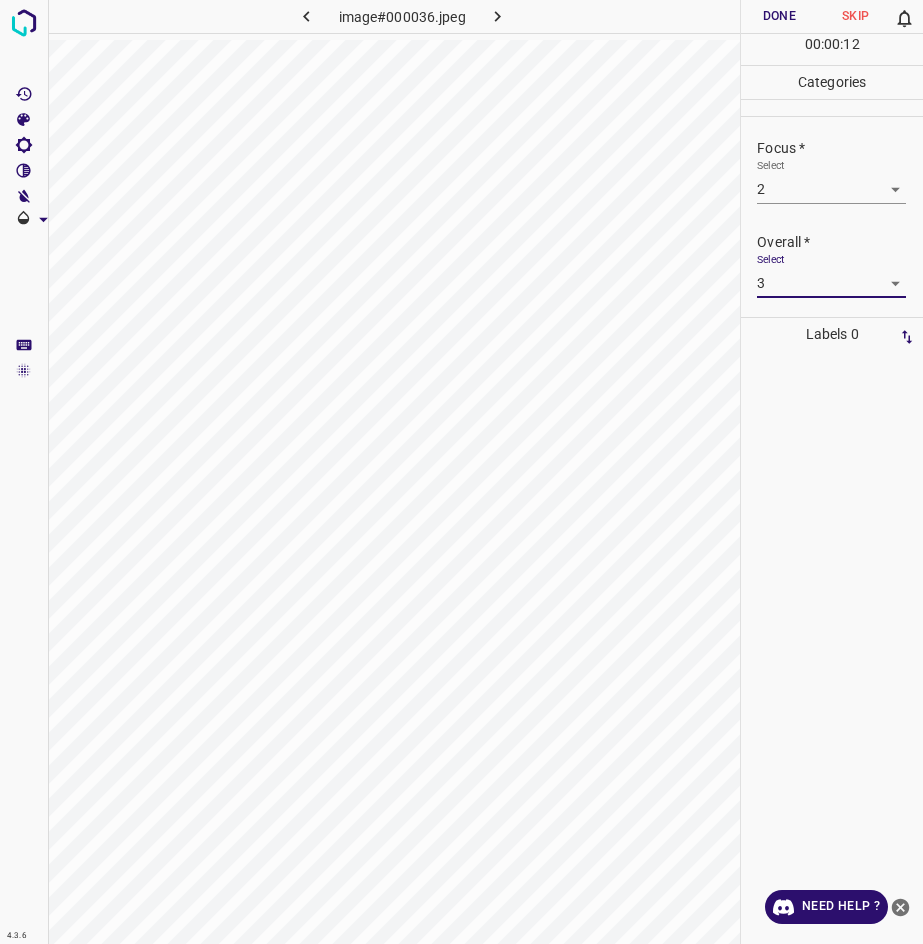 click on "Done" at bounding box center (779, 16) 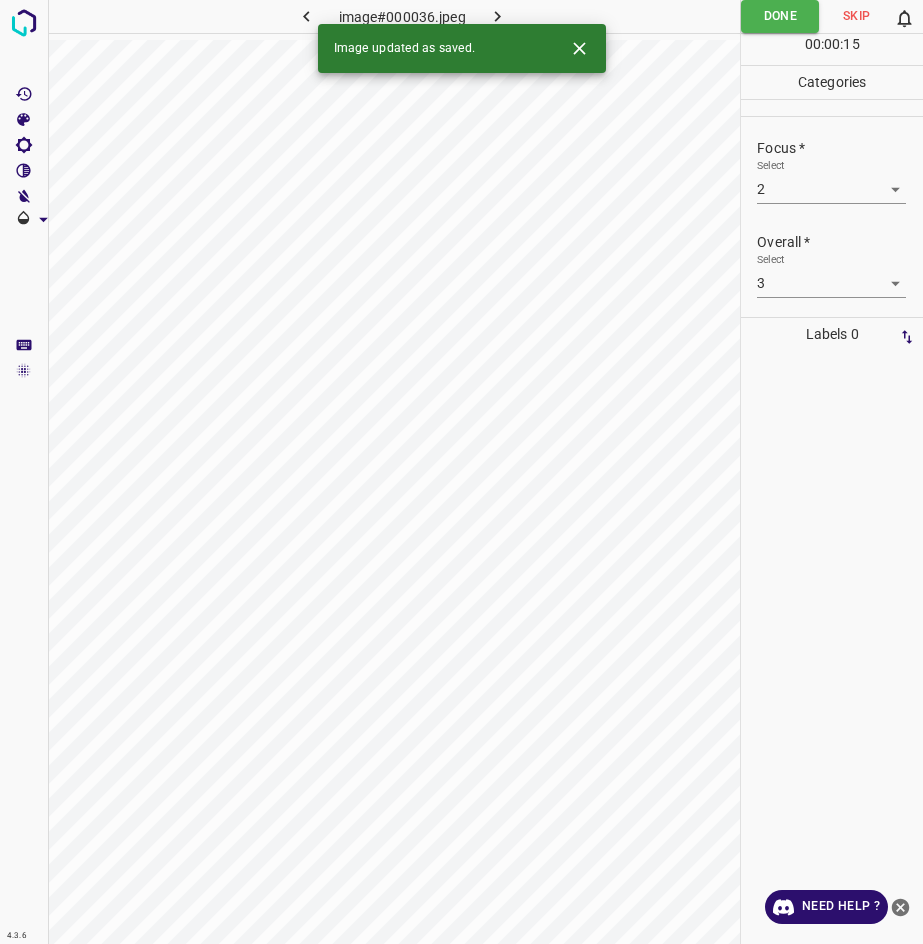 click 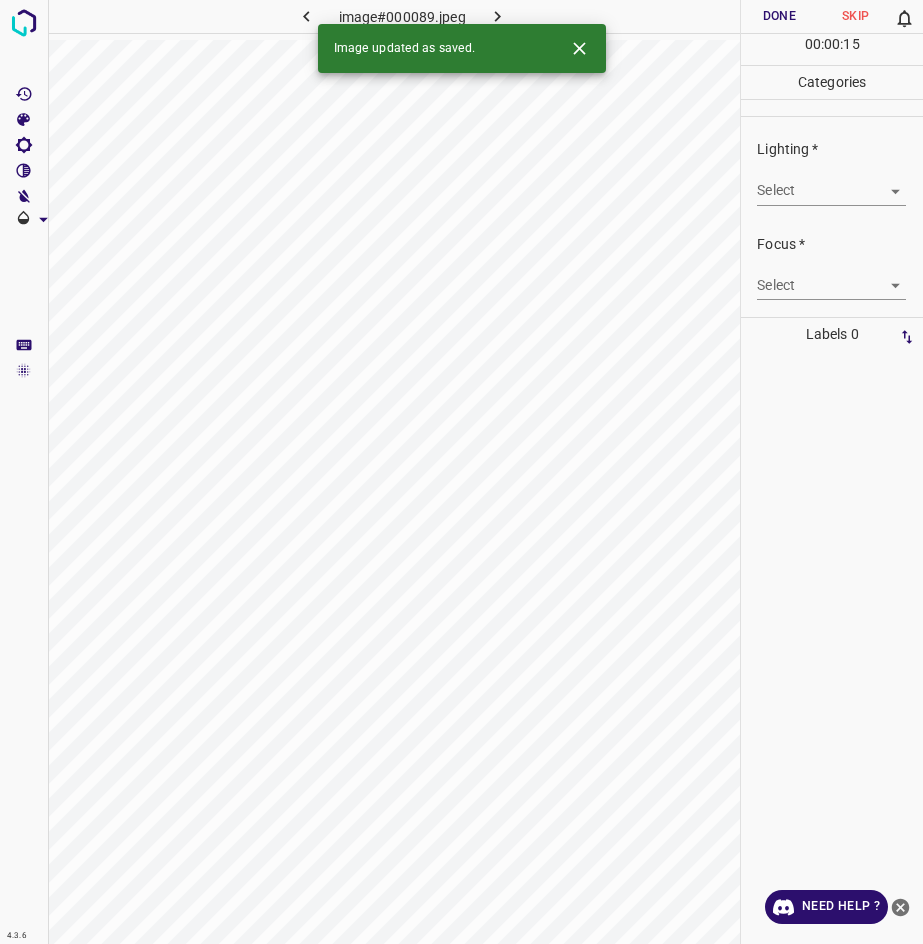 click on "4.3.6  image#000089.jpeg Done Skip 0 00   : 00   : 15   Categories Lighting *  Select ​ Focus *  Select ​ Overall *  Select ​ Labels   0 Categories 1 Lighting 2 Focus 3 Overall Tools Space Change between modes (Draw & Edit) I Auto labeling R Restore zoom M Zoom in N Zoom out Delete Delete selecte label Filters Z Restore filters X Saturation filter C Brightness filter V Contrast filter B Gray scale filter General O Download Image updated as saved. Need Help ? - Text - Hide - Delete" at bounding box center [461, 472] 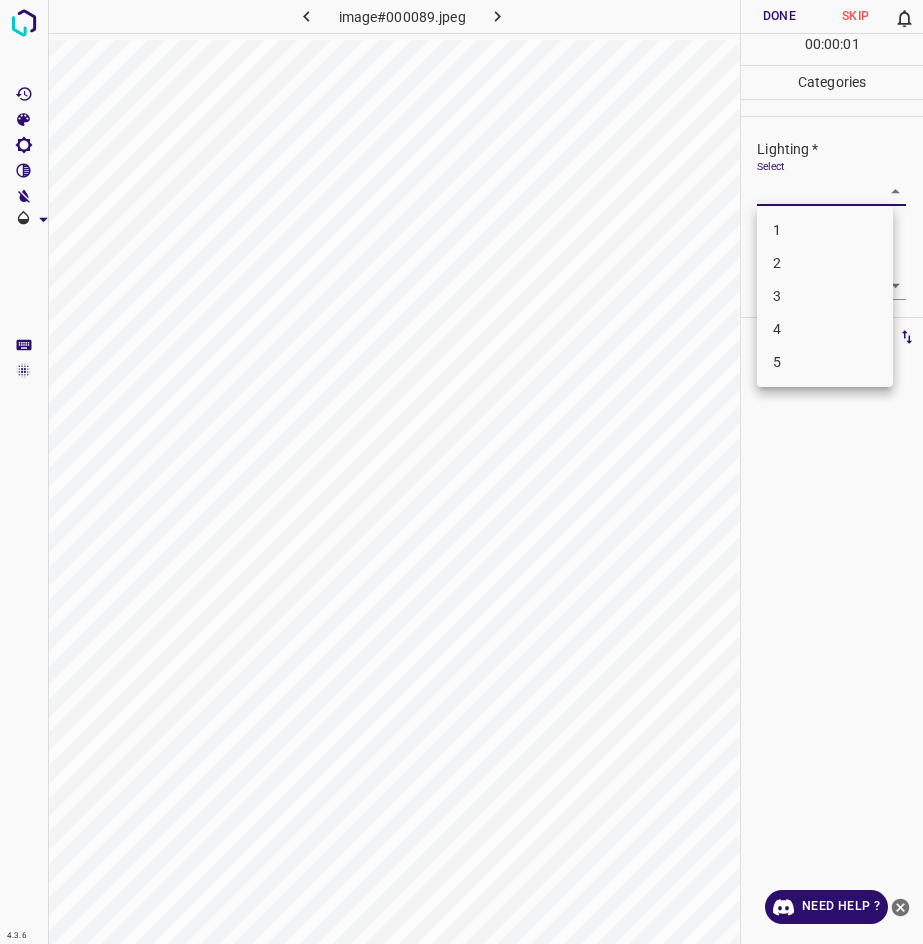 click on "3" at bounding box center [825, 296] 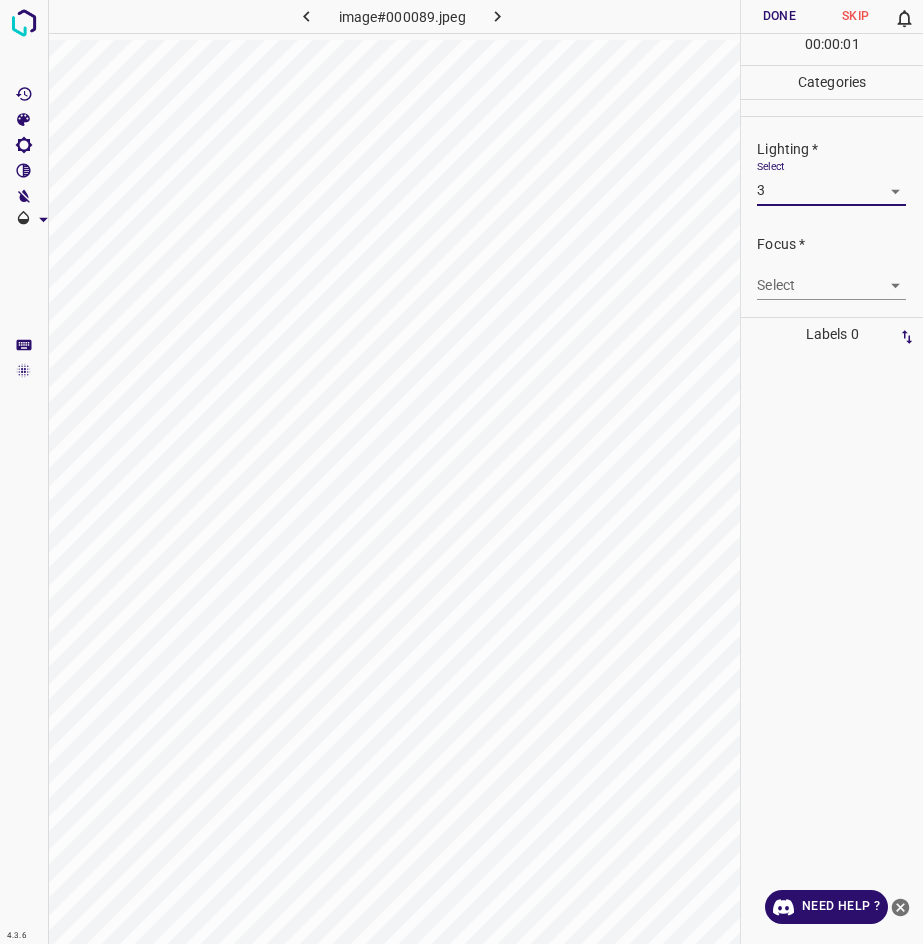 click on "4" at bounding box center (825, 275) 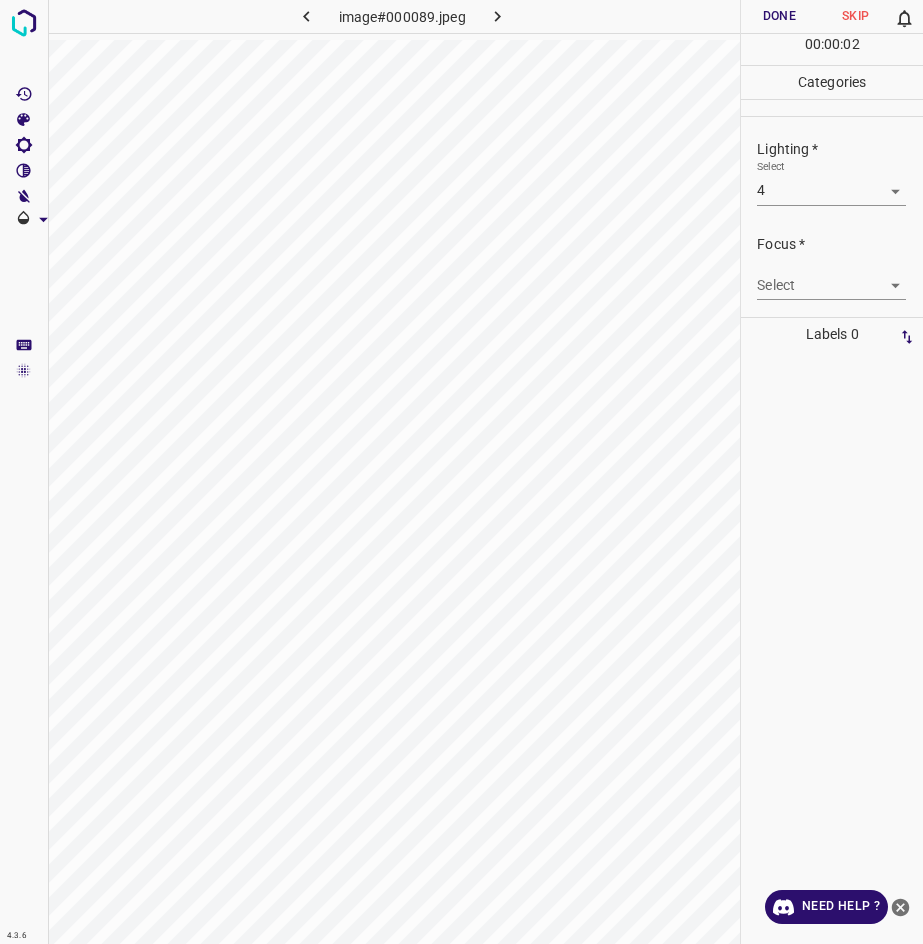 click on "4.3.6  image#000089.jpeg Done Skip 0 00   : 00   : 02   Categories Lighting *  Select 4 4 Focus *  Select ​ Overall *  Select ​ Labels   0 Categories 1 Lighting 2 Focus 3 Overall Tools Space Change between modes (Draw & Edit) I Auto labeling R Restore zoom M Zoom in N Zoom out Delete Delete selecte label Filters Z Restore filters X Saturation filter C Brightness filter V Contrast filter B Gray scale filter General O Download Need Help ? - Text - Hide - Delete" at bounding box center [461, 472] 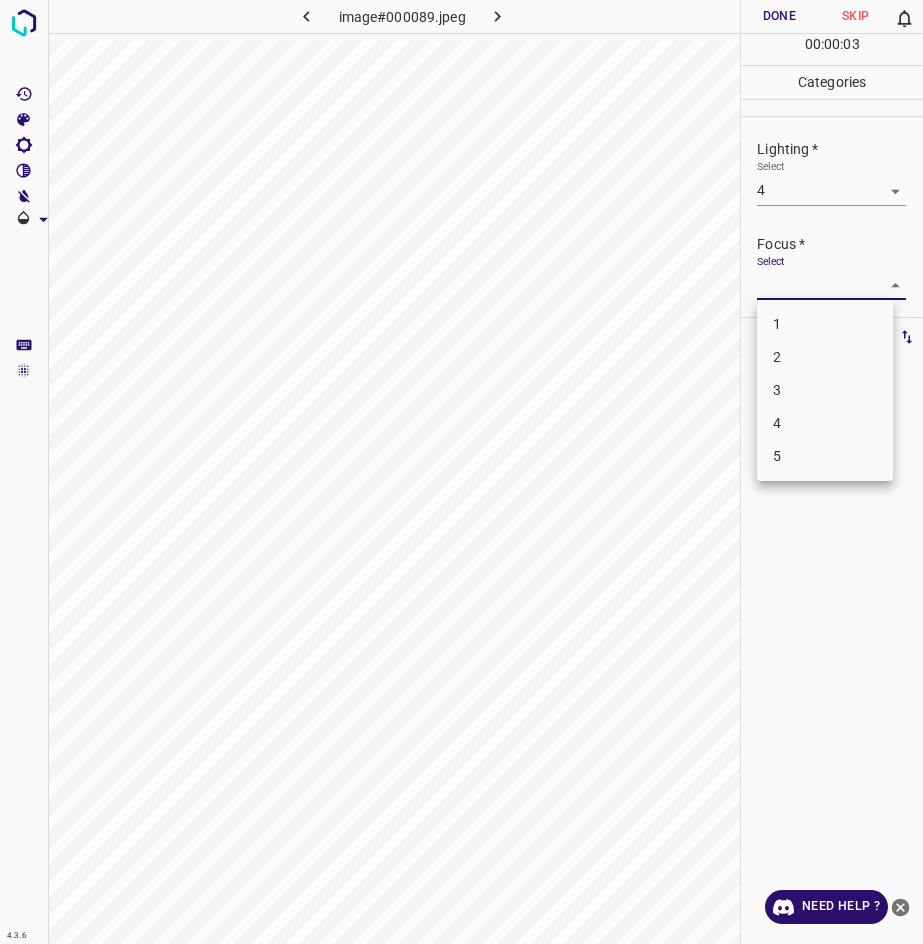 click on "3" at bounding box center [825, 390] 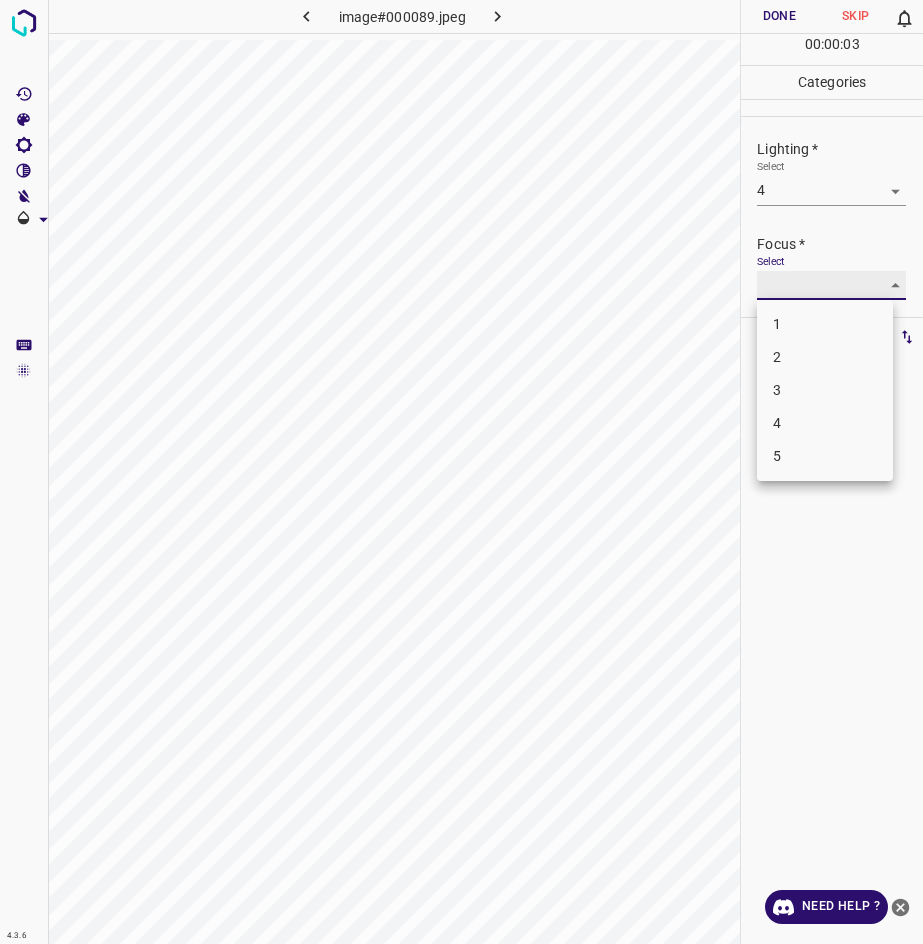 type on "3" 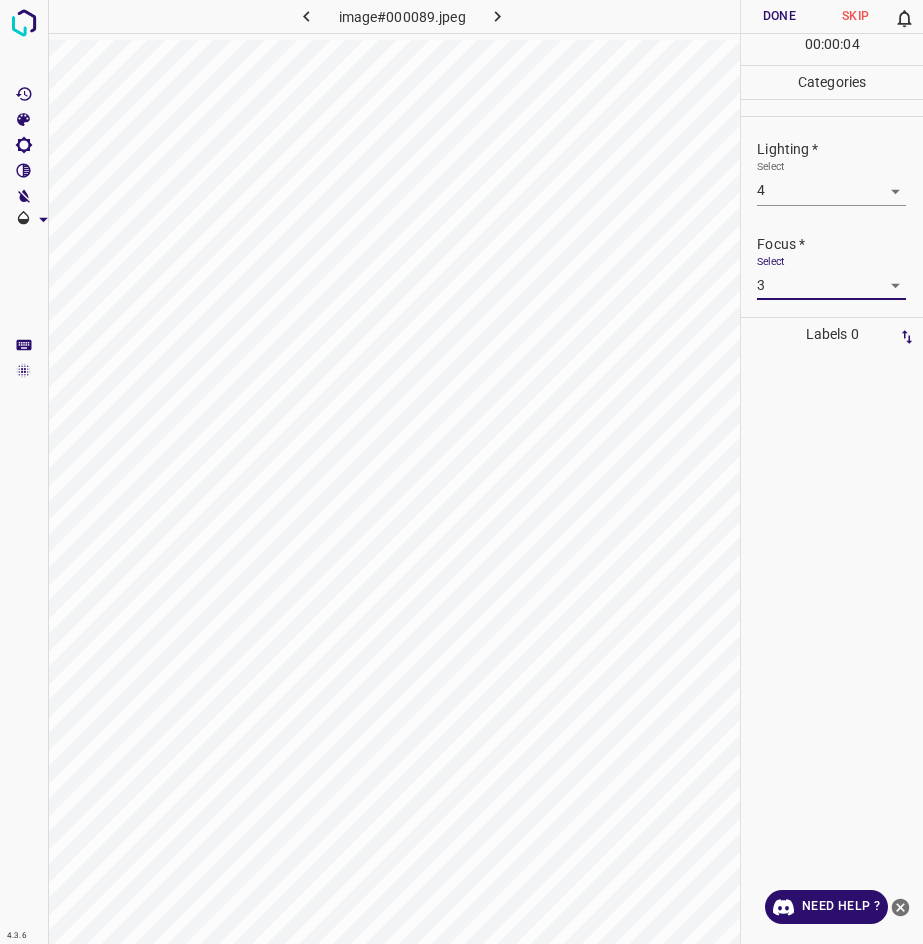 click on "4.3.6  image#000089.jpeg Done Skip 0 00   : 00   : 04   Categories Lighting *  Select 4 4 Focus *  Select 3 3 Overall *  Select ​ Labels   0 Categories 1 Lighting 2 Focus 3 Overall Tools Space Change between modes (Draw & Edit) I Auto labeling R Restore zoom M Zoom in N Zoom out Delete Delete selecte label Filters Z Restore filters X Saturation filter C Brightness filter V Contrast filter B Gray scale filter General O Download Need Help ? - Text - Hide - Delete" at bounding box center [461, 472] 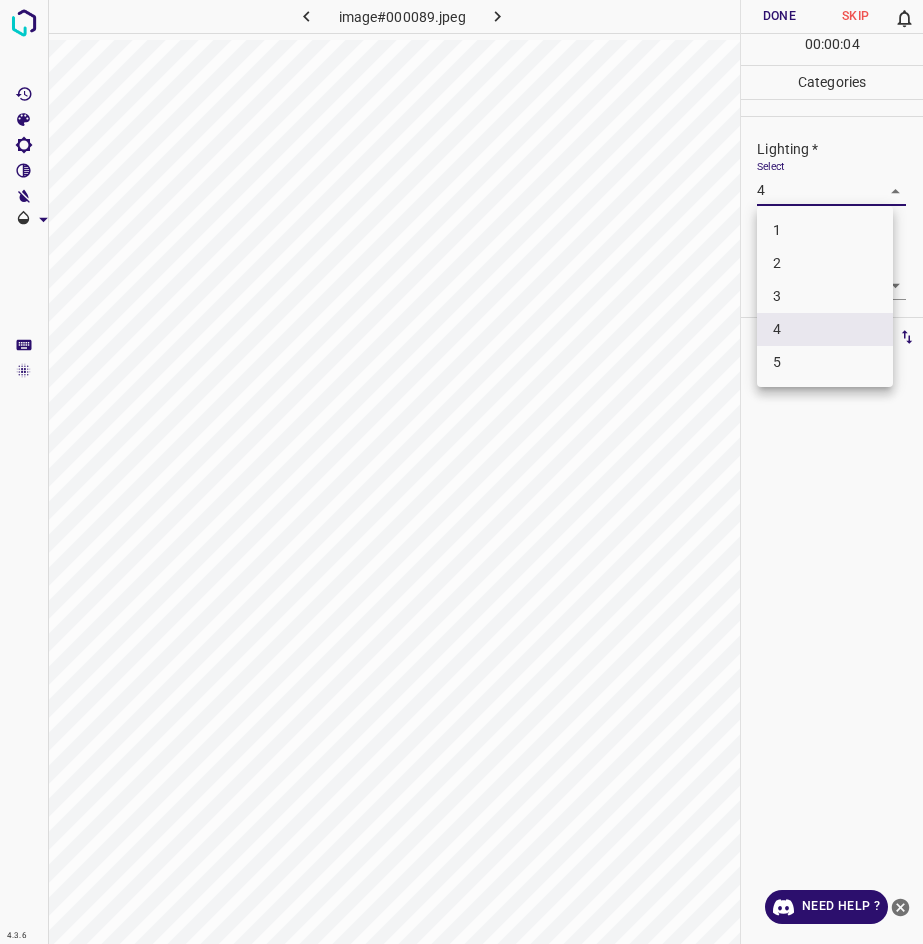 click on "3" at bounding box center [825, 296] 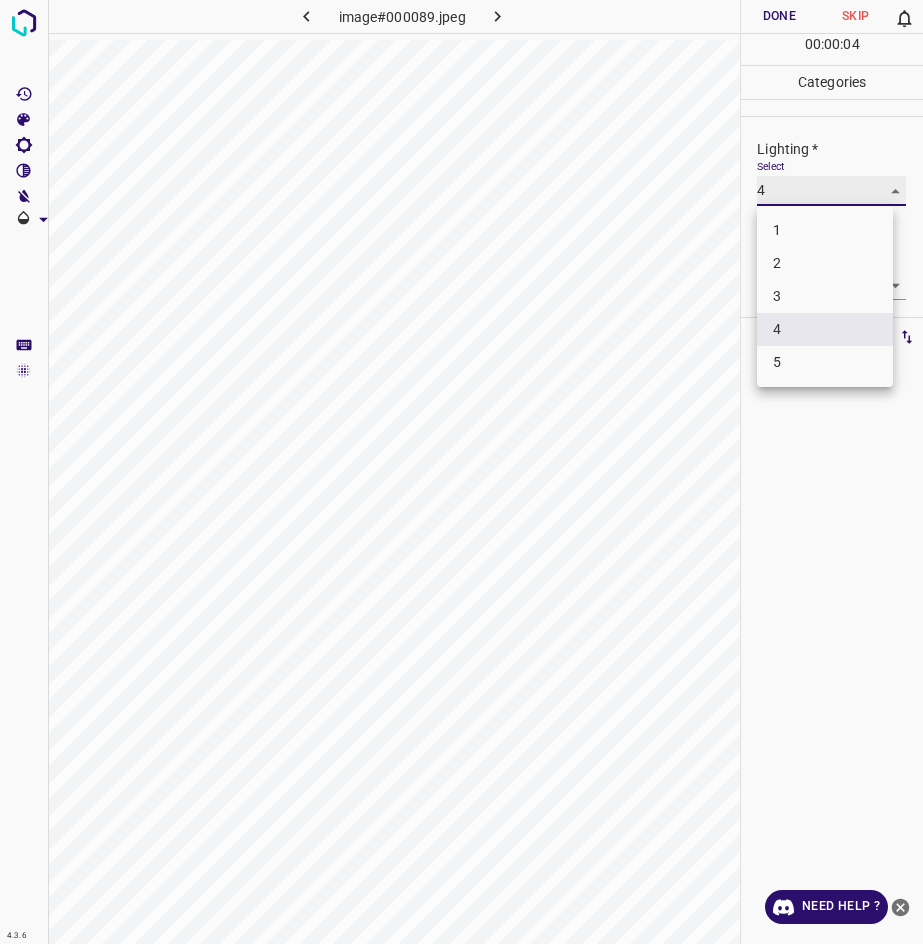 type on "3" 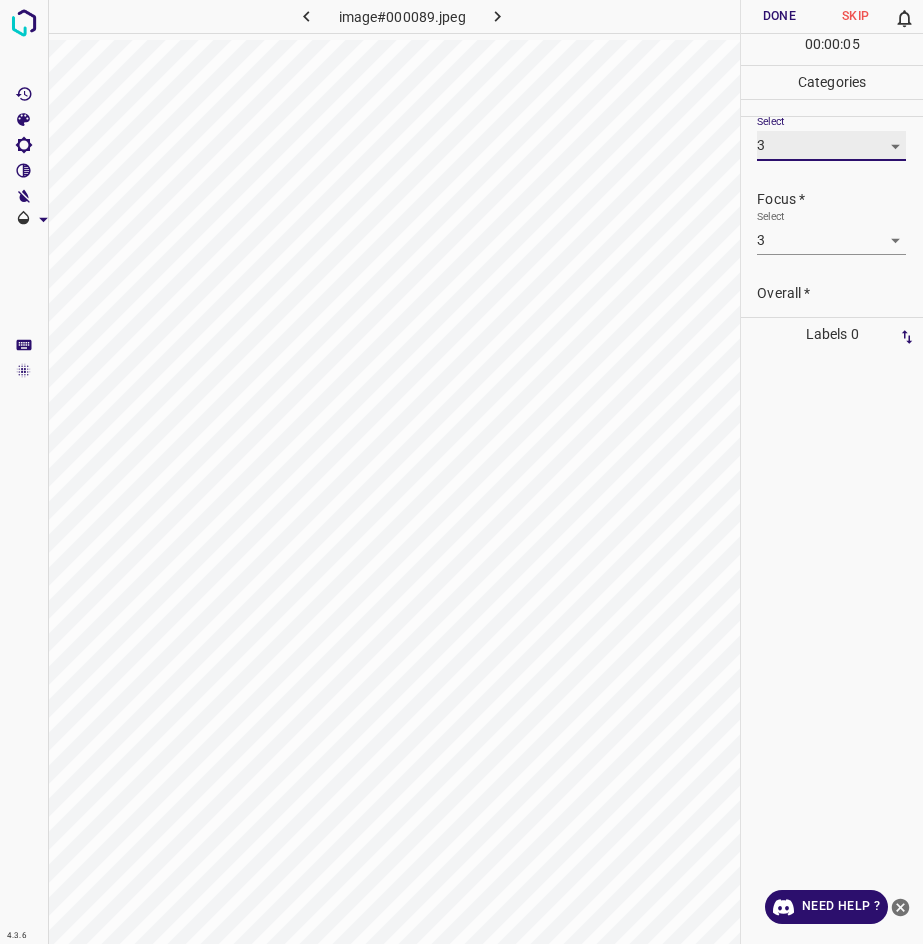 scroll, scrollTop: 88, scrollLeft: 0, axis: vertical 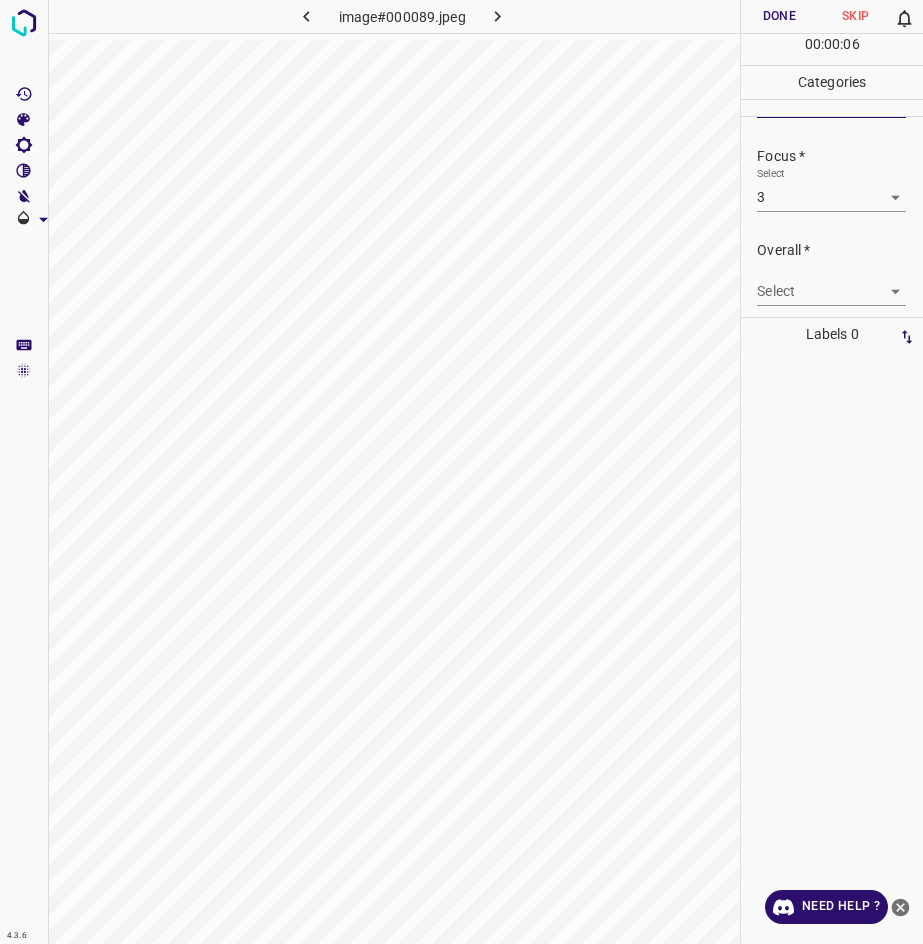 click on "4.3.6  image#000089.jpeg Done Skip 0 00   : 00   : 06   Categories Lighting *  Select 3 3 Focus *  Select 3 3 Overall *  Select ​ Labels   0 Categories 1 Lighting 2 Focus 3 Overall Tools Space Change between modes (Draw & Edit) I Auto labeling R Restore zoom M Zoom in N Zoom out Delete Delete selecte label Filters Z Restore filters X Saturation filter C Brightness filter V Contrast filter B Gray scale filter General O Download Need Help ? - Text - Hide - Delete" at bounding box center [461, 472] 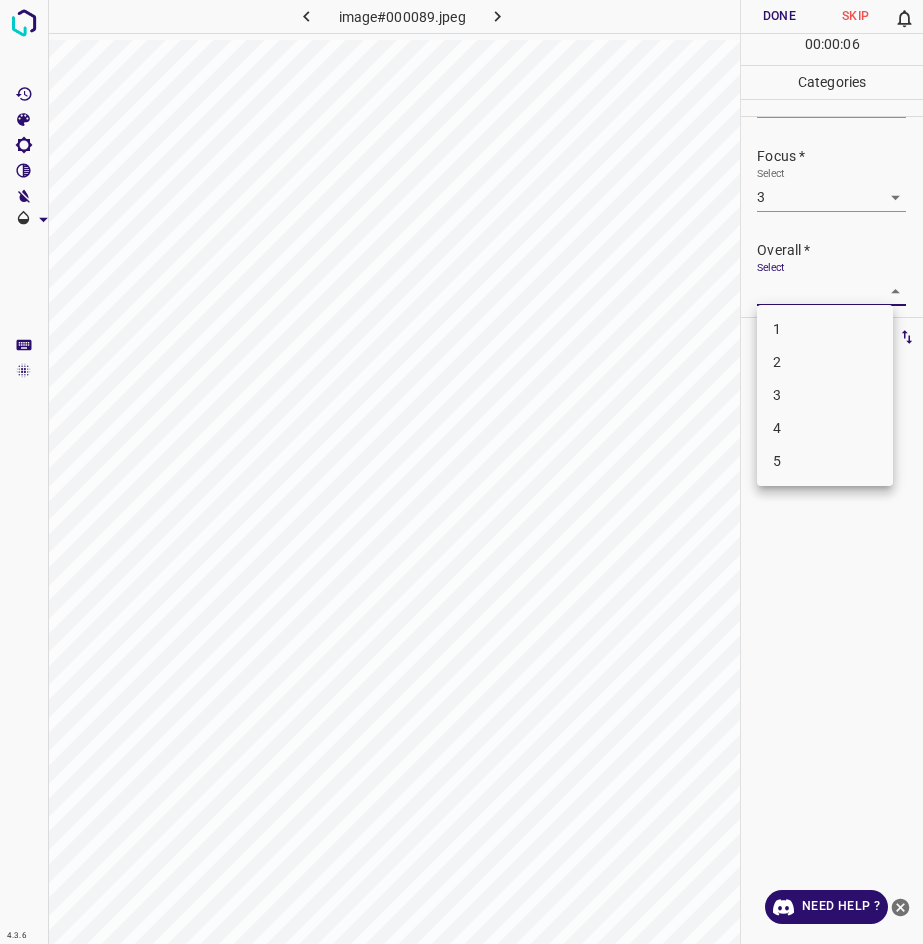 click on "3" at bounding box center (825, 395) 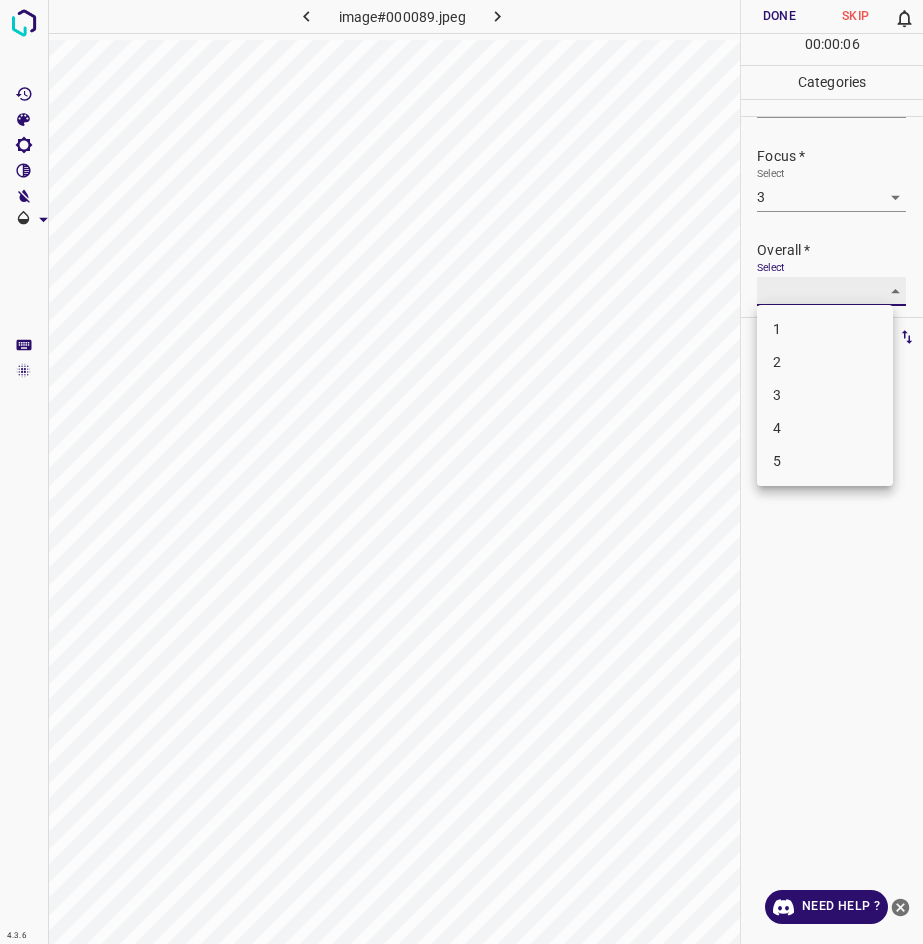 type on "3" 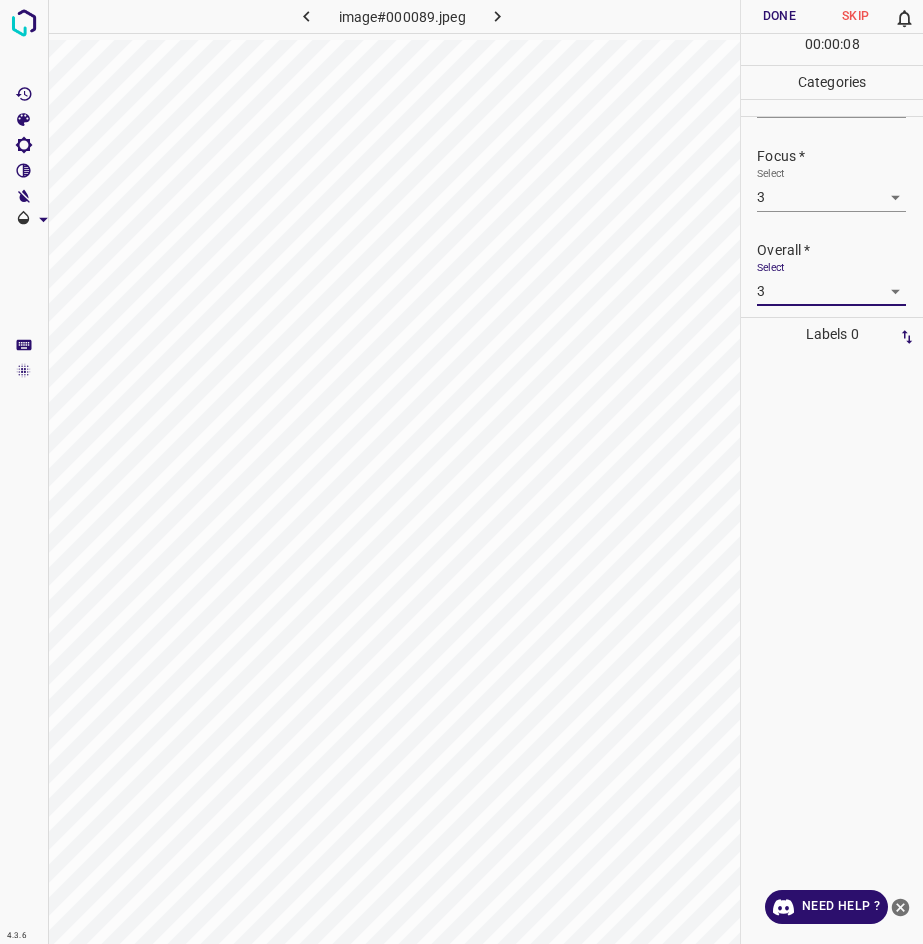 click on "Done" at bounding box center (779, 16) 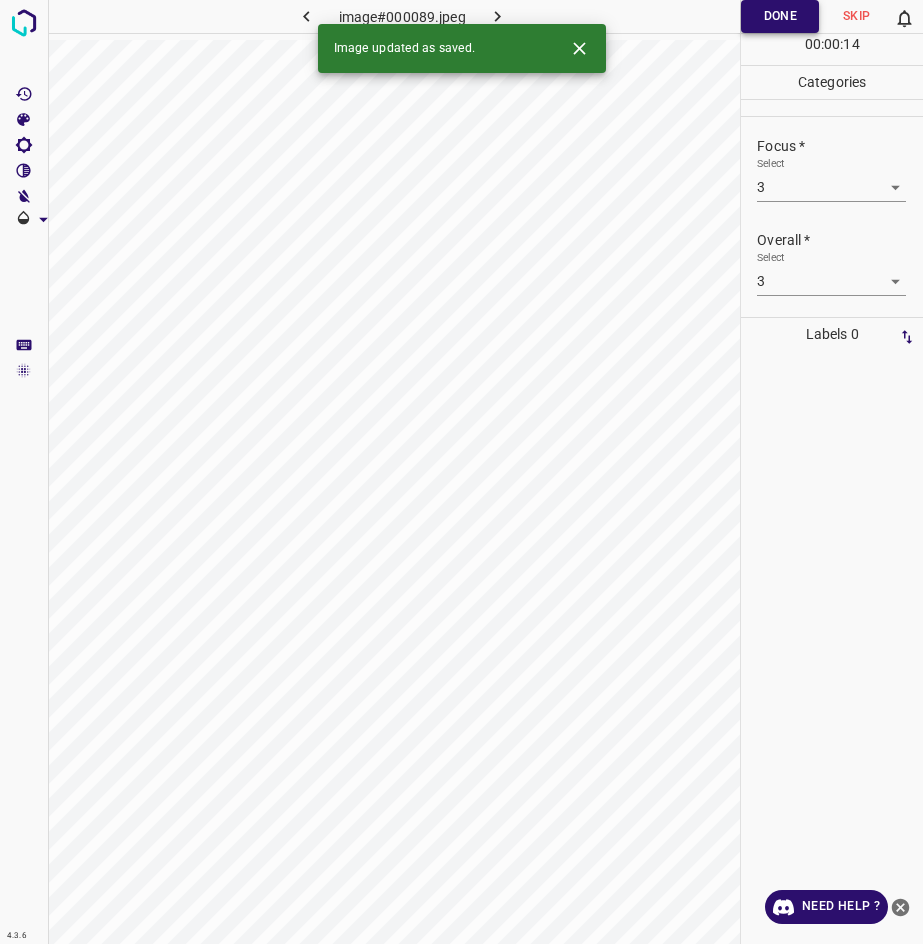 scroll, scrollTop: 0, scrollLeft: 0, axis: both 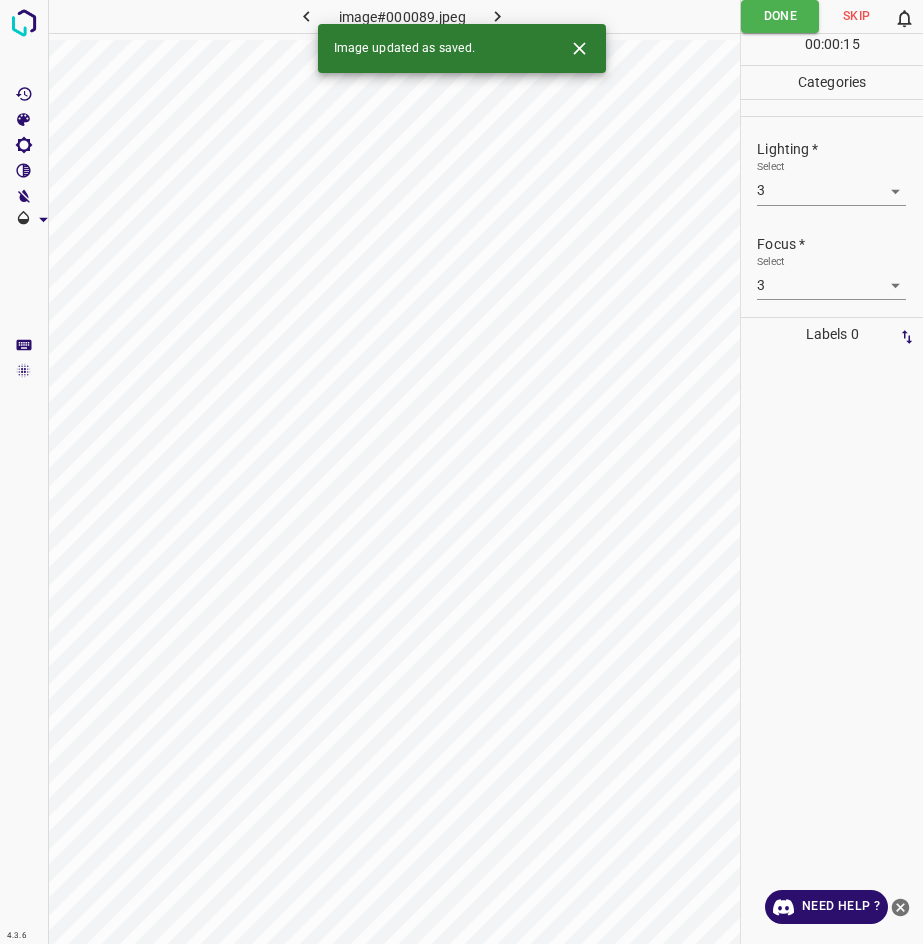 click 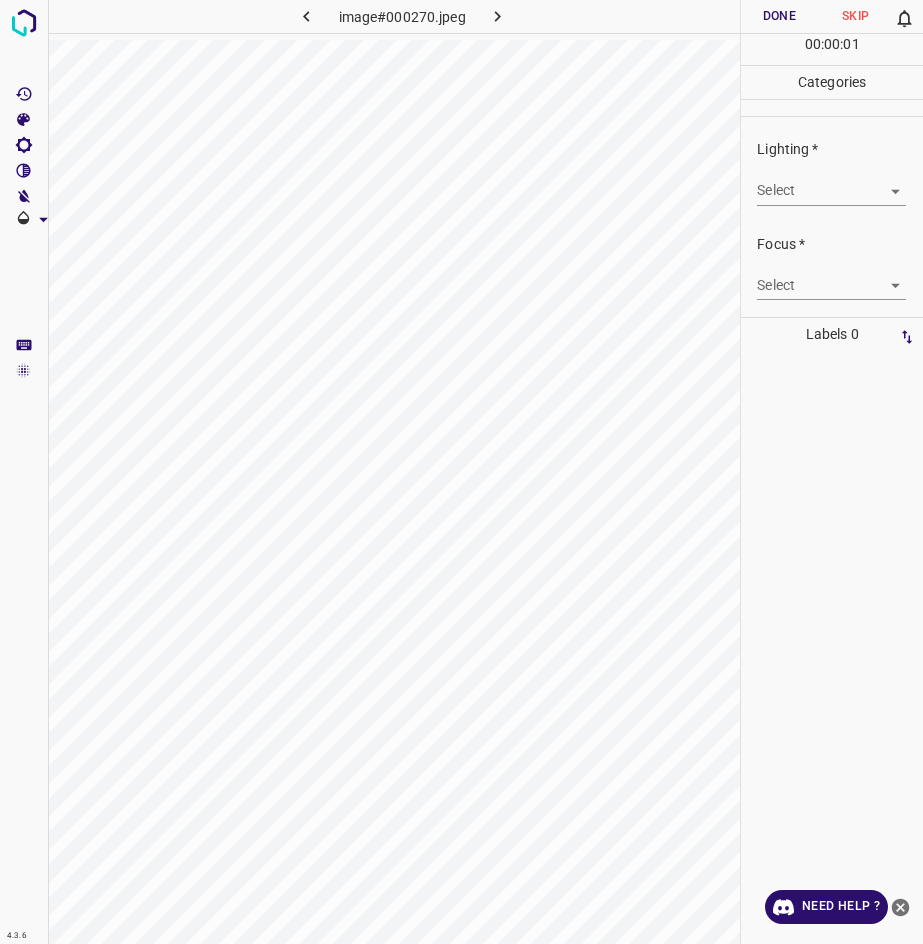 click on "4.3.6  image#000270.jpeg Done Skip 0 00   : 00   : 01   Categories Lighting *  Select ​ Focus *  Select ​ Overall *  Select ​ Labels   0 Categories 1 Lighting 2 Focus 3 Overall Tools Space Change between modes (Draw & Edit) I Auto labeling R Restore zoom M Zoom in N Zoom out Delete Delete selecte label Filters Z Restore filters X Saturation filter C Brightness filter V Contrast filter B Gray scale filter General O Download Need Help ? - Text - Hide - Delete" at bounding box center [461, 472] 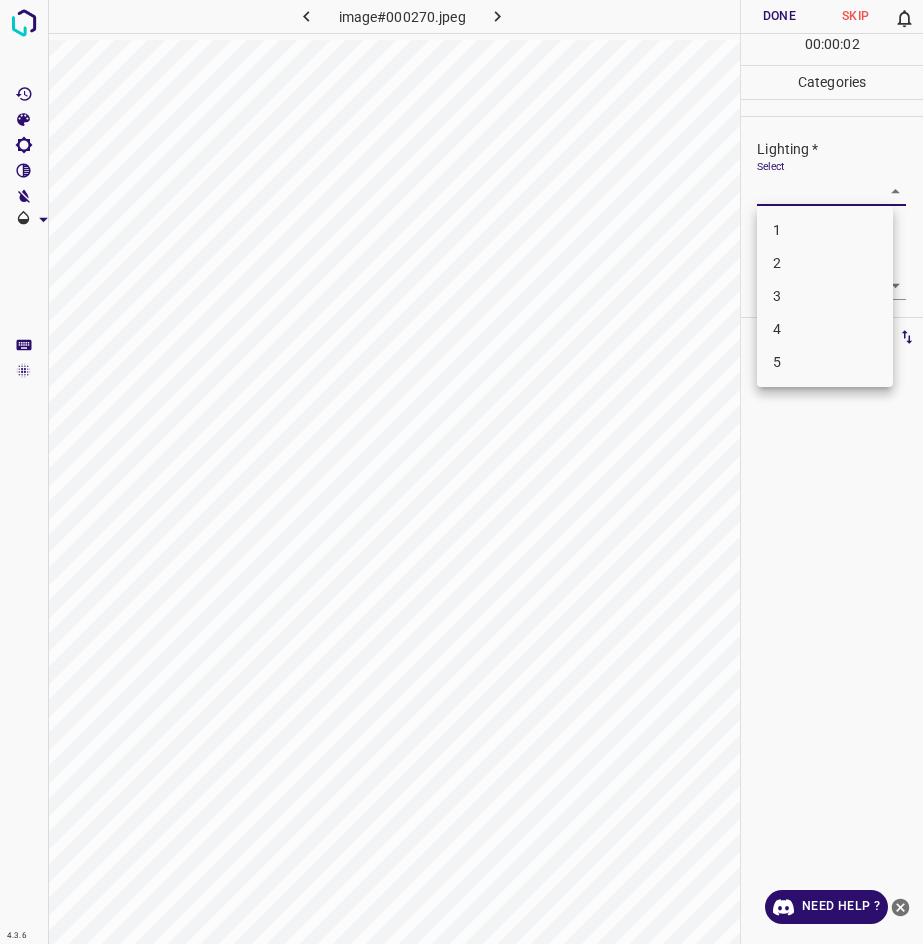 click on "3" at bounding box center [825, 296] 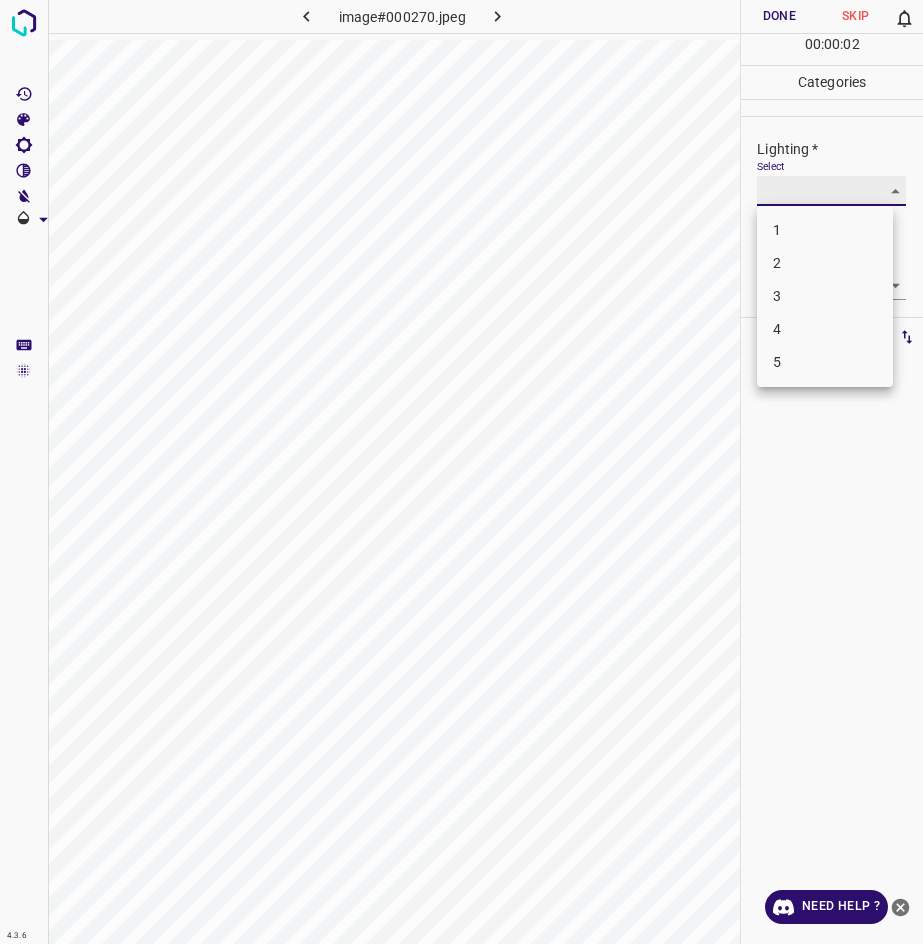 type on "3" 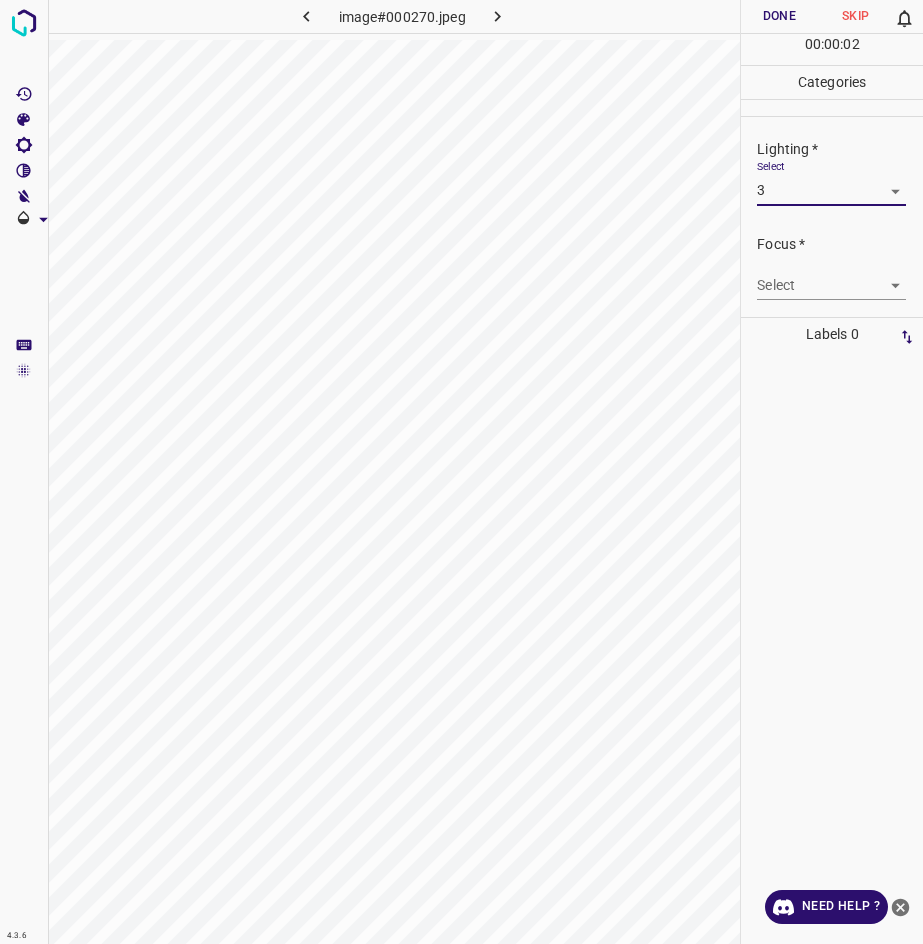 click on "4.3.6  image#000270.jpeg Done Skip 0 00   : 00   : 02   Categories Lighting *  Select 3 3 Focus *  Select ​ Overall *  Select ​ Labels   0 Categories 1 Lighting 2 Focus 3 Overall Tools Space Change between modes (Draw & Edit) I Auto labeling R Restore zoom M Zoom in N Zoom out Delete Delete selecte label Filters Z Restore filters X Saturation filter C Brightness filter V Contrast filter B Gray scale filter General O Download Need Help ? - Text - Hide - Delete 1 2 3 4 5" at bounding box center (461, 472) 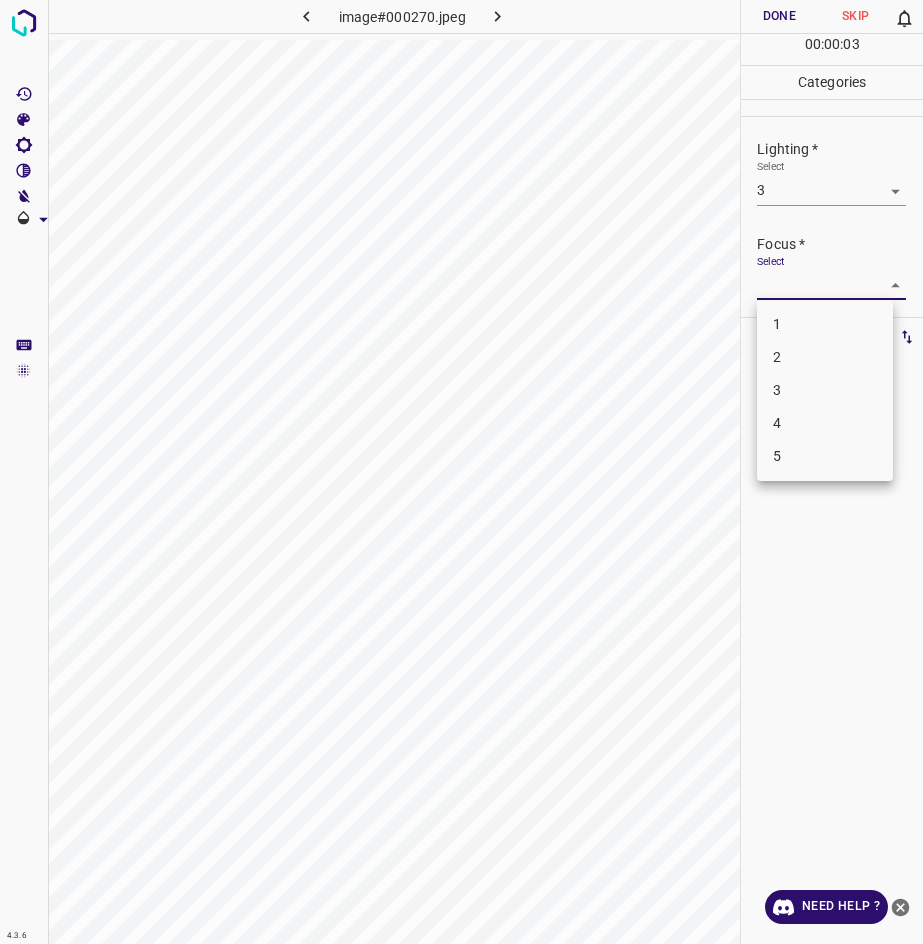 click on "3" at bounding box center (825, 390) 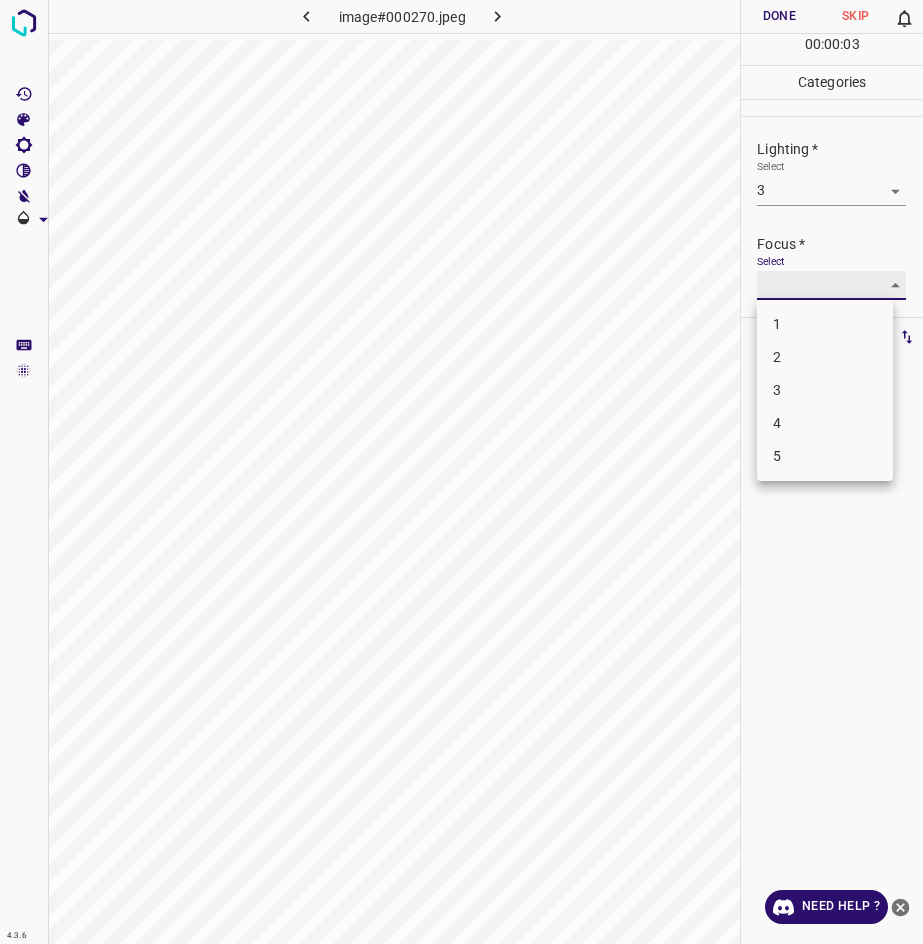 type on "3" 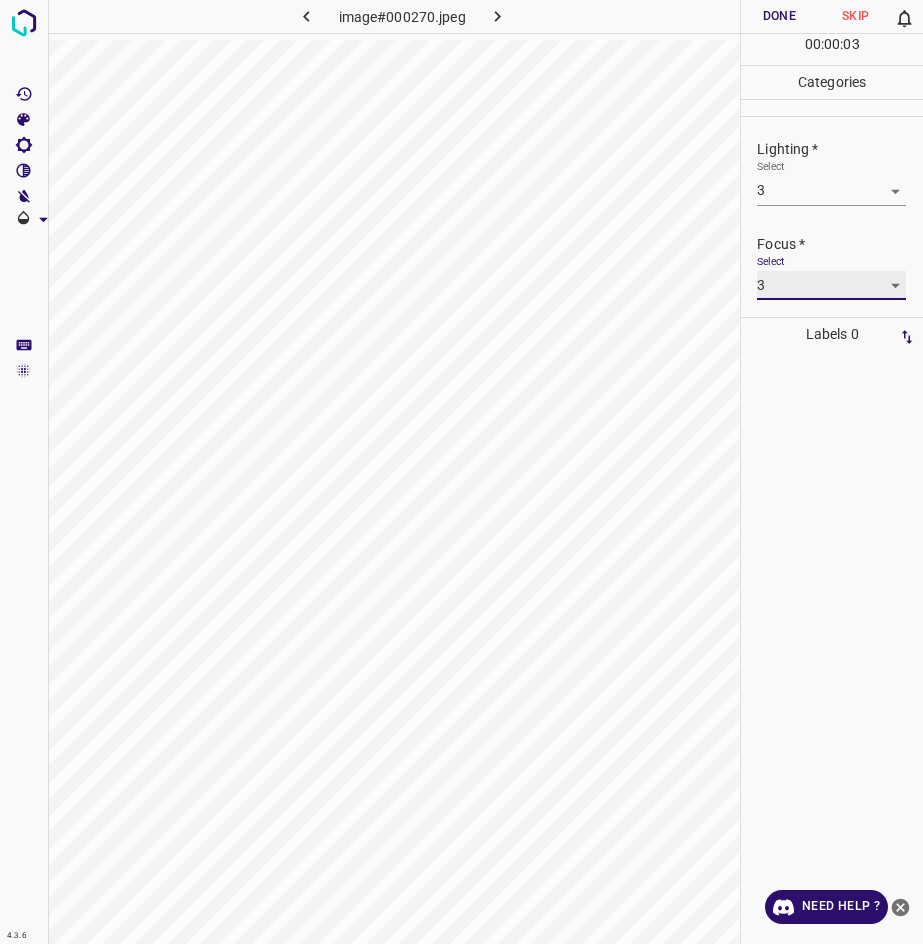 scroll, scrollTop: 98, scrollLeft: 0, axis: vertical 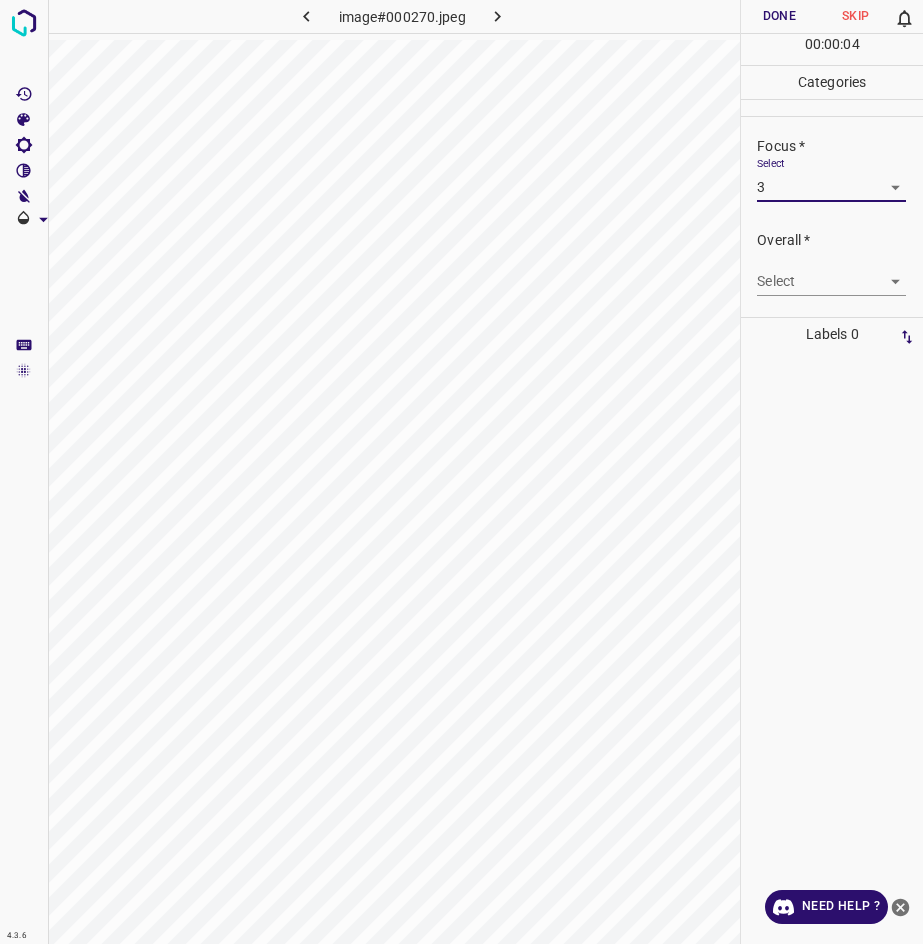 click on "4.3.6  image#000270.jpeg Done Skip 0 00   : 00   : 04   Categories Lighting *  Select 3 3 Focus *  Select 3 3 Overall *  Select ​ Labels   0 Categories 1 Lighting 2 Focus 3 Overall Tools Space Change between modes (Draw & Edit) I Auto labeling R Restore zoom M Zoom in N Zoom out Delete Delete selecte label Filters Z Restore filters X Saturation filter C Brightness filter V Contrast filter B Gray scale filter General O Download Need Help ? - Text - Hide - Delete" at bounding box center [461, 472] 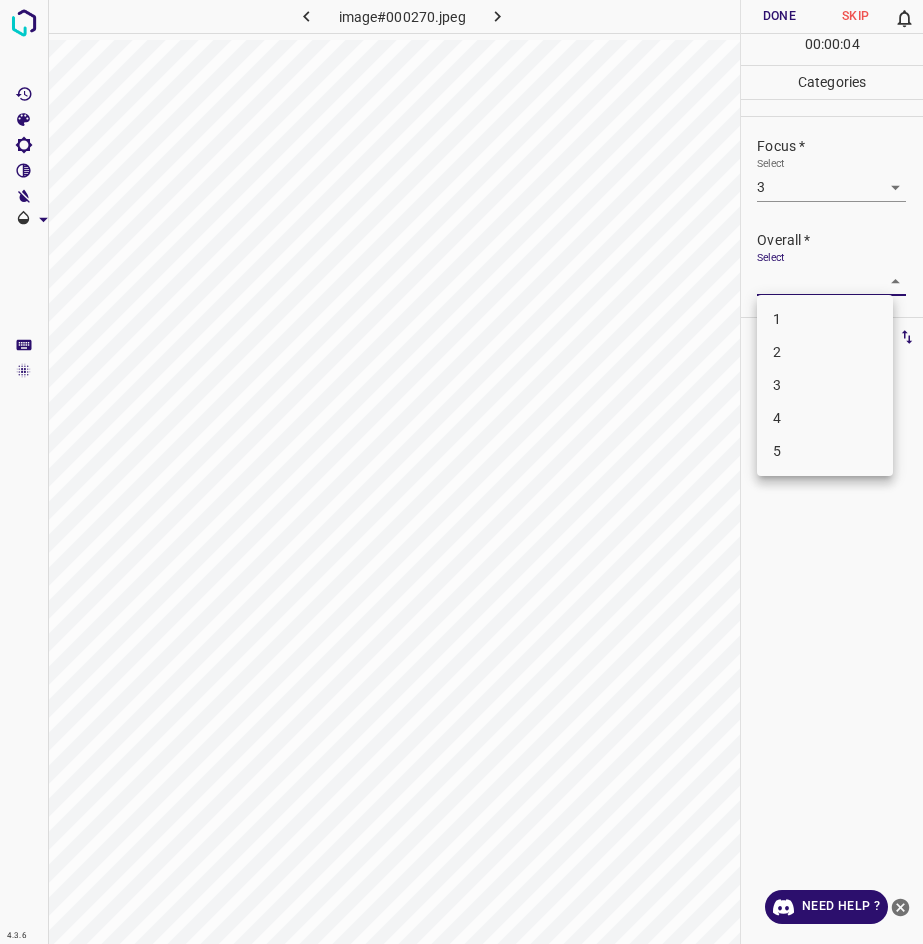 click on "3" at bounding box center (825, 385) 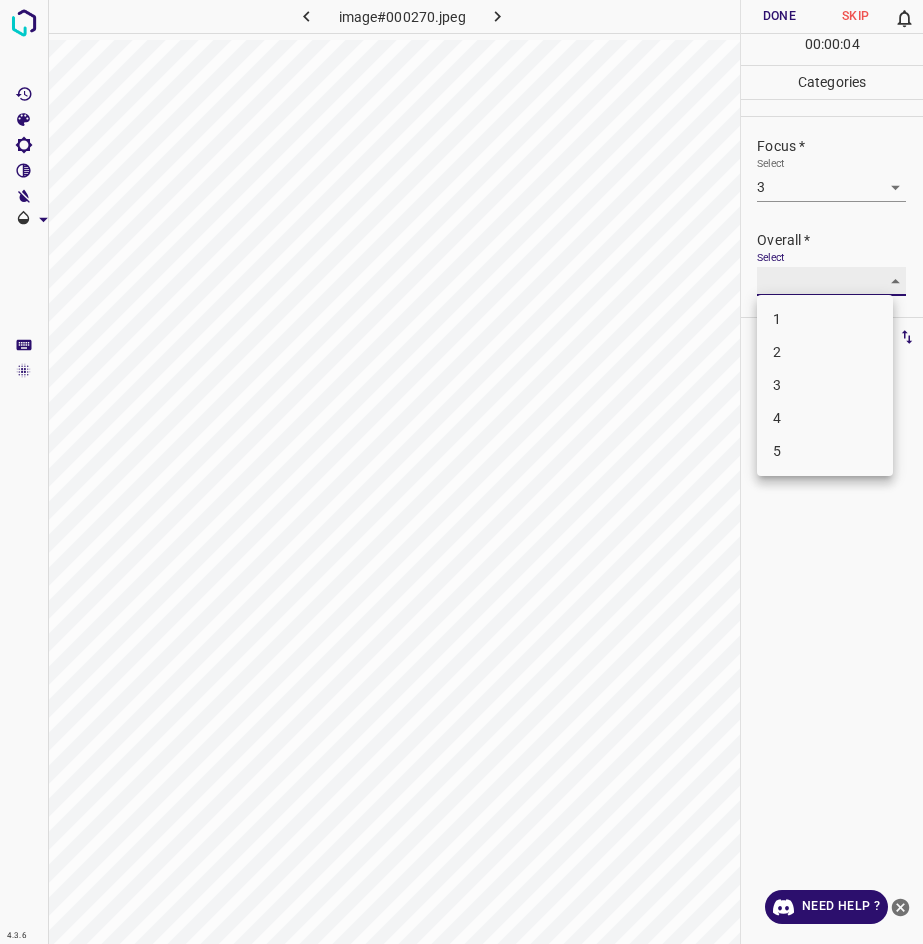 type on "3" 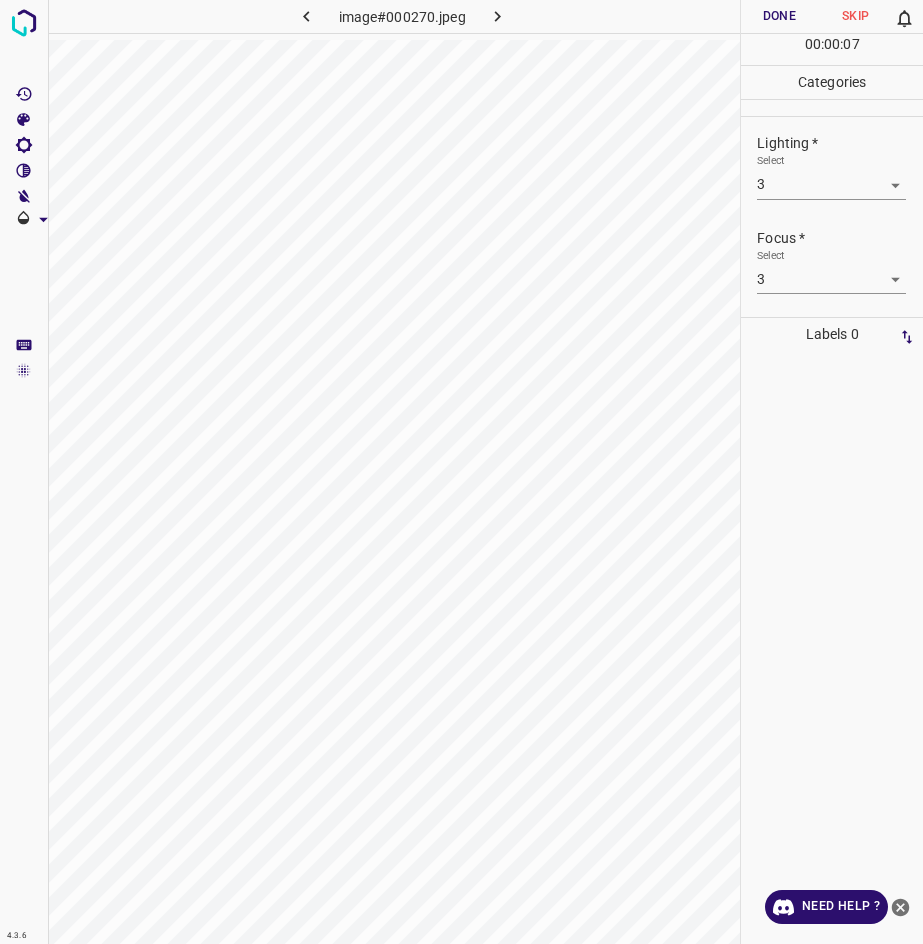 scroll, scrollTop: 0, scrollLeft: 0, axis: both 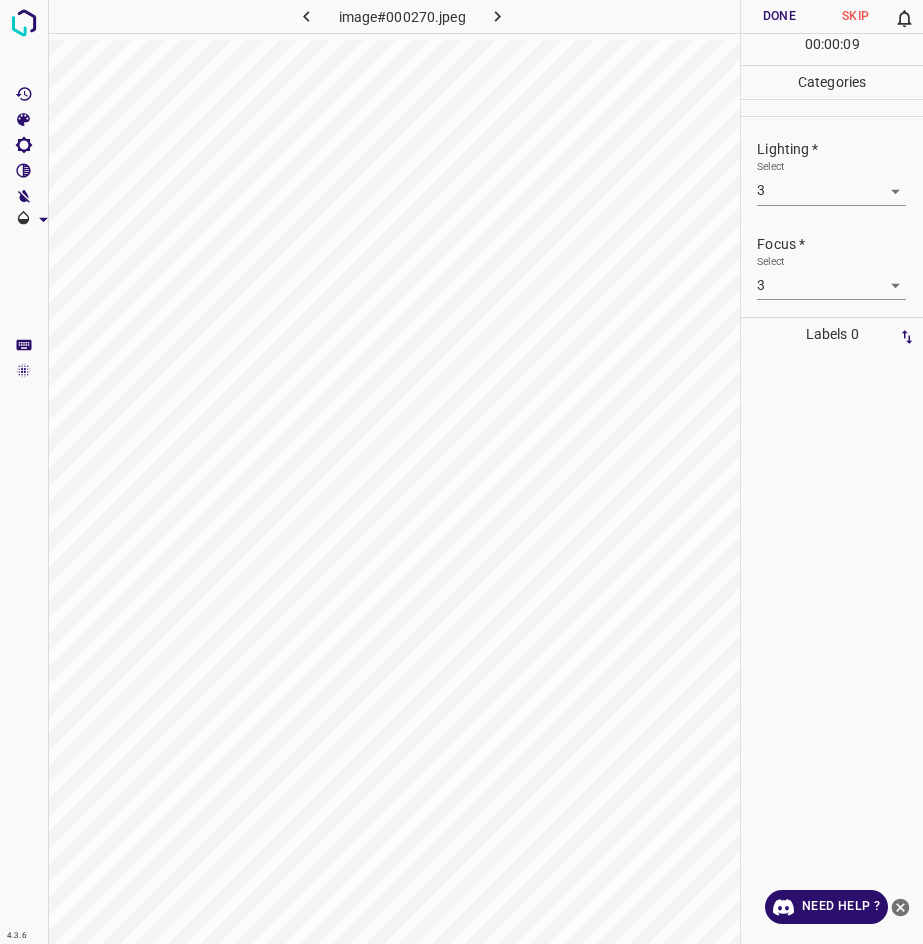 click on "Done" at bounding box center [779, 16] 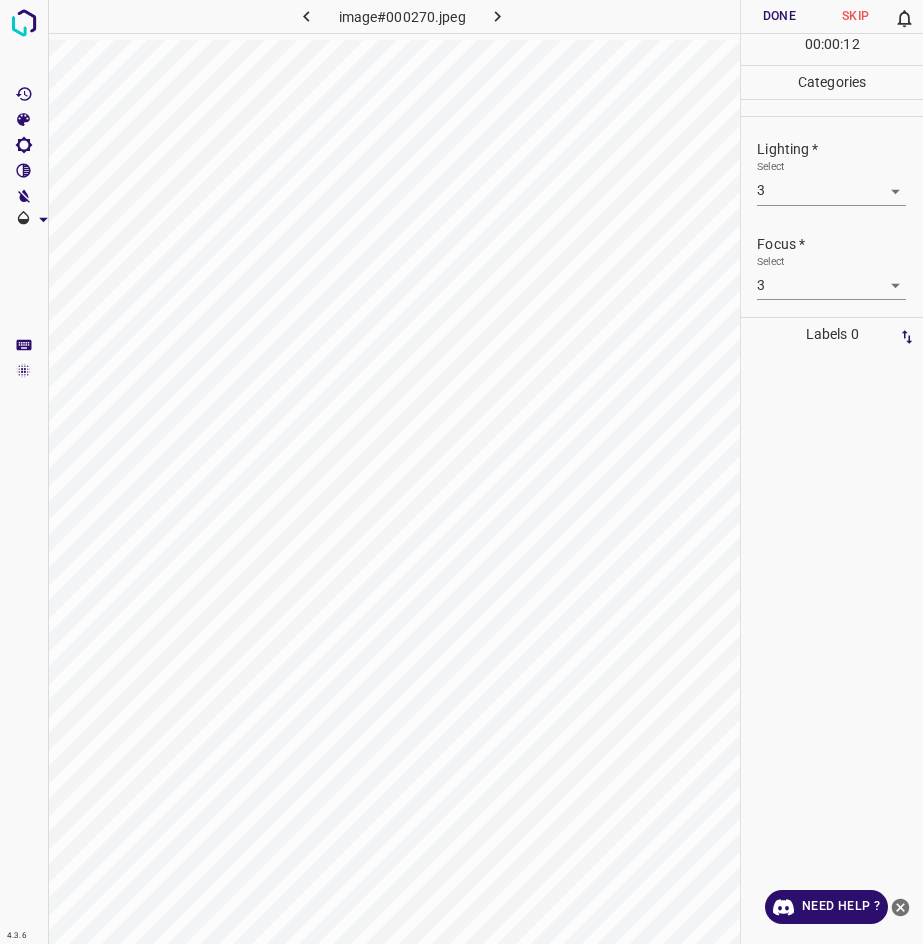 click on "Done" at bounding box center [779, 16] 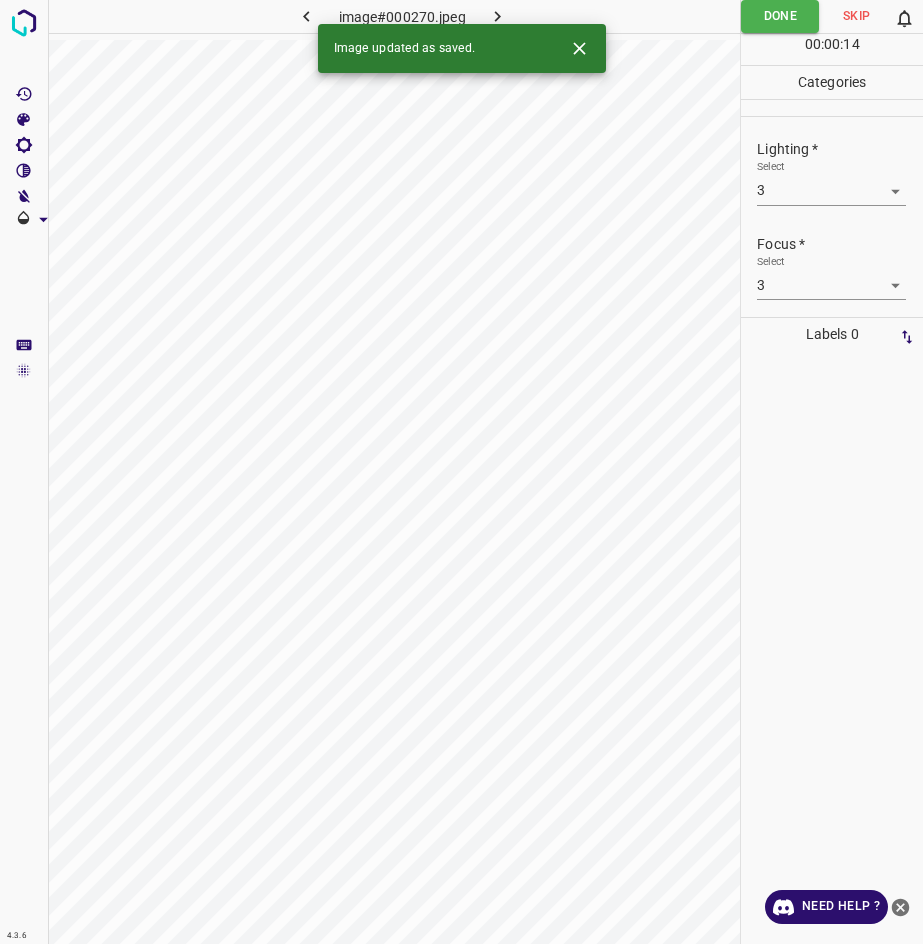 click 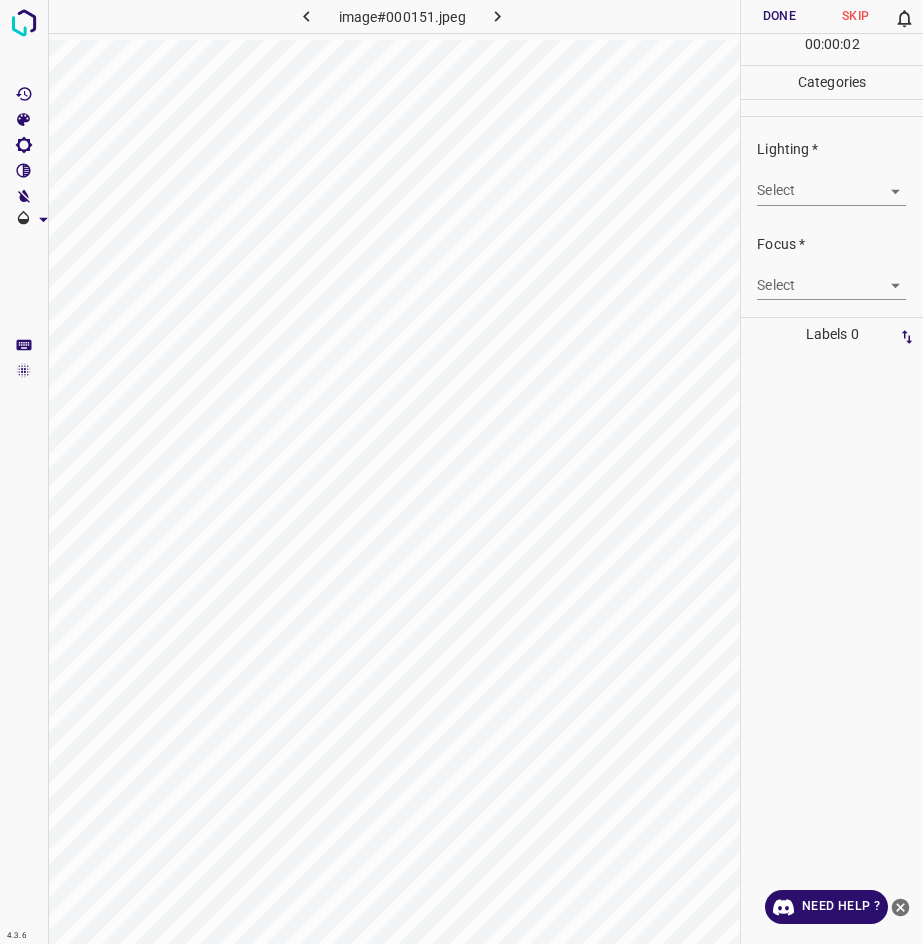 click on "4.3.6  image#000151.jpeg Done Skip 0 00   : 00   : 02   Categories Lighting *  Select ​ Focus *  Select ​ Overall *  Select ​ Labels   0 Categories 1 Lighting 2 Focus 3 Overall Tools Space Change between modes (Draw & Edit) I Auto labeling R Restore zoom M Zoom in N Zoom out Delete Delete selecte label Filters Z Restore filters X Saturation filter C Brightness filter V Contrast filter B Gray scale filter General O Download Need Help ? - Text - Hide - Delete" at bounding box center [461, 472] 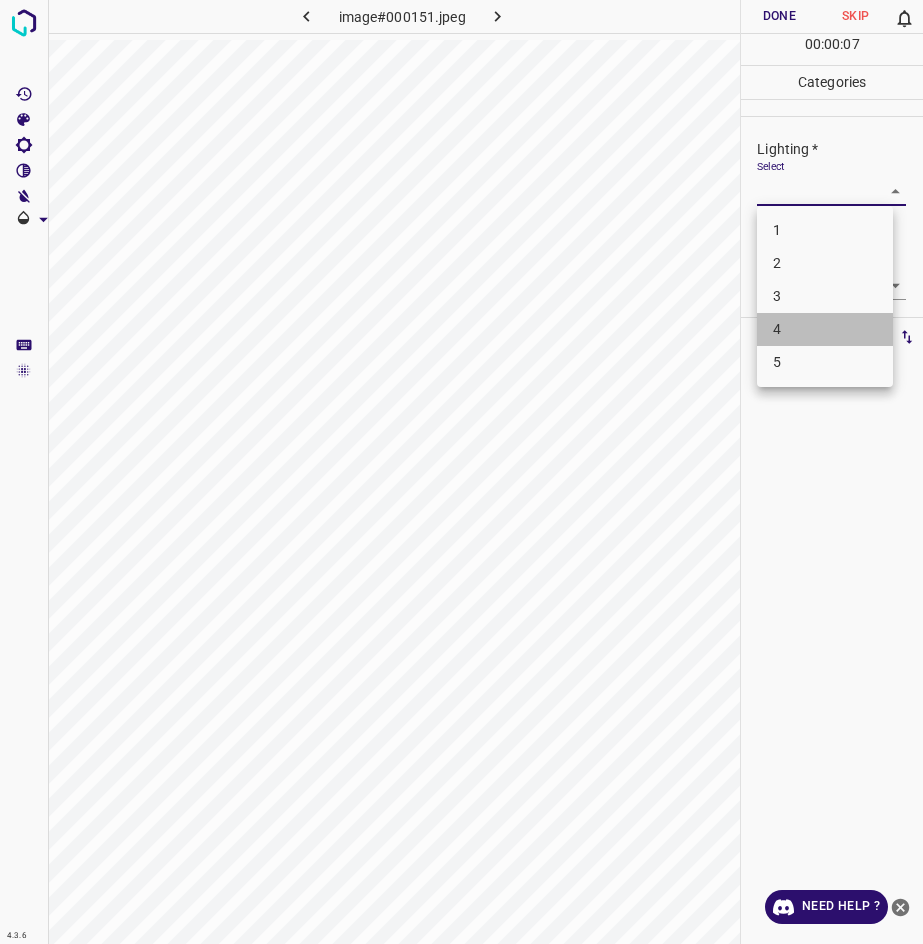 click on "4" at bounding box center (825, 329) 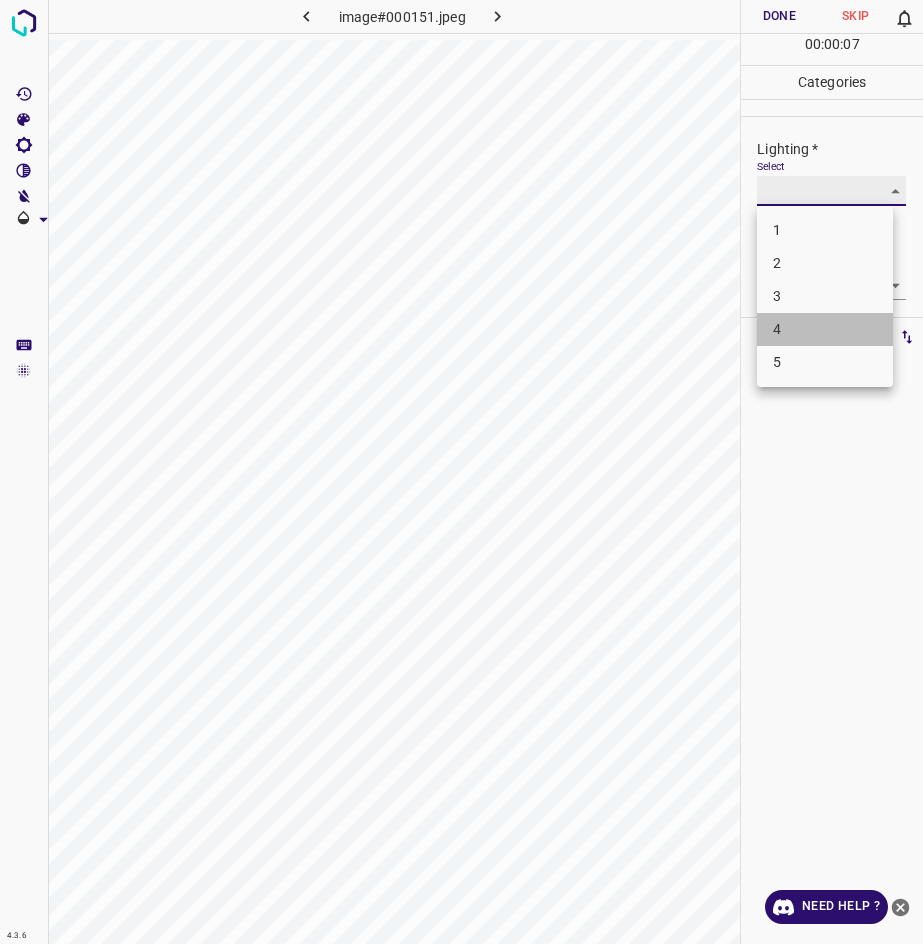 type on "4" 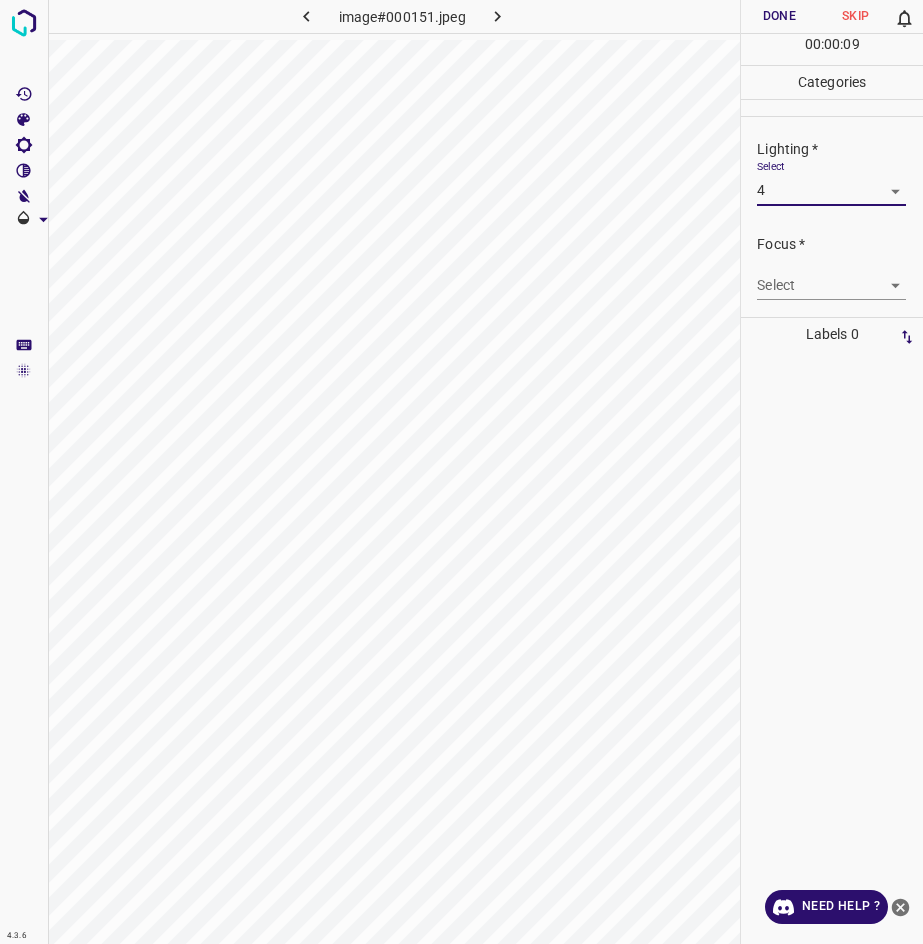 click on "4.3.6  image#000151.jpeg Done Skip 0 00   : 00   : 09   Categories Lighting *  Select 4 4 Focus *  Select ​ Overall *  Select ​ Labels   0 Categories 1 Lighting 2 Focus 3 Overall Tools Space Change between modes (Draw & Edit) I Auto labeling R Restore zoom M Zoom in N Zoom out Delete Delete selecte label Filters Z Restore filters X Saturation filter C Brightness filter V Contrast filter B Gray scale filter General O Download Need Help ? - Text - Hide - Delete" at bounding box center (461, 472) 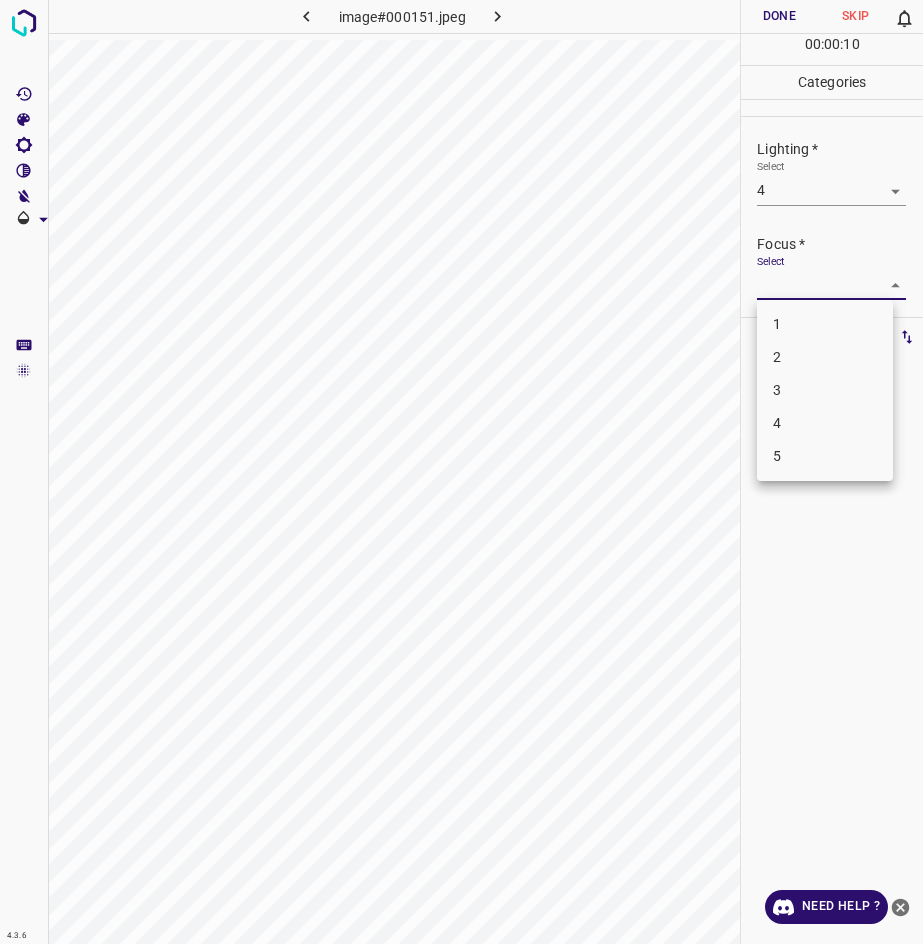 click on "4" at bounding box center (825, 423) 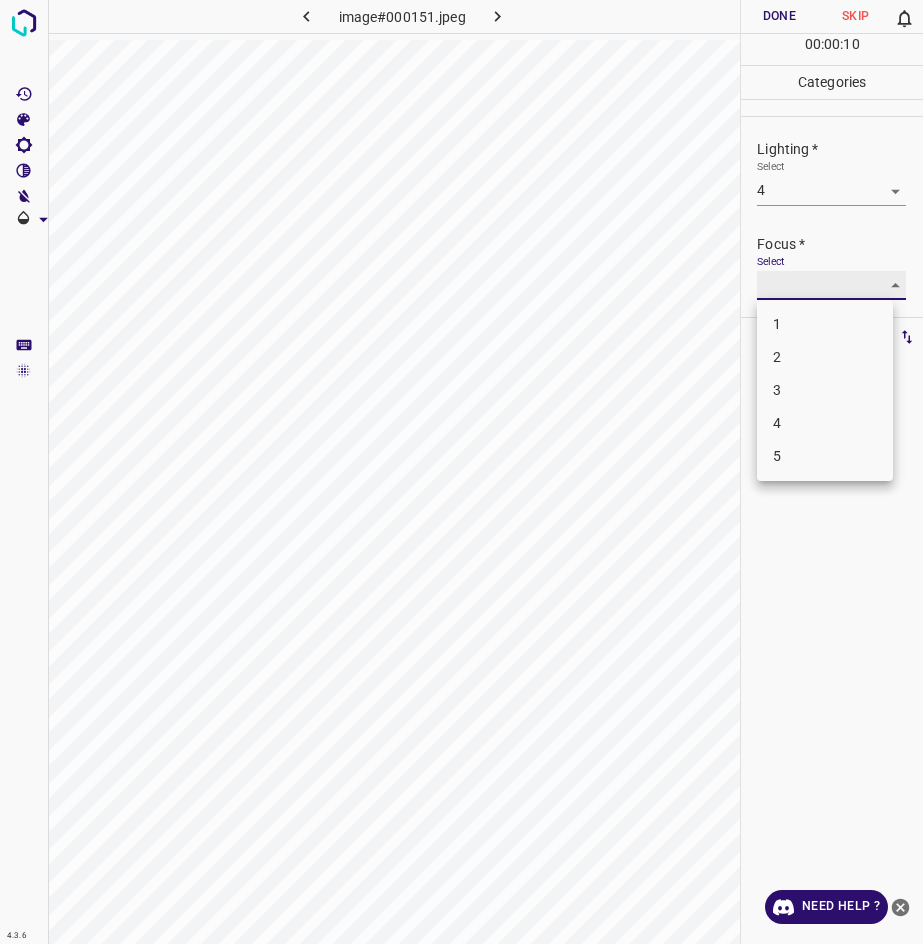 type on "4" 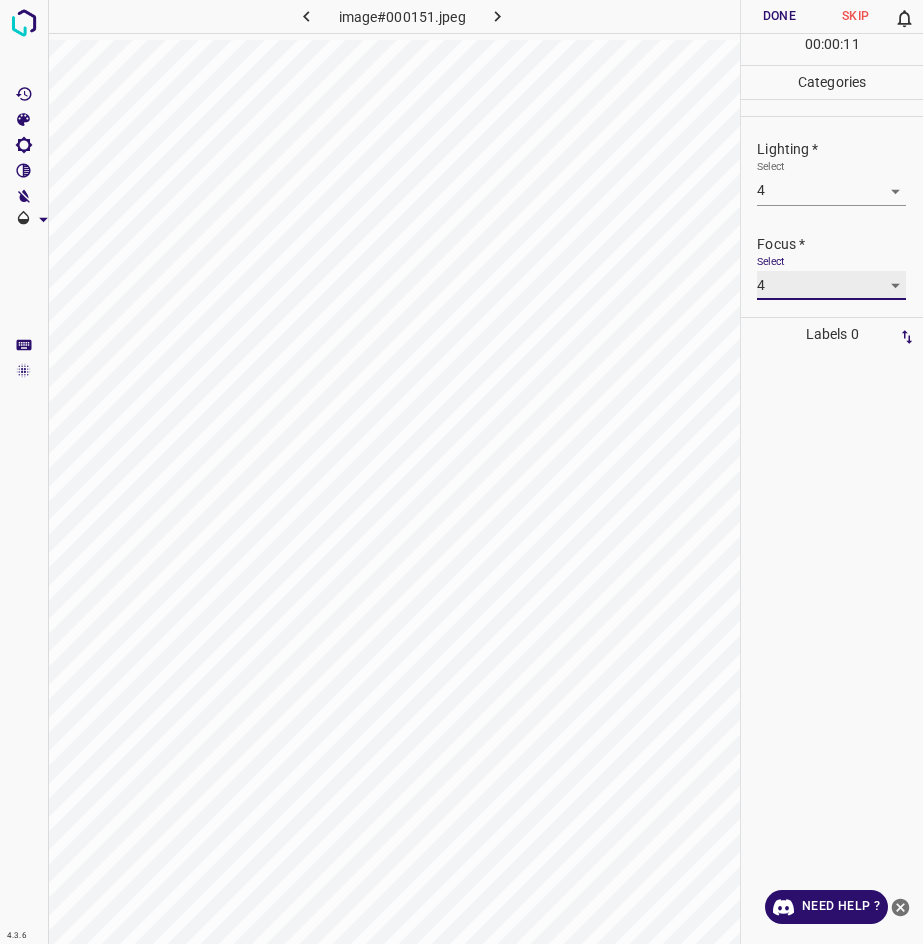 scroll, scrollTop: 38, scrollLeft: 0, axis: vertical 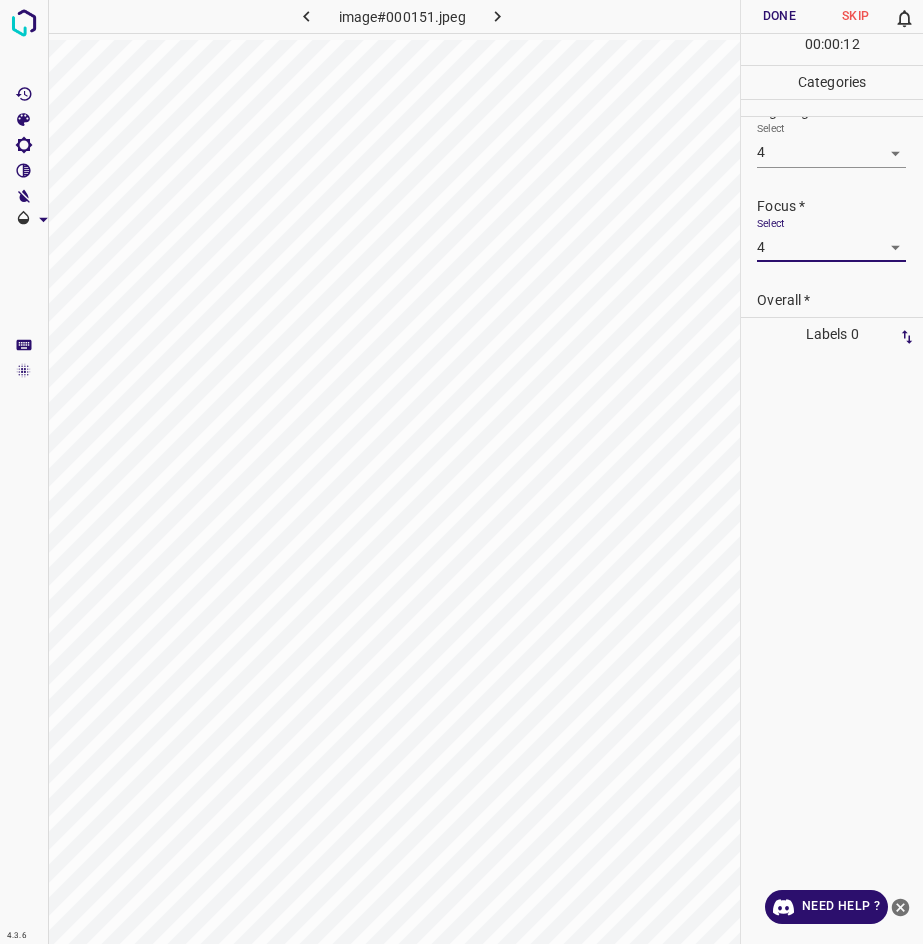 click on "Overall *" at bounding box center [840, 300] 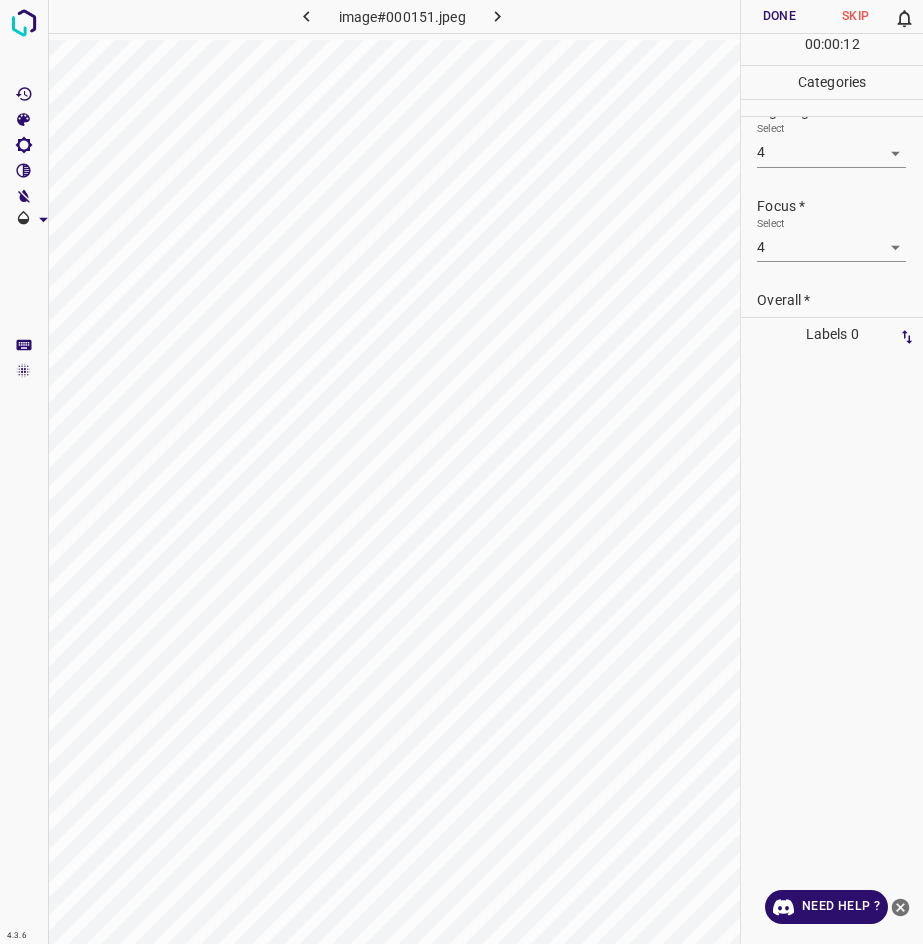 scroll, scrollTop: 79, scrollLeft: 0, axis: vertical 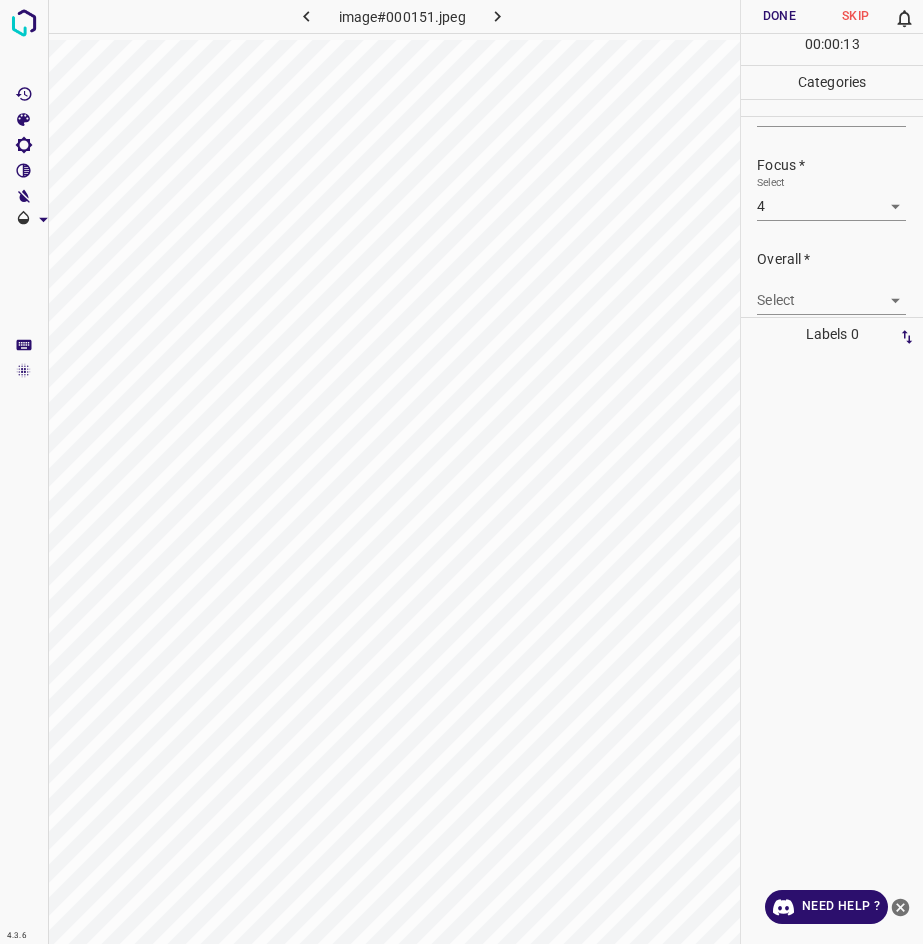 click on "Select ​" at bounding box center (831, 292) 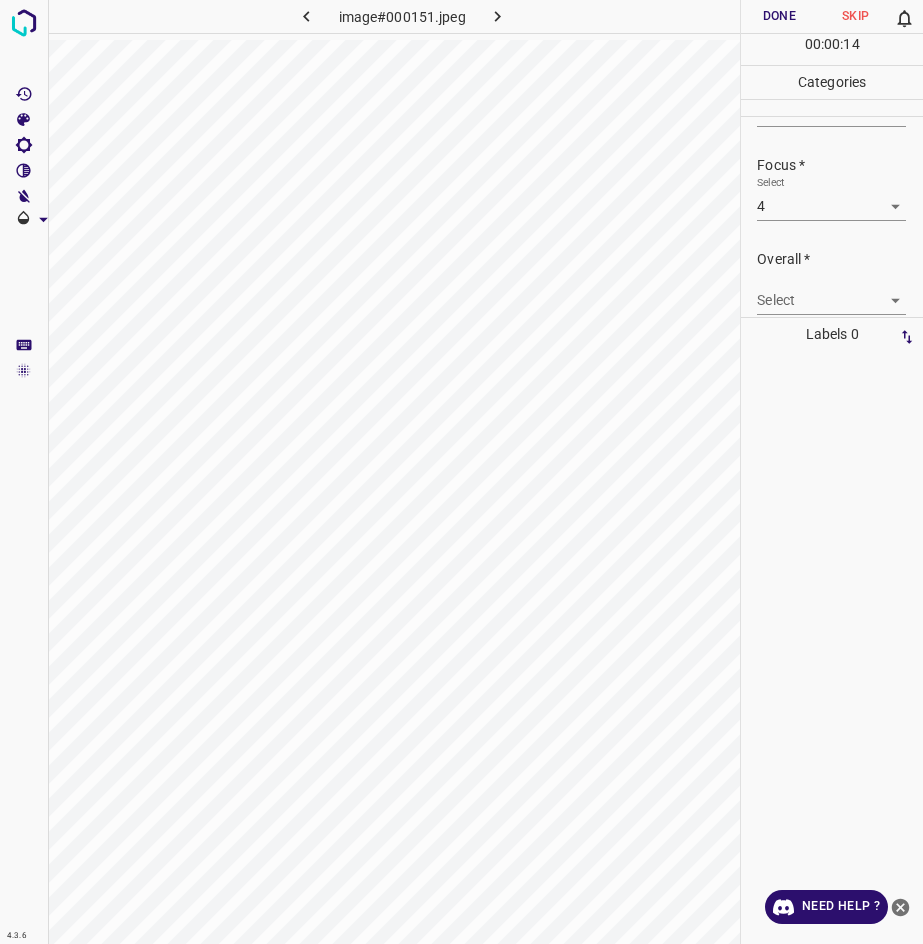 click on "4.3.6  image#000151.jpeg Done Skip 0 00   : 00   : 14   Categories Lighting *  Select 4 4 Focus *  Select 4 4 Overall *  Select ​ Labels   0 Categories 1 Lighting 2 Focus 3 Overall Tools Space Change between modes (Draw & Edit) I Auto labeling R Restore zoom M Zoom in N Zoom out Delete Delete selecte label Filters Z Restore filters X Saturation filter C Brightness filter V Contrast filter B Gray scale filter General O Download Need Help ? - Text - Hide - Delete" at bounding box center (461, 472) 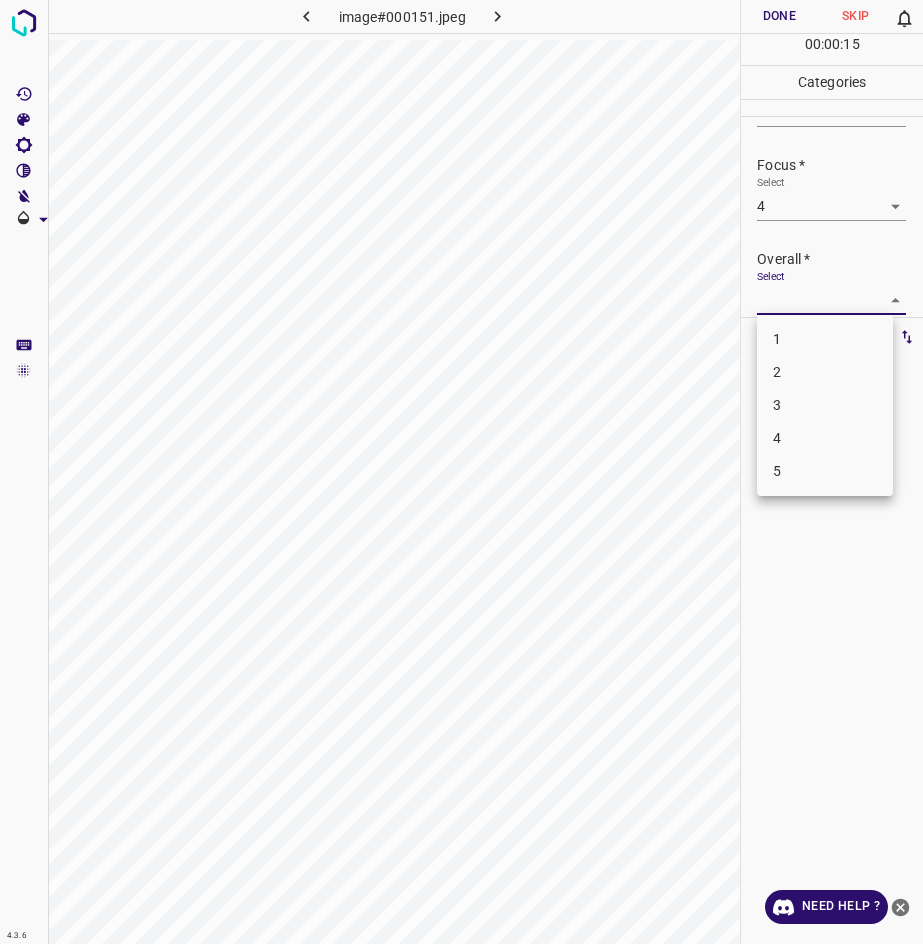 click on "4" at bounding box center (825, 438) 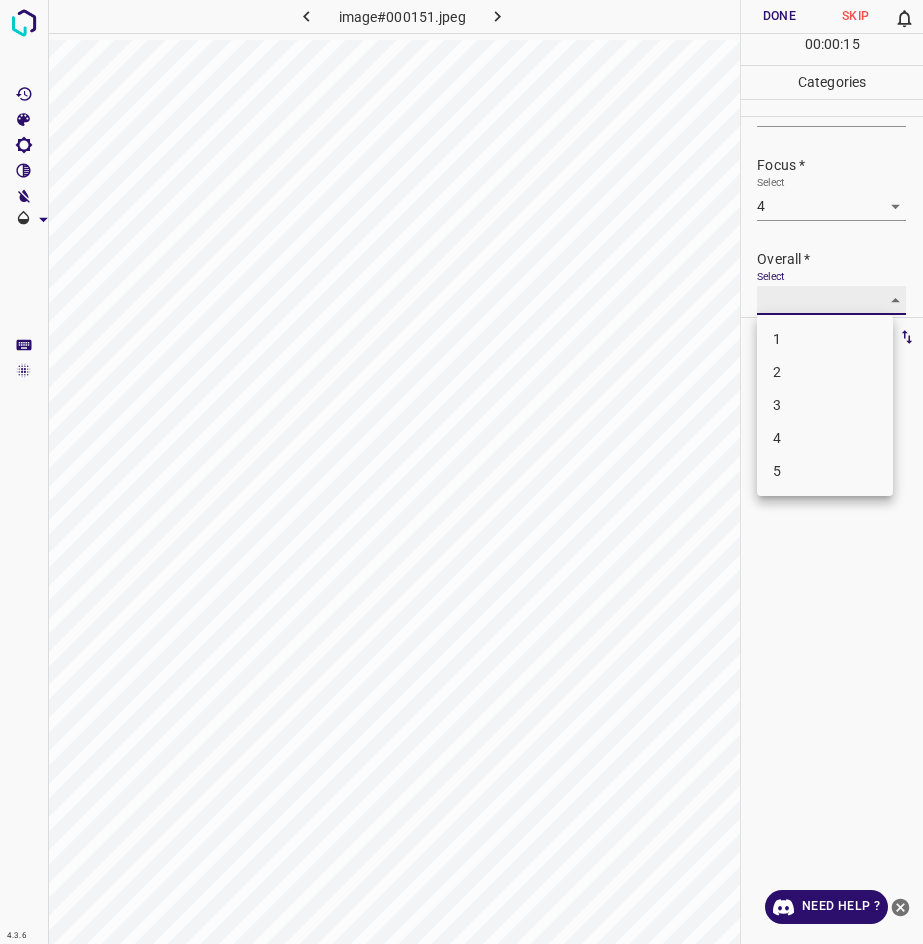 type on "4" 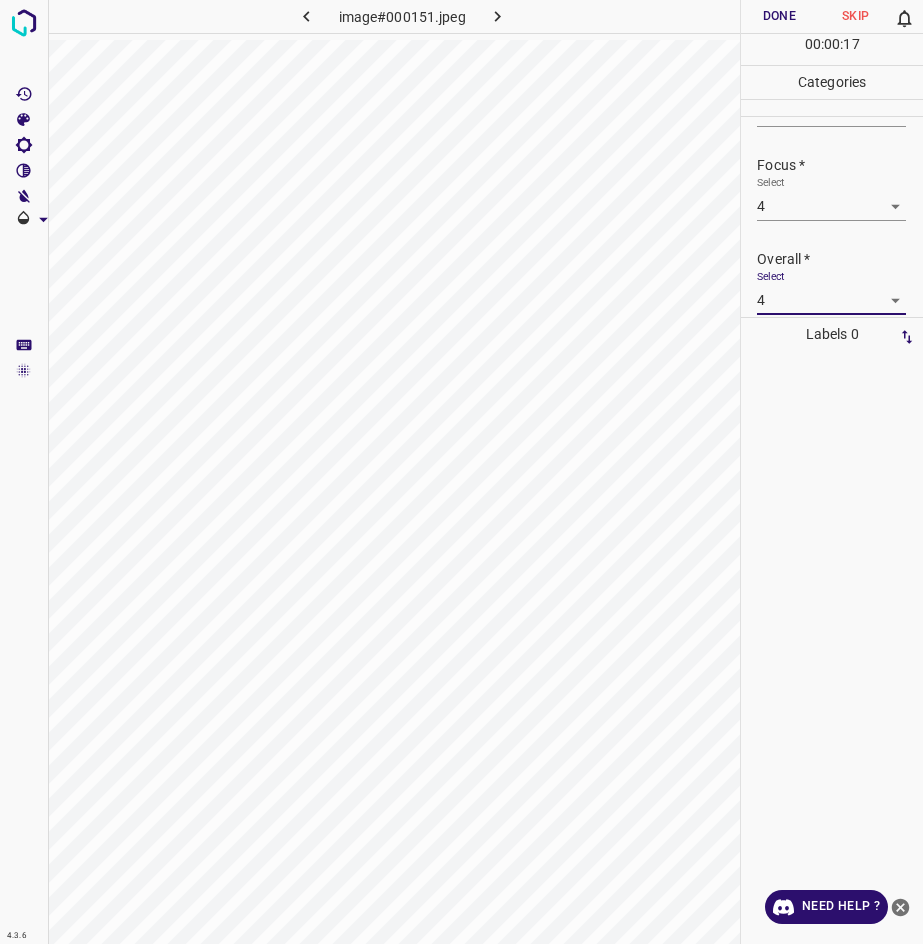 click on "Done" at bounding box center [779, 16] 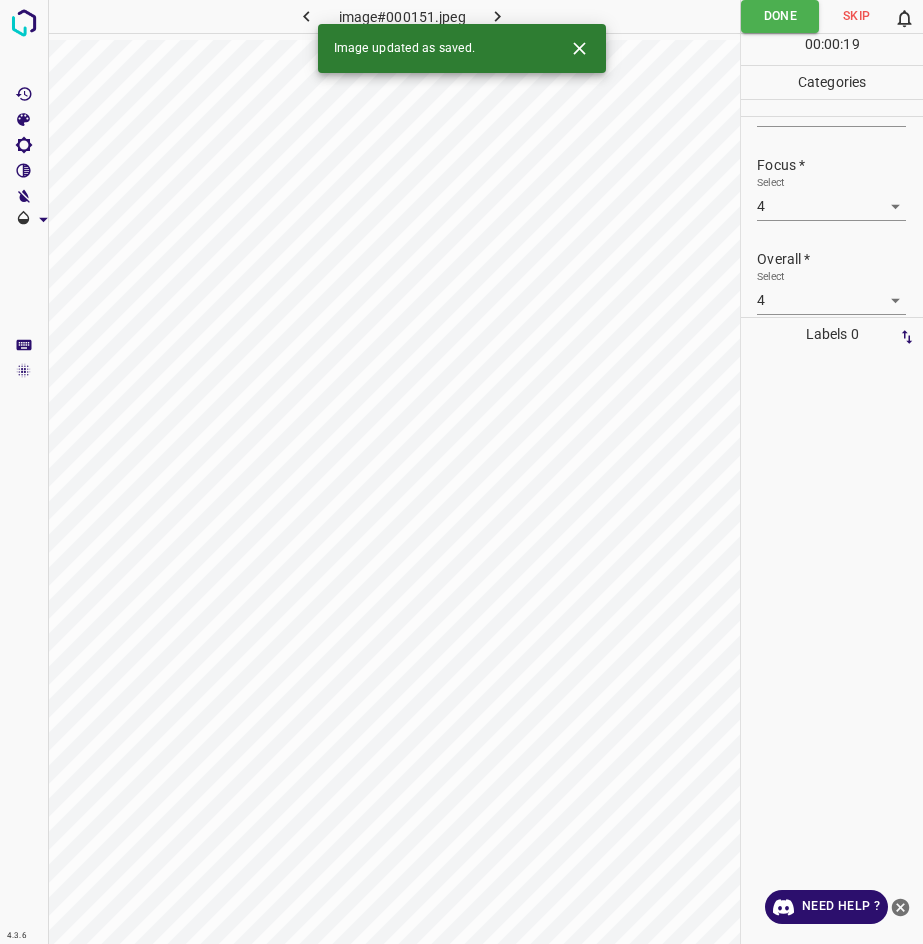 scroll, scrollTop: 0, scrollLeft: 0, axis: both 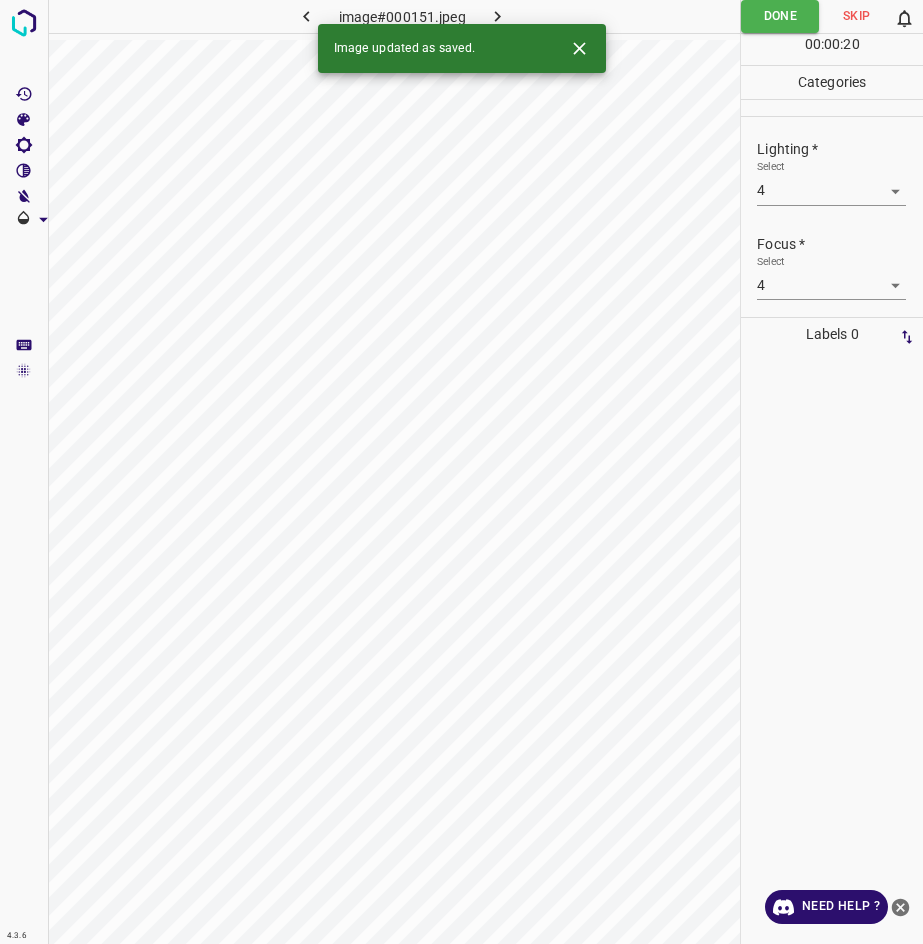 click 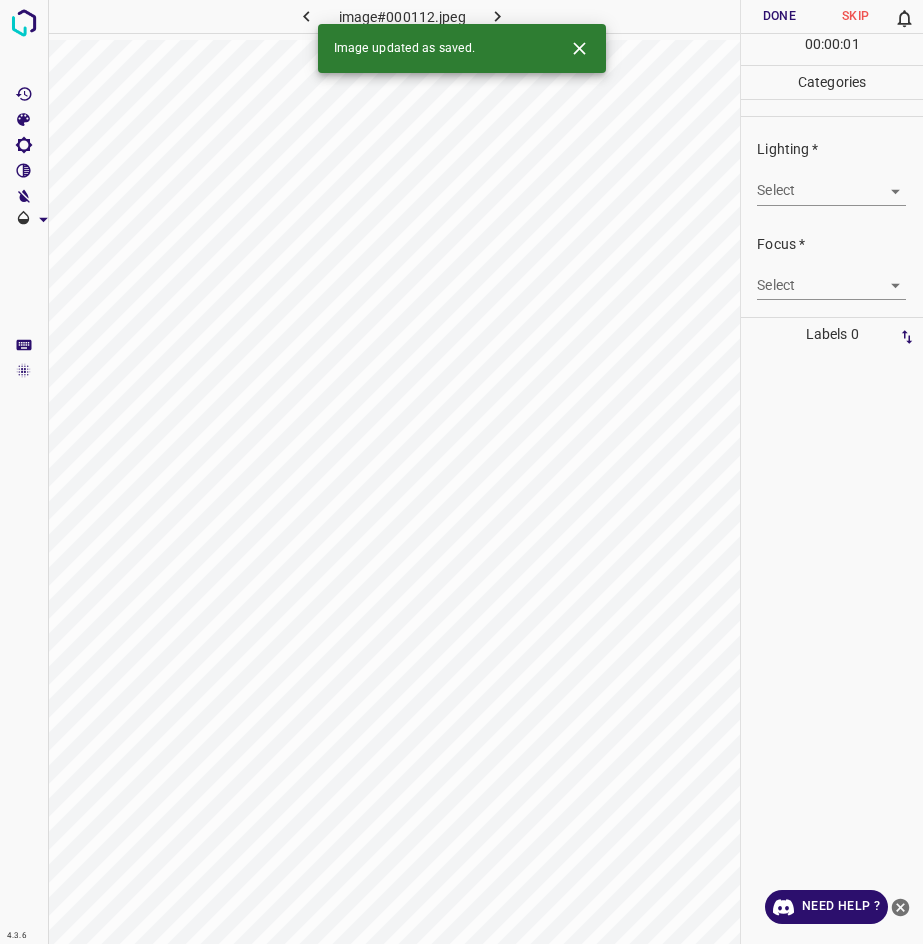 click on "4.3.6  image#000112.jpeg Done Skip 0 00   : 00   : 01   Categories Lighting *  Select ​ Focus *  Select ​ Overall *  Select ​ Labels   0 Categories 1 Lighting 2 Focus 3 Overall Tools Space Change between modes (Draw & Edit) I Auto labeling R Restore zoom M Zoom in N Zoom out Delete Delete selecte label Filters Z Restore filters X Saturation filter C Brightness filter V Contrast filter B Gray scale filter General O Download Image updated as saved. Need Help ? - Text - Hide - Delete" at bounding box center [461, 472] 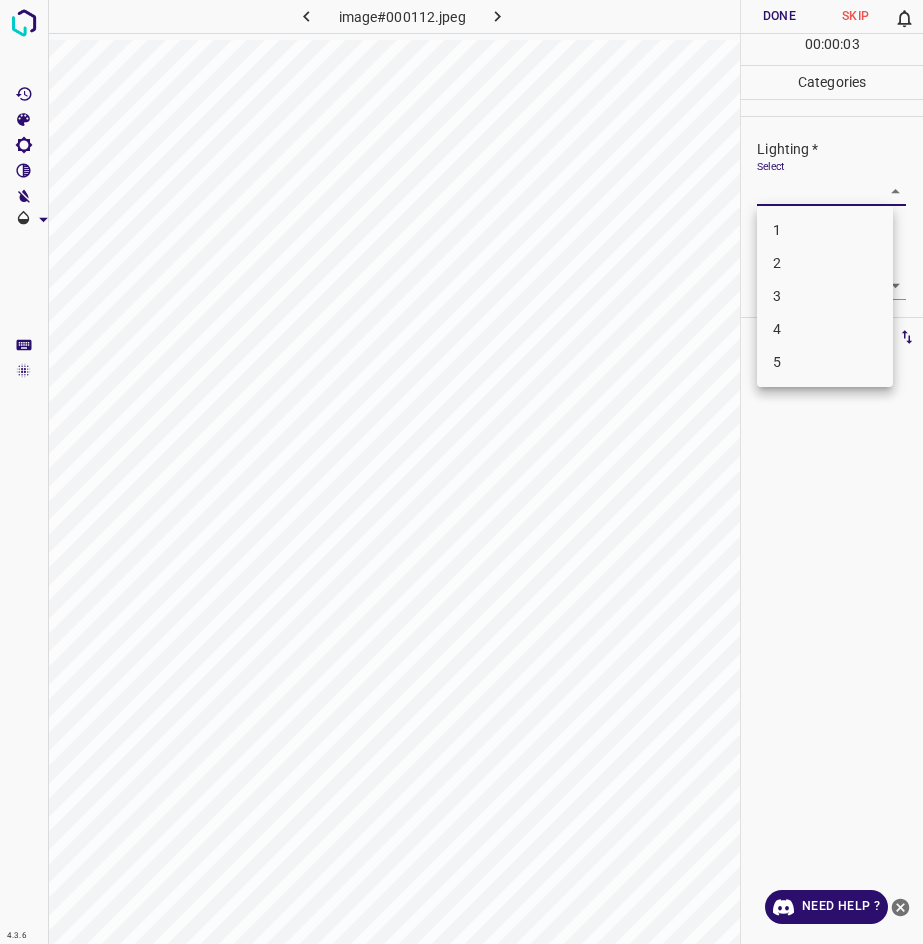 click on "3" at bounding box center [825, 296] 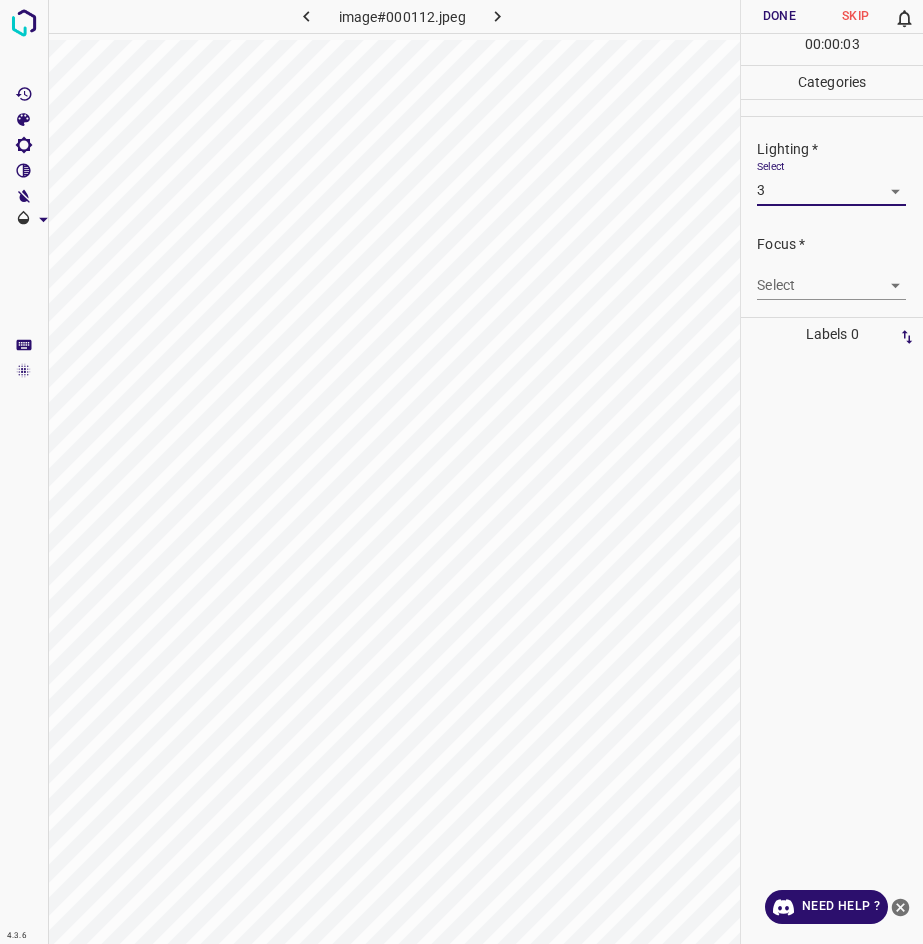 click on "4.3.6  image#000112.jpeg Done Skip 0 00   : 00   : 03   Categories Lighting *  Select 3 3 Focus *  Select ​ Overall *  Select ​ Labels   0 Categories 1 Lighting 2 Focus 3 Overall Tools Space Change between modes (Draw & Edit) I Auto labeling R Restore zoom M Zoom in N Zoom out Delete Delete selecte label Filters Z Restore filters X Saturation filter C Brightness filter V Contrast filter B Gray scale filter General O Download Need Help ? - Text - Hide - Delete" at bounding box center [461, 472] 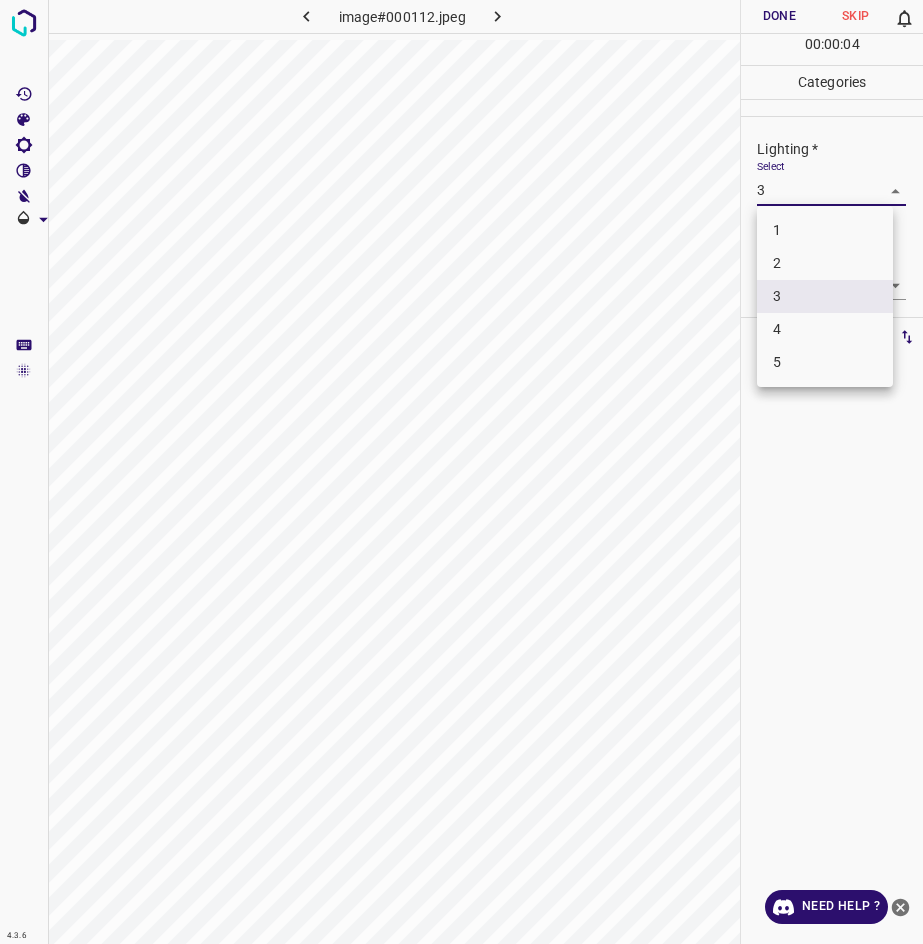 click on "2" at bounding box center [825, 263] 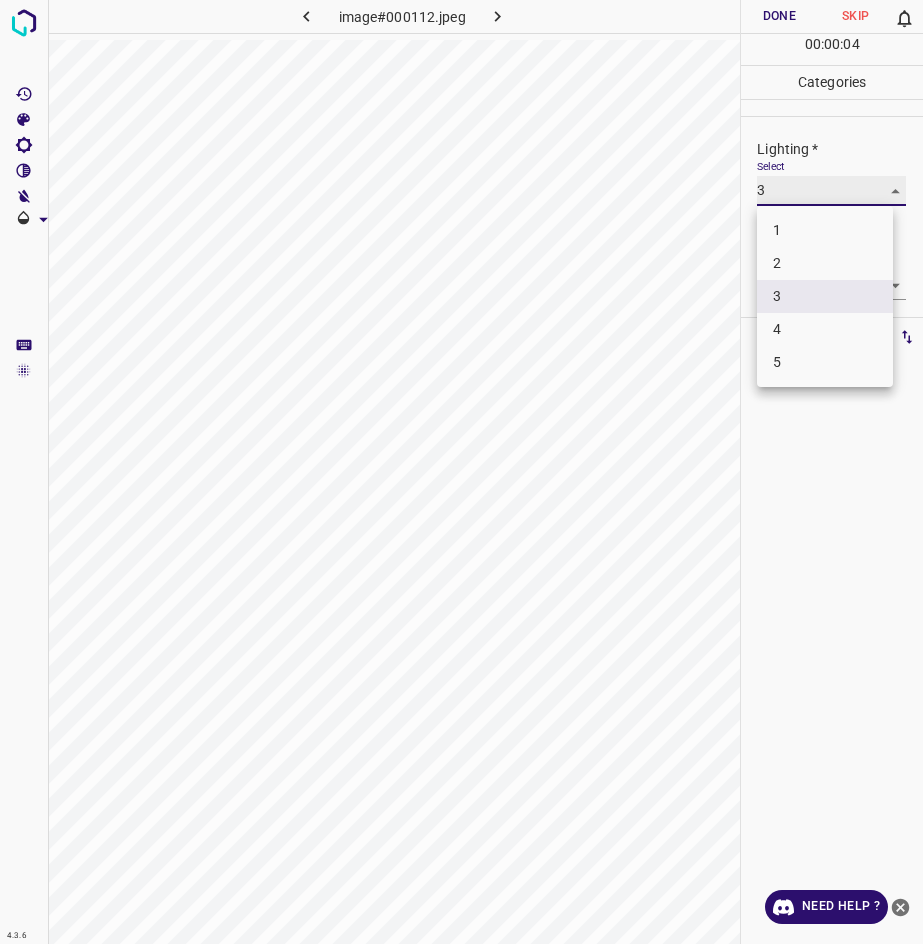 type on "2" 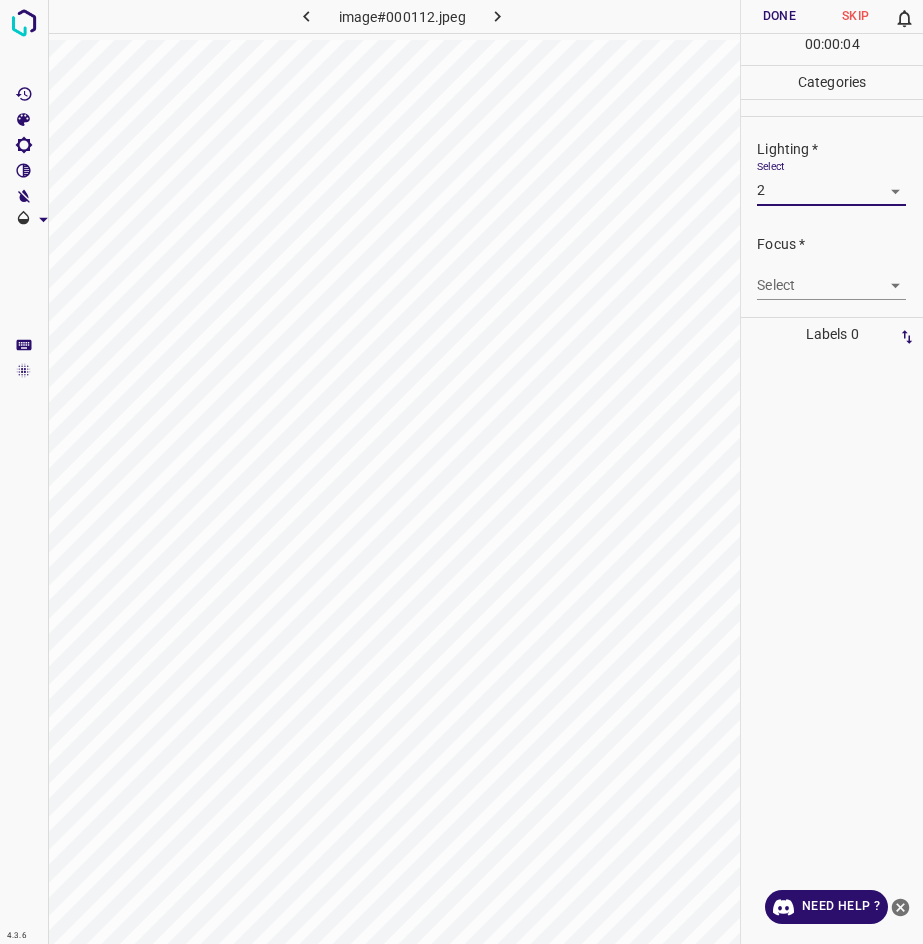 click on "4.3.6  image#000112.jpeg Done Skip 0 00   : 00   : 04   Categories Lighting *  Select 2 2 Focus *  Select ​ Overall *  Select ​ Labels   0 Categories 1 Lighting 2 Focus 3 Overall Tools Space Change between modes (Draw & Edit) I Auto labeling R Restore zoom M Zoom in N Zoom out Delete Delete selecte label Filters Z Restore filters X Saturation filter C Brightness filter V Contrast filter B Gray scale filter General O Download Need Help ? - Text - Hide - Delete 1 2 3 4 5" at bounding box center [461, 472] 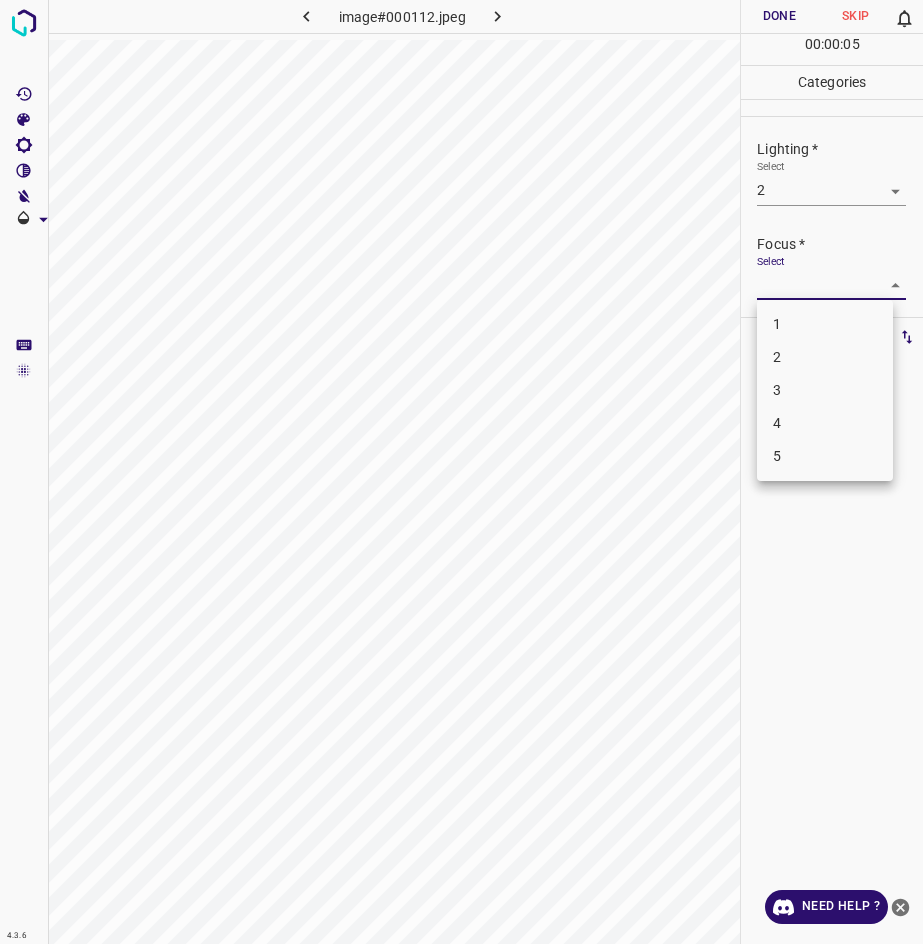 click on "3" at bounding box center (825, 390) 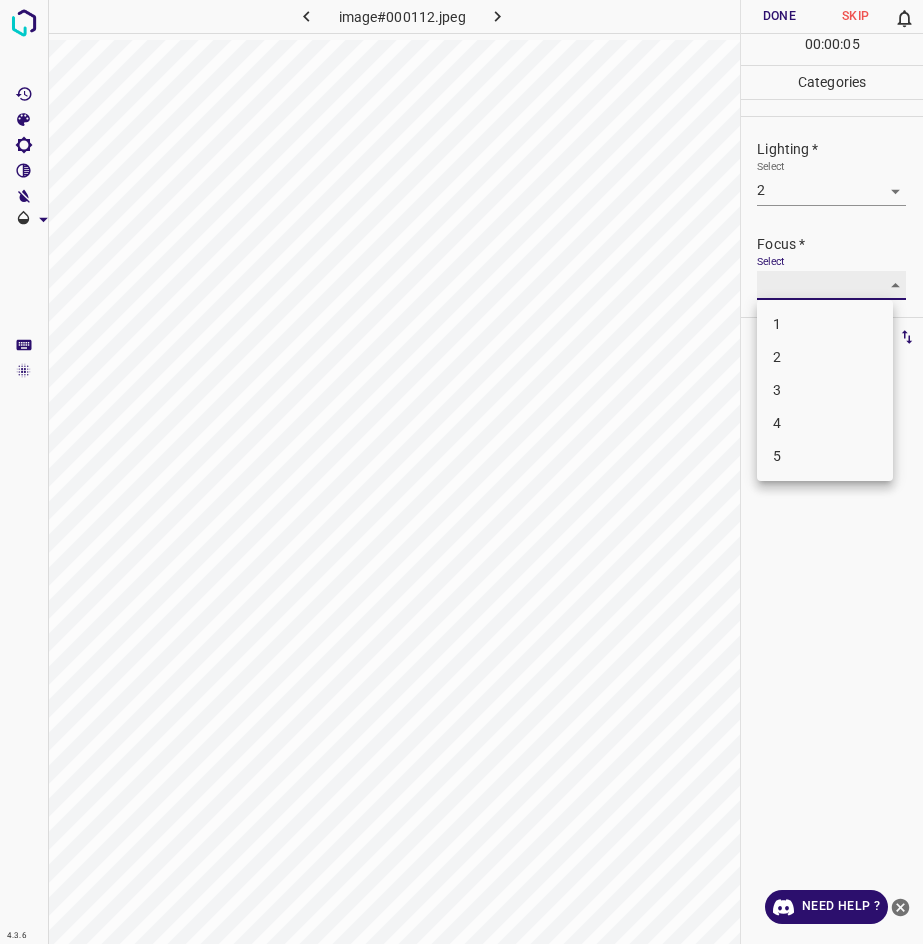 type on "3" 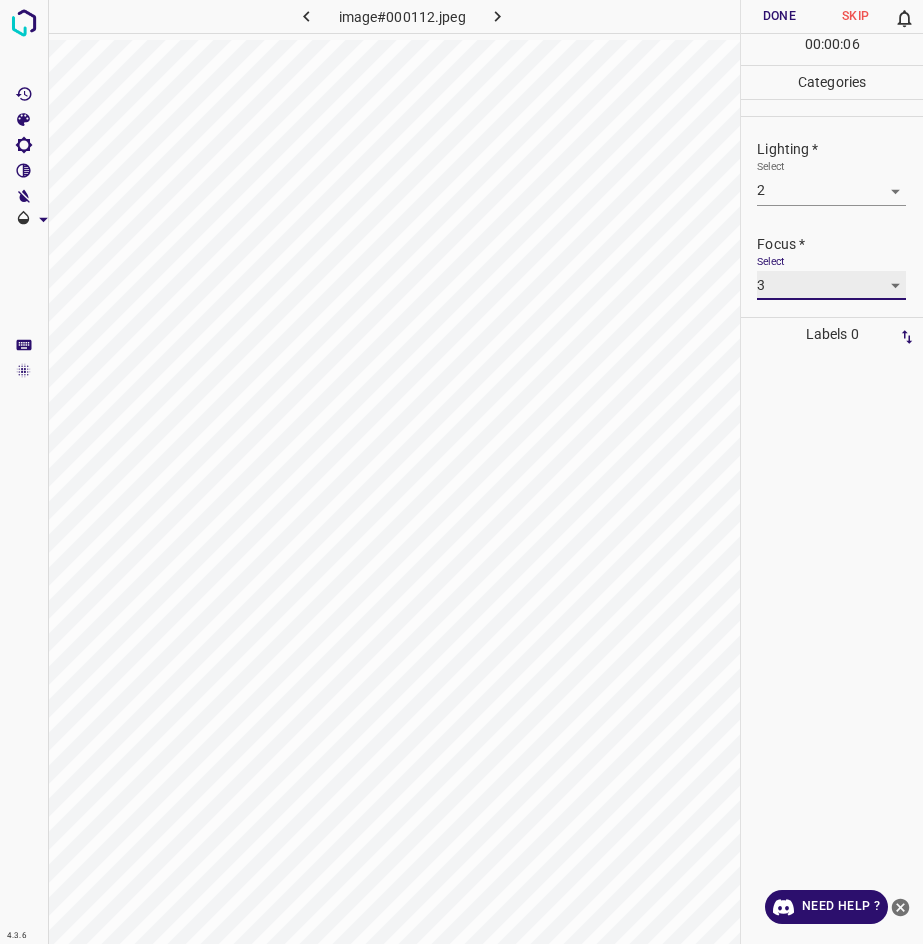 scroll, scrollTop: 17, scrollLeft: 0, axis: vertical 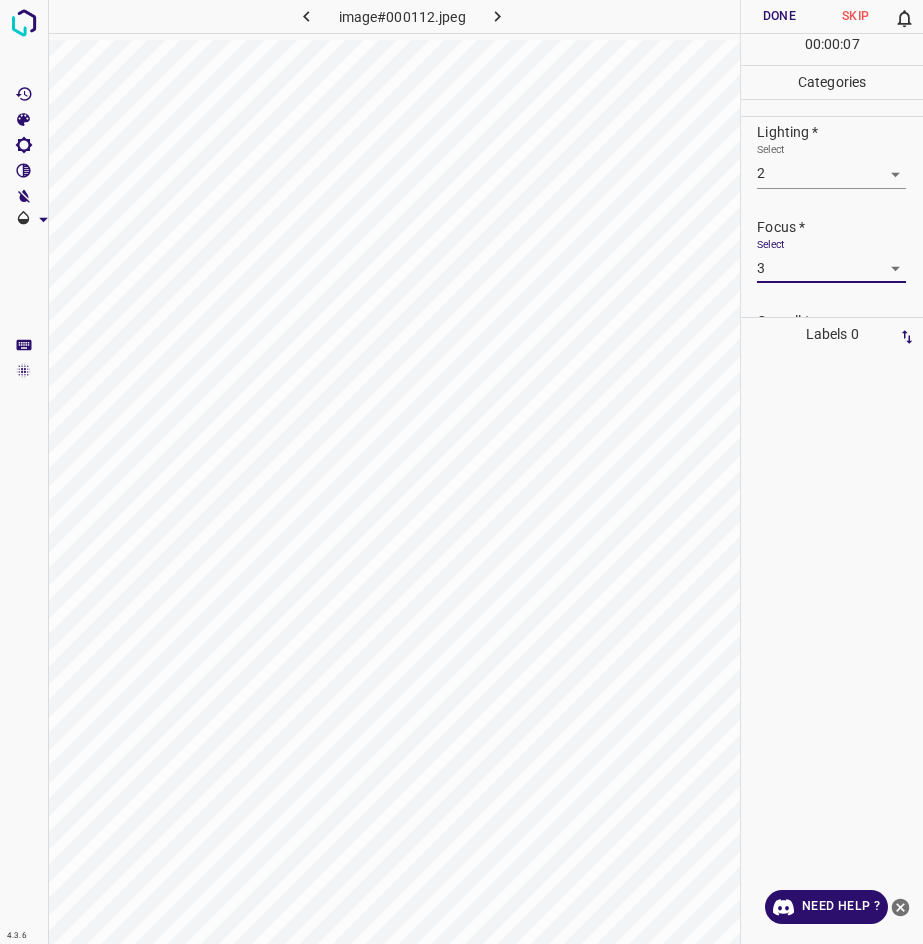 click on "Overall *  Select ​" at bounding box center [832, 344] 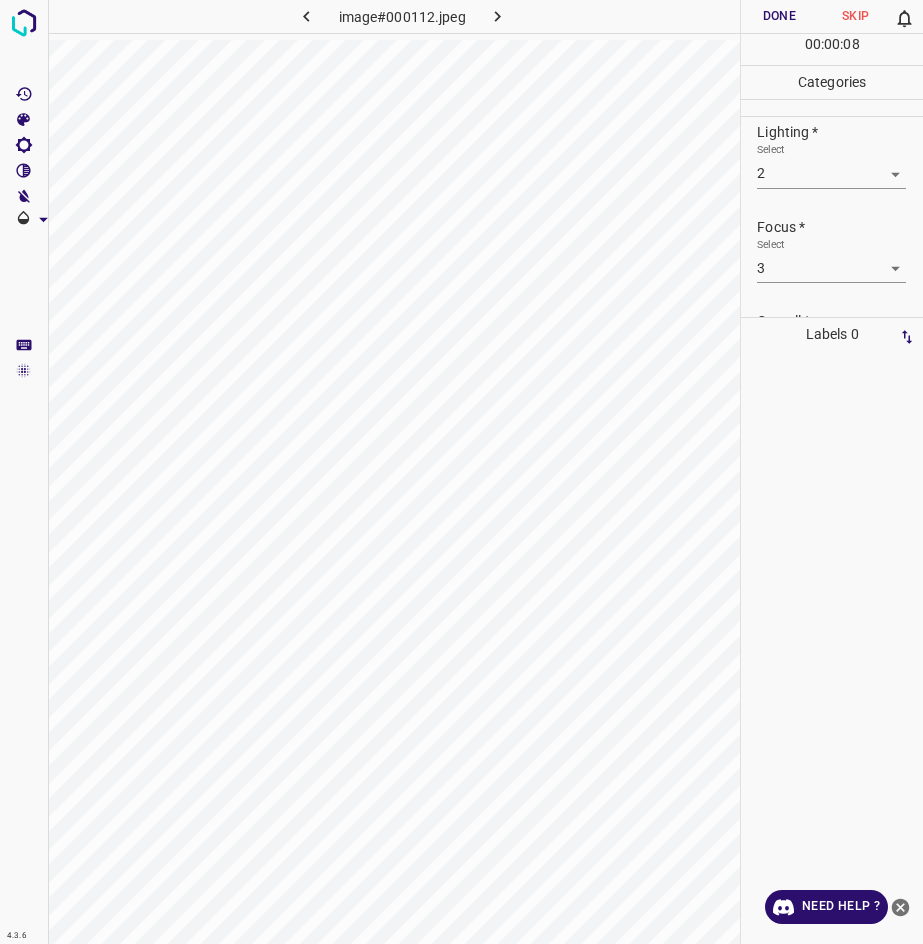 scroll, scrollTop: 80, scrollLeft: 0, axis: vertical 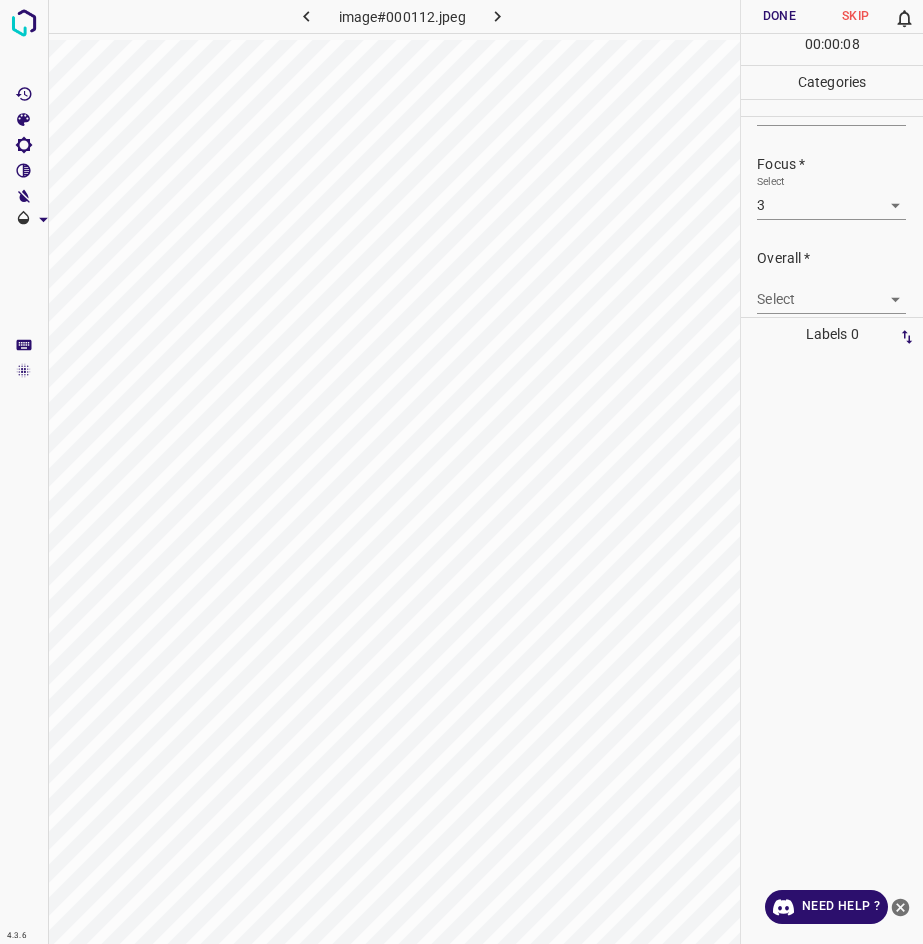 click on "4.3.6  image#000112.jpeg Done Skip 0 00   : 00   : 08   Categories Lighting *  Select 2 2 Focus *  Select 3 3 Overall *  Select ​ Labels   0 Categories 1 Lighting 2 Focus 3 Overall Tools Space Change between modes (Draw & Edit) I Auto labeling R Restore zoom M Zoom in N Zoom out Delete Delete selecte label Filters Z Restore filters X Saturation filter C Brightness filter V Contrast filter B Gray scale filter General O Download Need Help ? - Text - Hide - Delete" at bounding box center [461, 472] 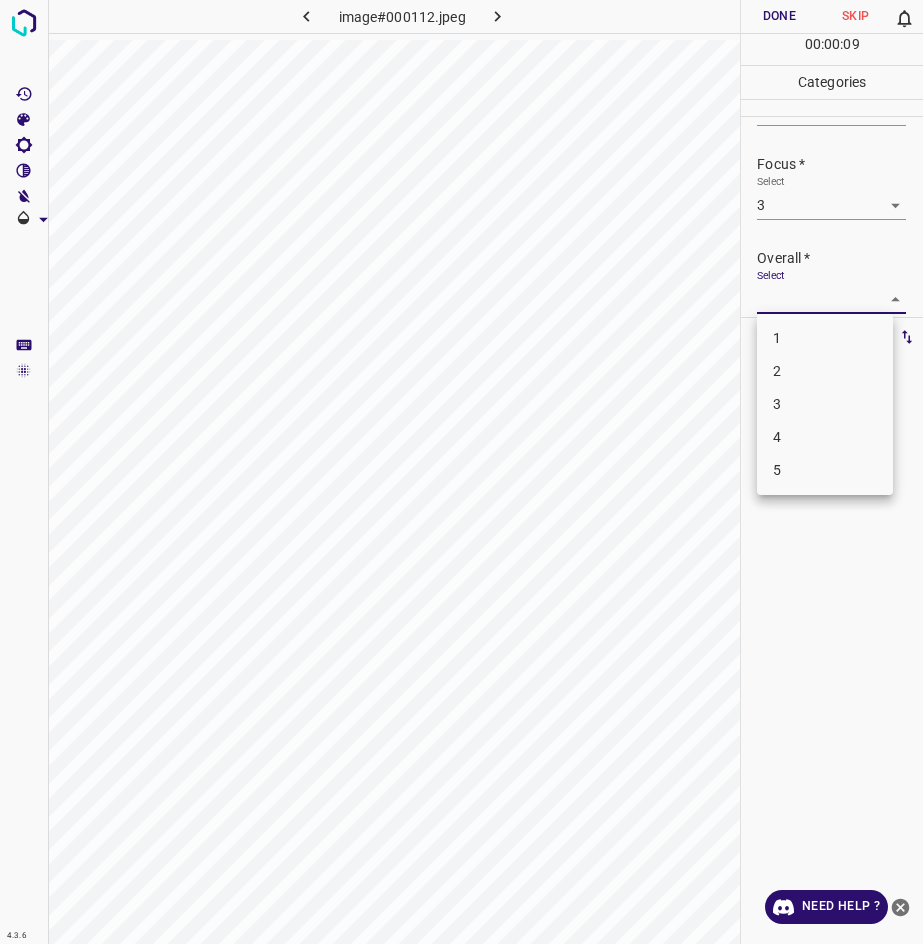 click on "3" at bounding box center [825, 404] 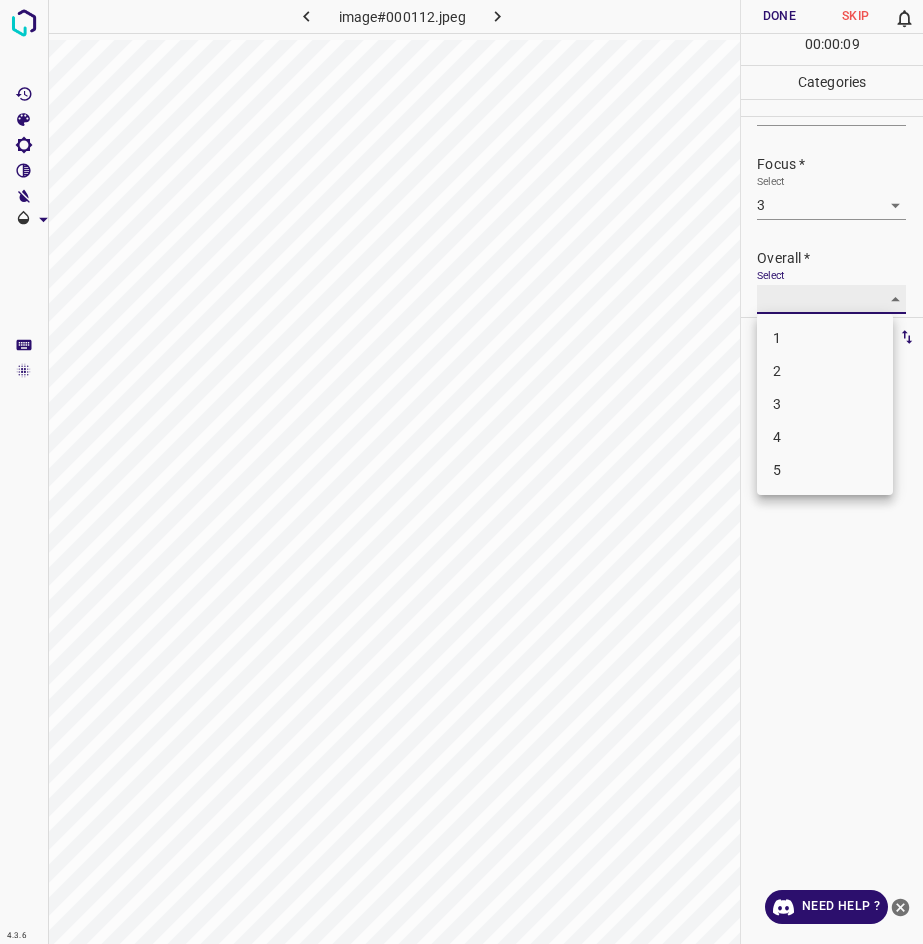 type on "3" 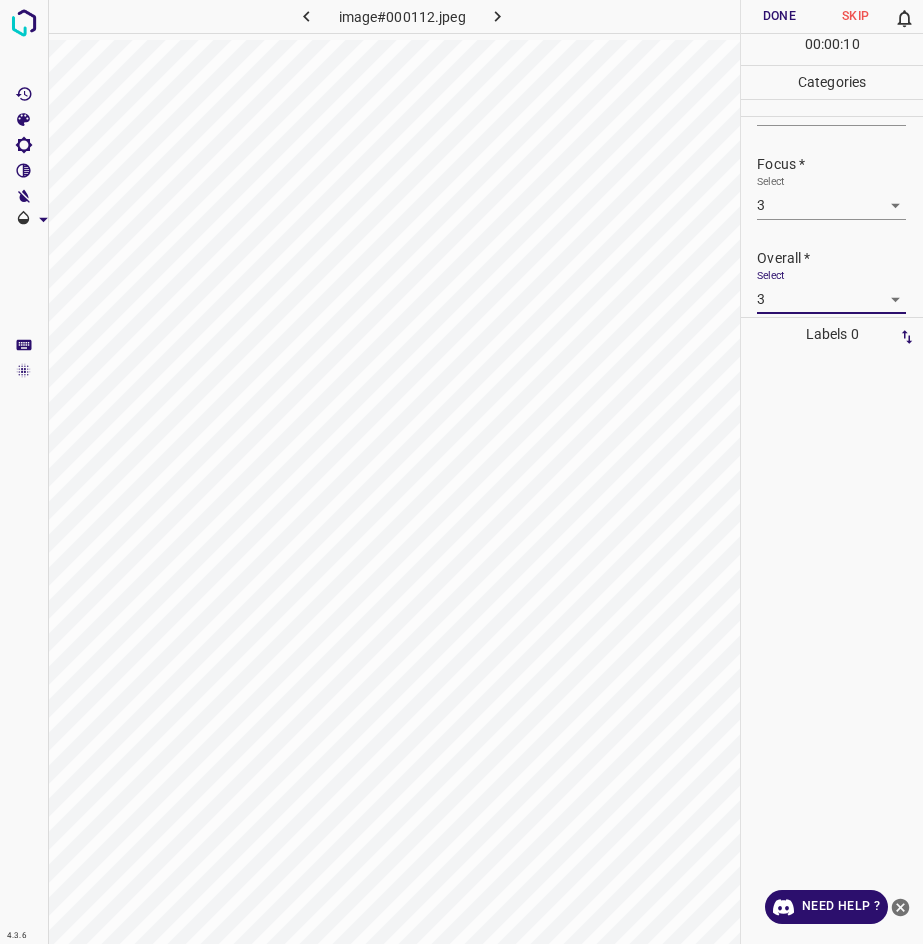 click on "Done" at bounding box center [779, 16] 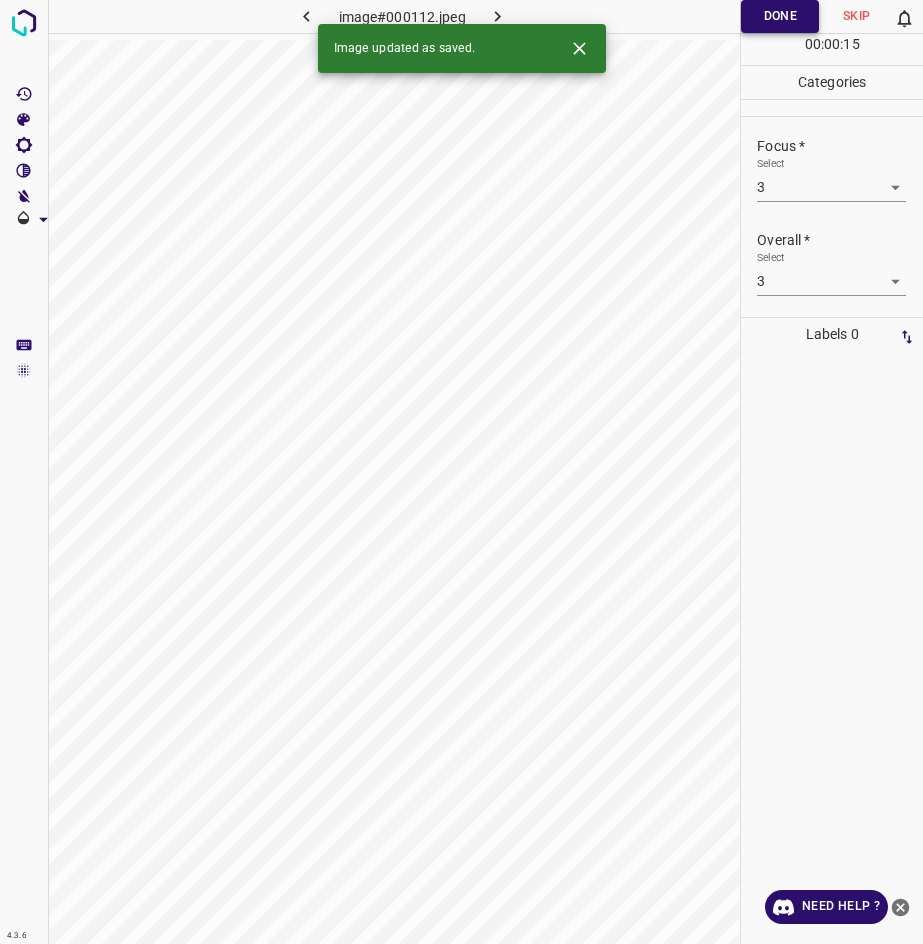 scroll, scrollTop: 22, scrollLeft: 0, axis: vertical 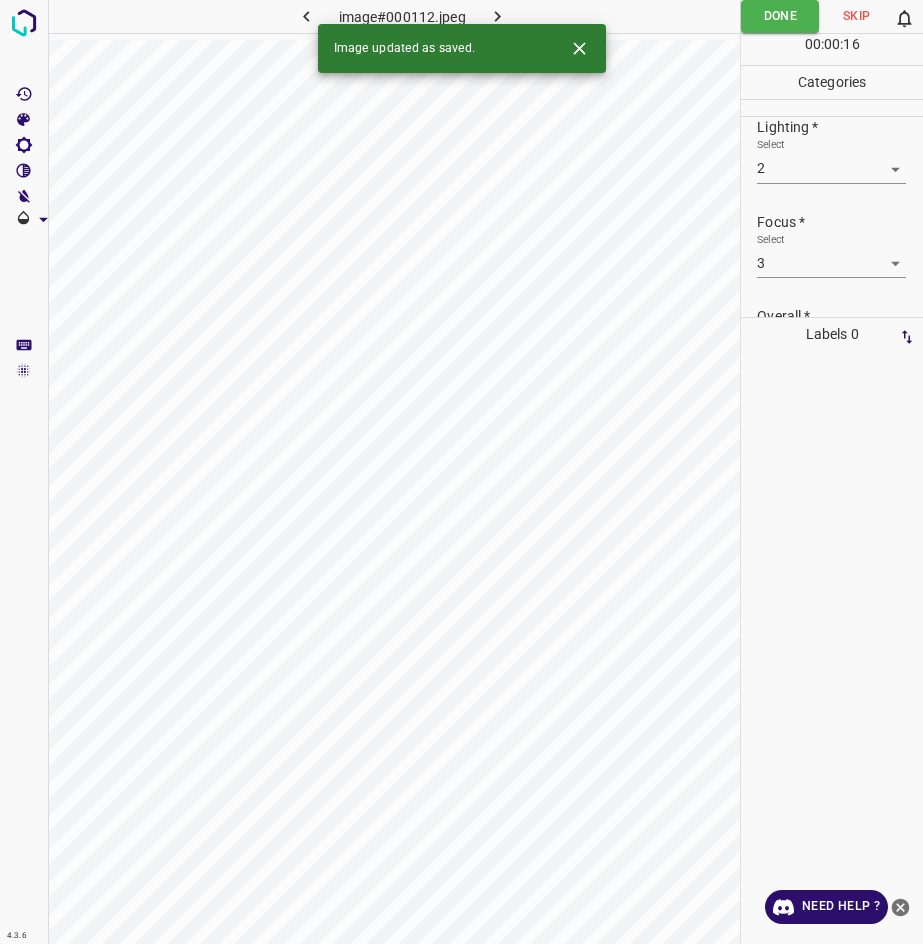 click 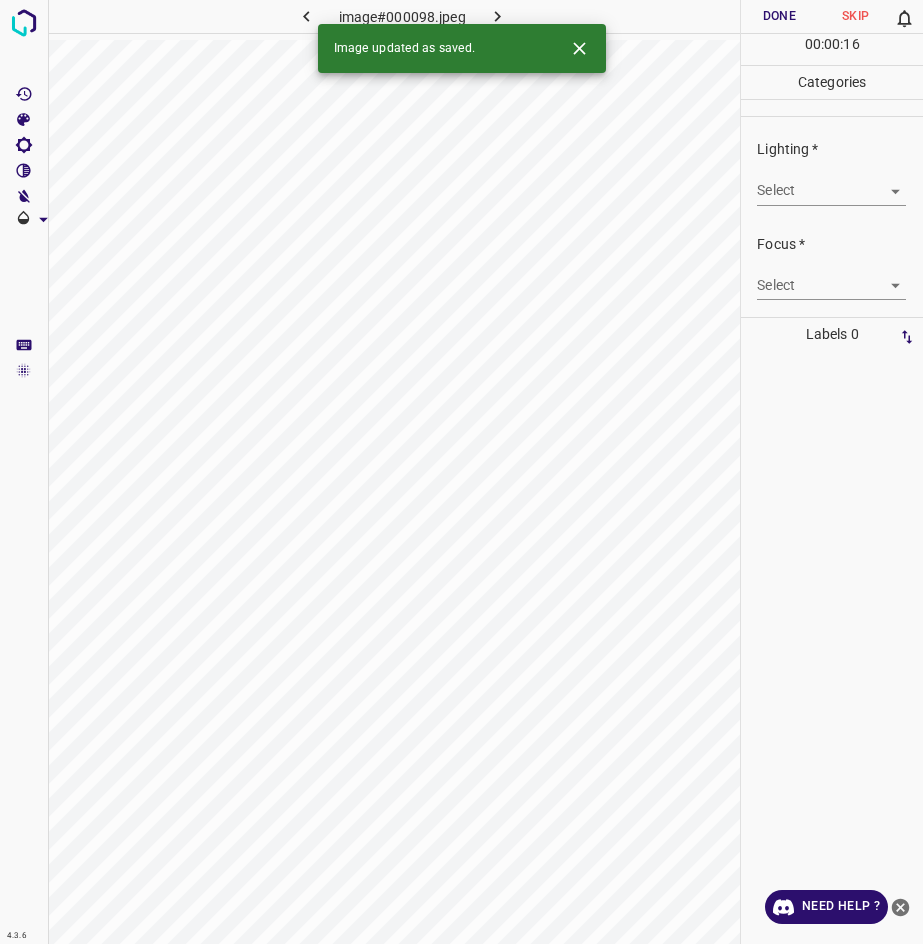 click on "4.3.6  image#000098.jpeg Done Skip 0 00   : 00   : 16   Categories Lighting *  Select ​ Focus *  Select ​ Overall *  Select ​ Labels   0 Categories 1 Lighting 2 Focus 3 Overall Tools Space Change between modes (Draw & Edit) I Auto labeling R Restore zoom M Zoom in N Zoom out Delete Delete selecte label Filters Z Restore filters X Saturation filter C Brightness filter V Contrast filter B Gray scale filter General O Download Image updated as saved. Need Help ? - Text - Hide - Delete" at bounding box center (461, 472) 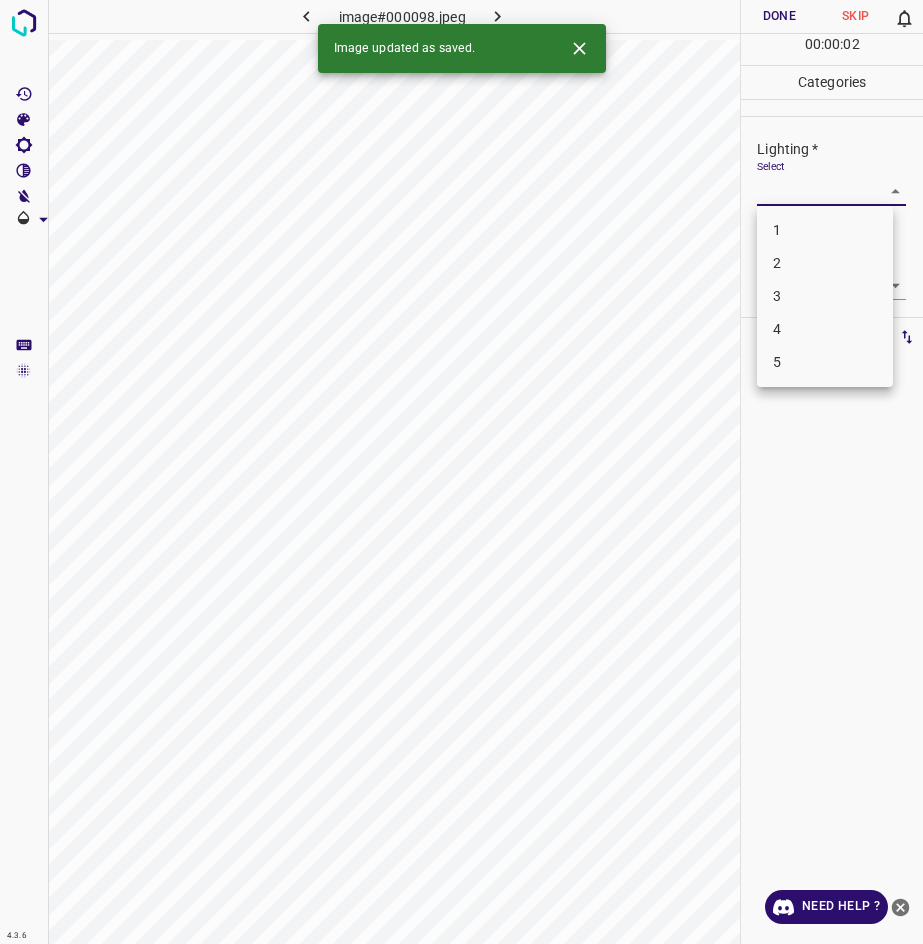 click on "2" at bounding box center [825, 263] 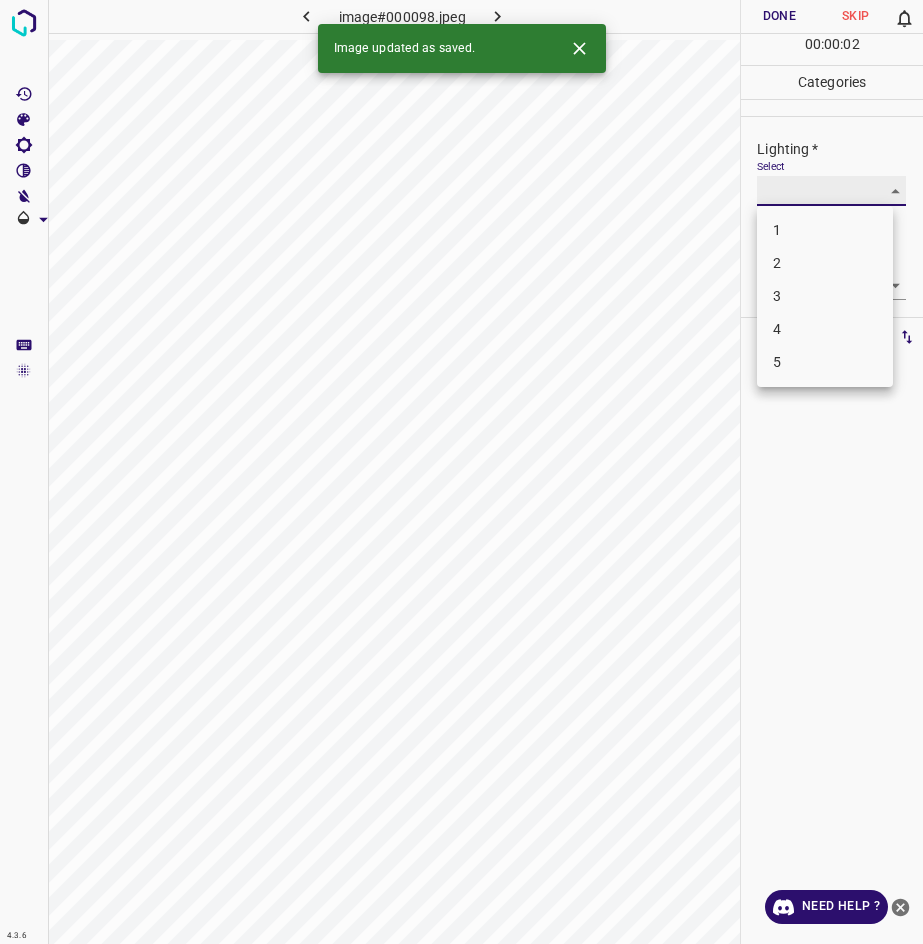 type on "2" 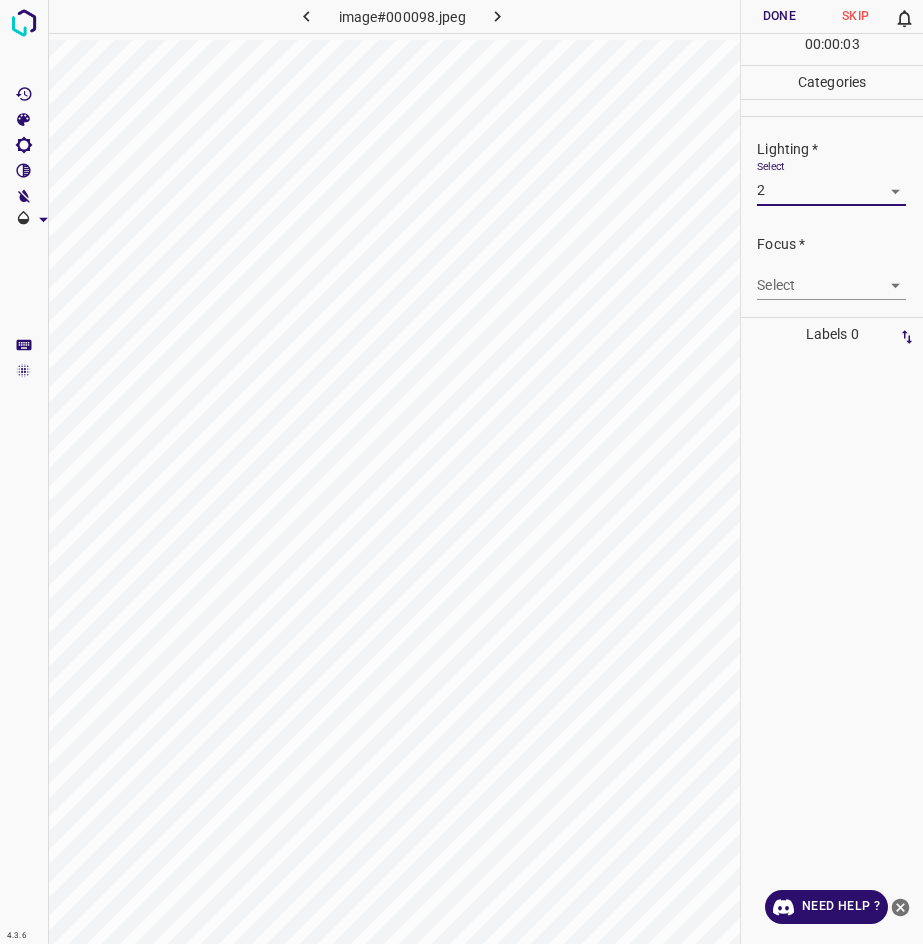 click on "4.3.6  image#000098.jpeg Done Skip 0 00   : 00   : 03   Categories Lighting *  Select 2 2 Focus *  Select ​ Overall *  Select ​ Labels   0 Categories 1 Lighting 2 Focus 3 Overall Tools Space Change between modes (Draw & Edit) I Auto labeling R Restore zoom M Zoom in N Zoom out Delete Delete selecte label Filters Z Restore filters X Saturation filter C Brightness filter V Contrast filter B Gray scale filter General O Download Need Help ? - Text - Hide - Delete" at bounding box center (461, 472) 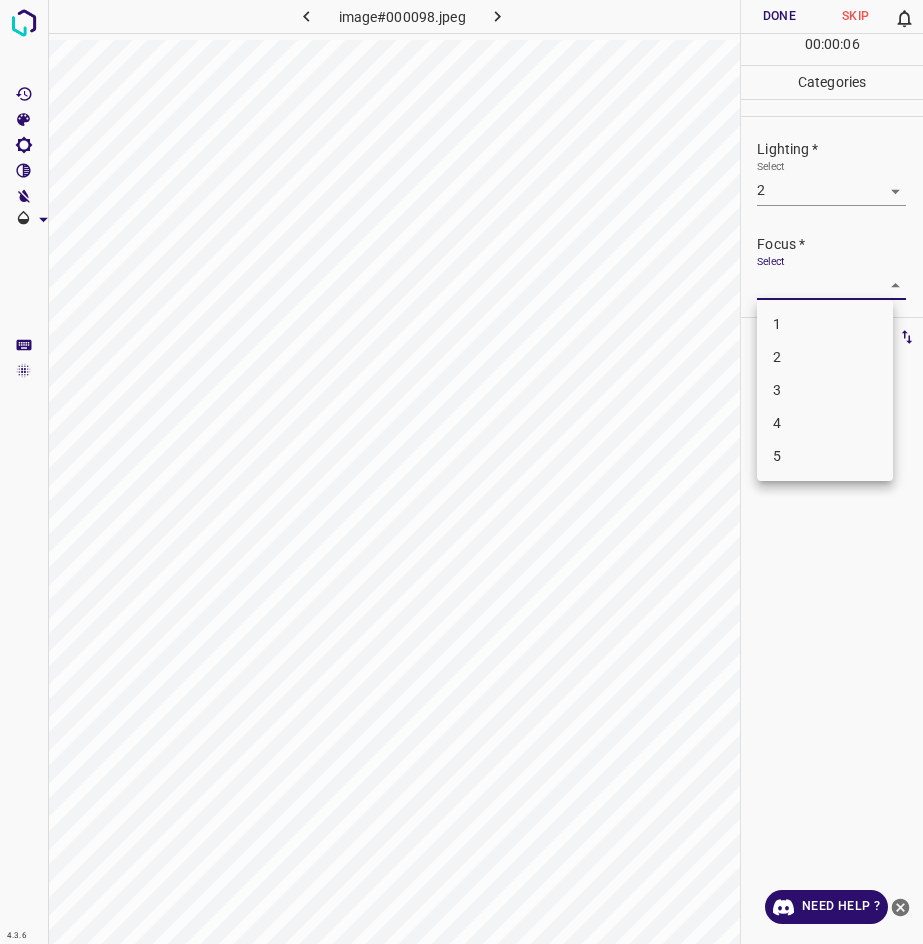 click on "2" at bounding box center (825, 357) 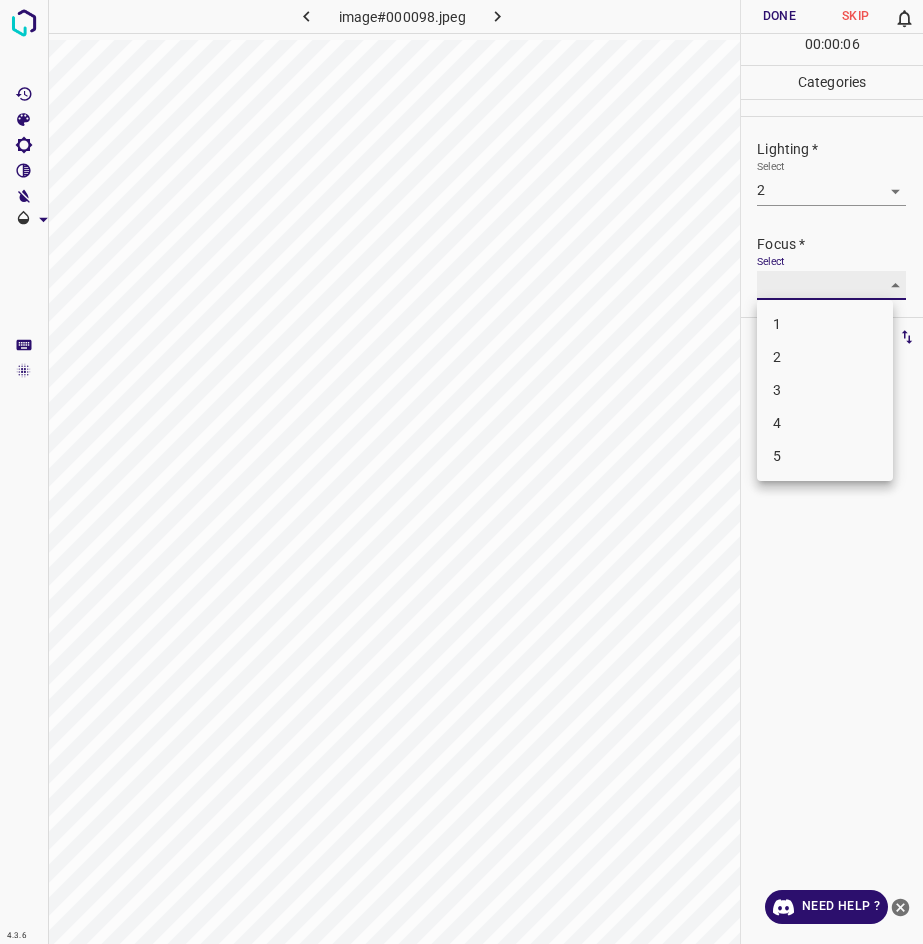 type on "2" 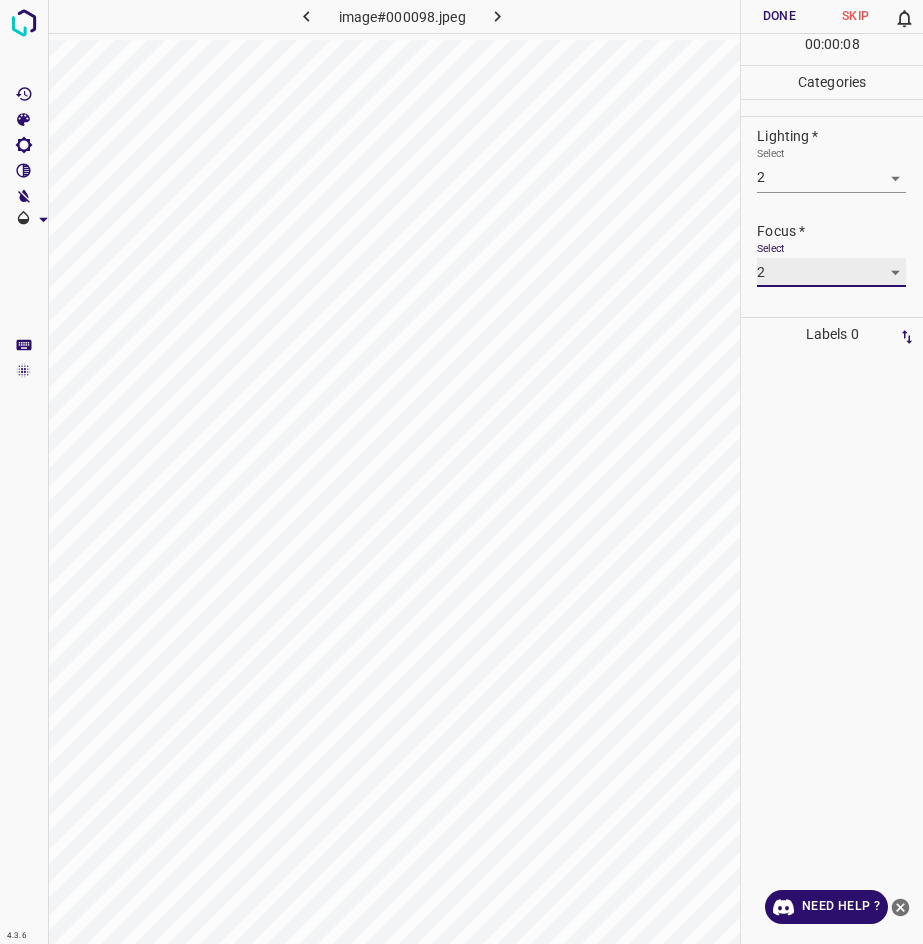 scroll, scrollTop: 93, scrollLeft: 0, axis: vertical 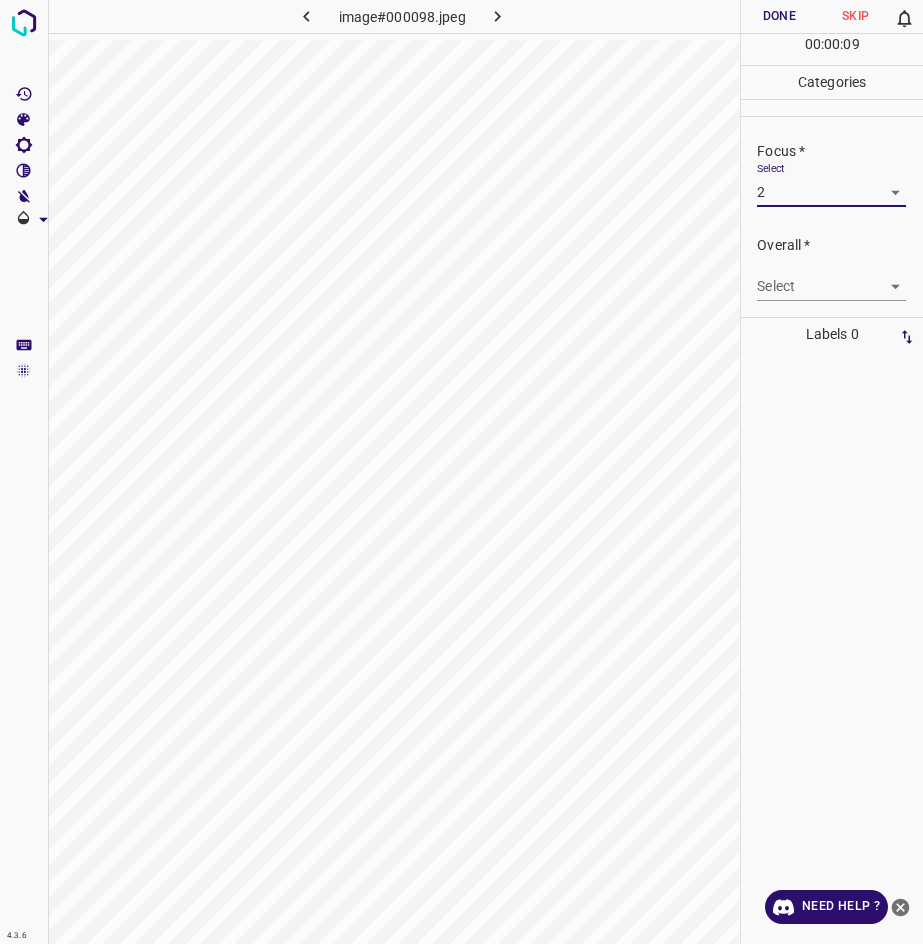 click on "4.3.6  image#000098.jpeg Done Skip 0 00   : 00   : 09   Categories Lighting *  Select 2 2 Focus *  Select 2 2 Overall *  Select ​ Labels   0 Categories 1 Lighting 2 Focus 3 Overall Tools Space Change between modes (Draw & Edit) I Auto labeling R Restore zoom M Zoom in N Zoom out Delete Delete selecte label Filters Z Restore filters X Saturation filter C Brightness filter V Contrast filter B Gray scale filter General O Download Need Help ? - Text - Hide - Delete" at bounding box center [461, 472] 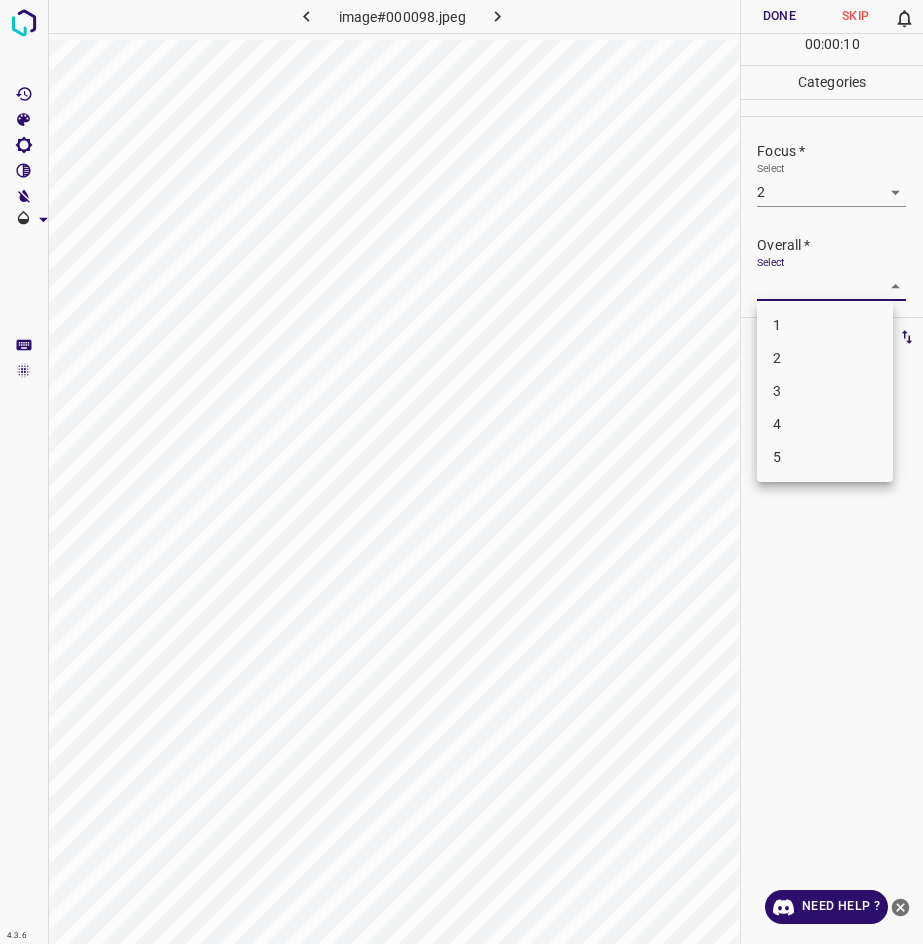 click on "2" at bounding box center [825, 358] 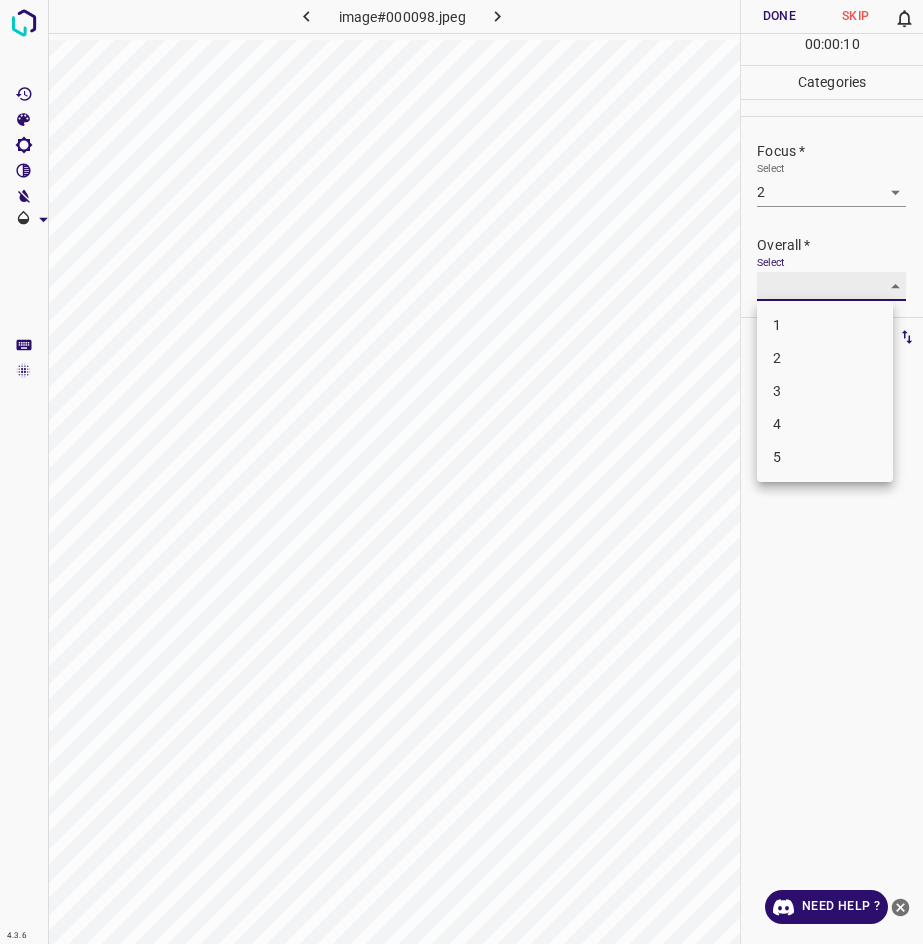 type on "2" 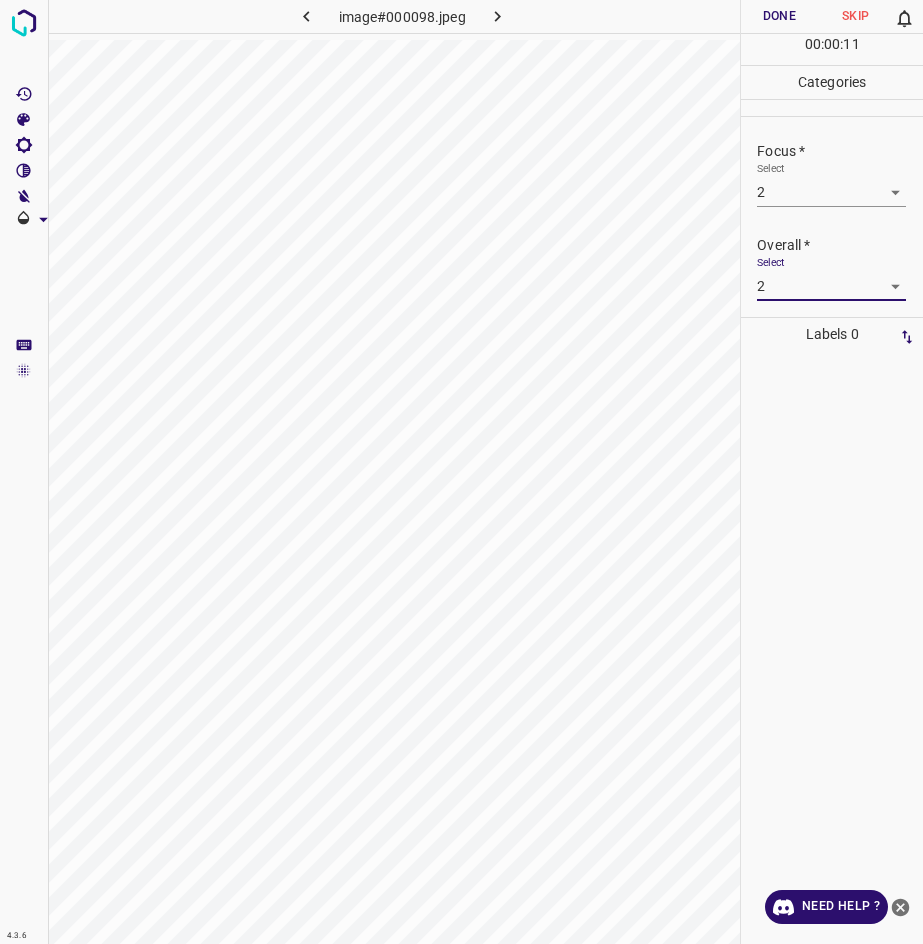 click on "Done" at bounding box center (779, 16) 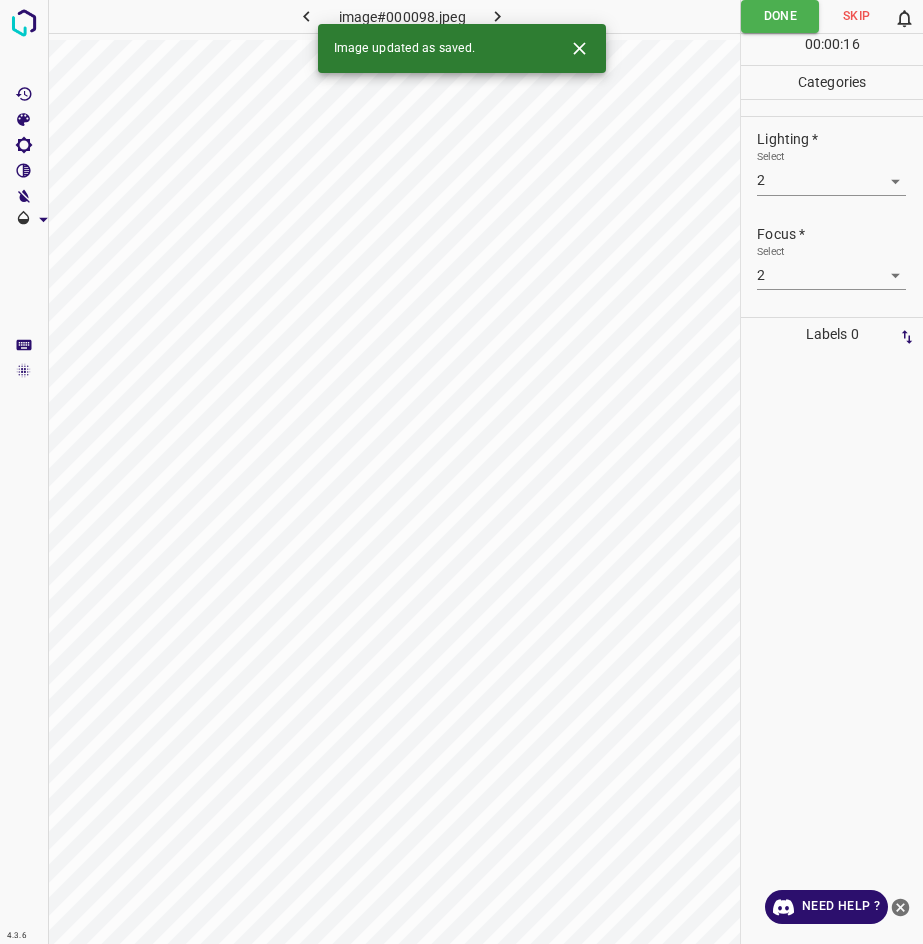 scroll, scrollTop: 0, scrollLeft: 0, axis: both 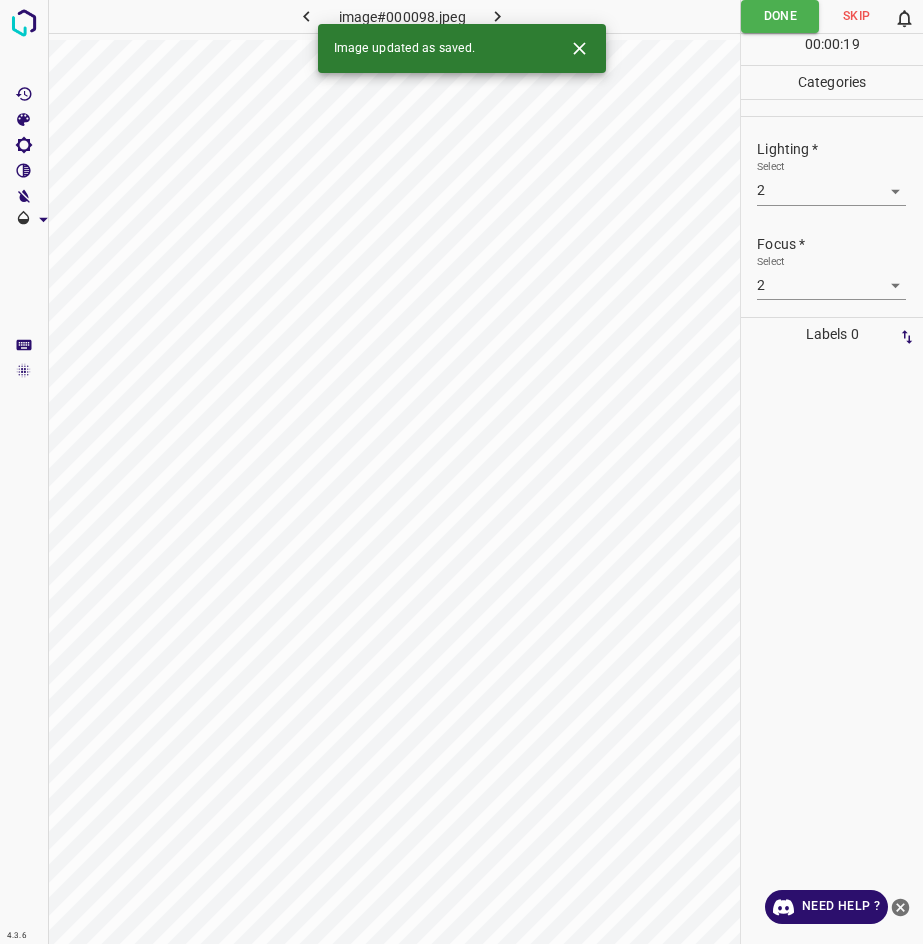 click at bounding box center (498, 16) 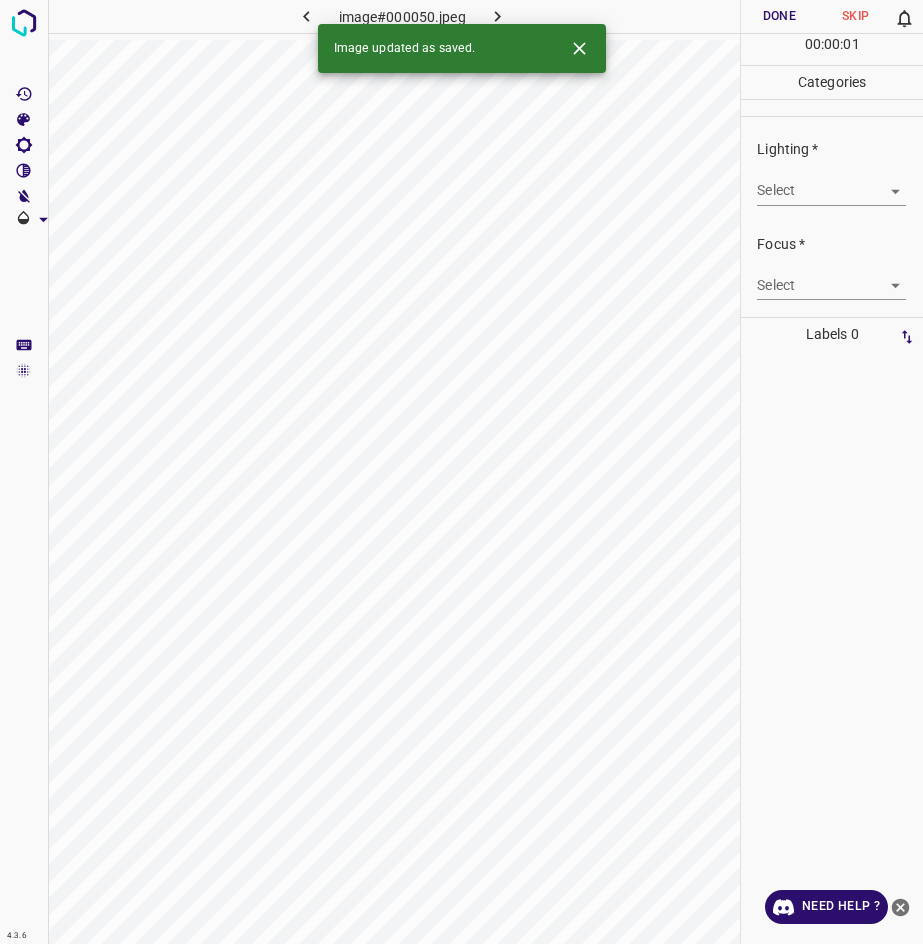 click on "4.3.6  image#000050.jpeg Done Skip 0 00   : 00   : 01   Categories Lighting *  Select ​ Focus *  Select ​ Overall *  Select ​ Labels   0 Categories 1 Lighting 2 Focus 3 Overall Tools Space Change between modes (Draw & Edit) I Auto labeling R Restore zoom M Zoom in N Zoom out Delete Delete selecte label Filters Z Restore filters X Saturation filter C Brightness filter V Contrast filter B Gray scale filter General O Download Image updated as saved. Need Help ? - Text - Hide - Delete" at bounding box center [461, 472] 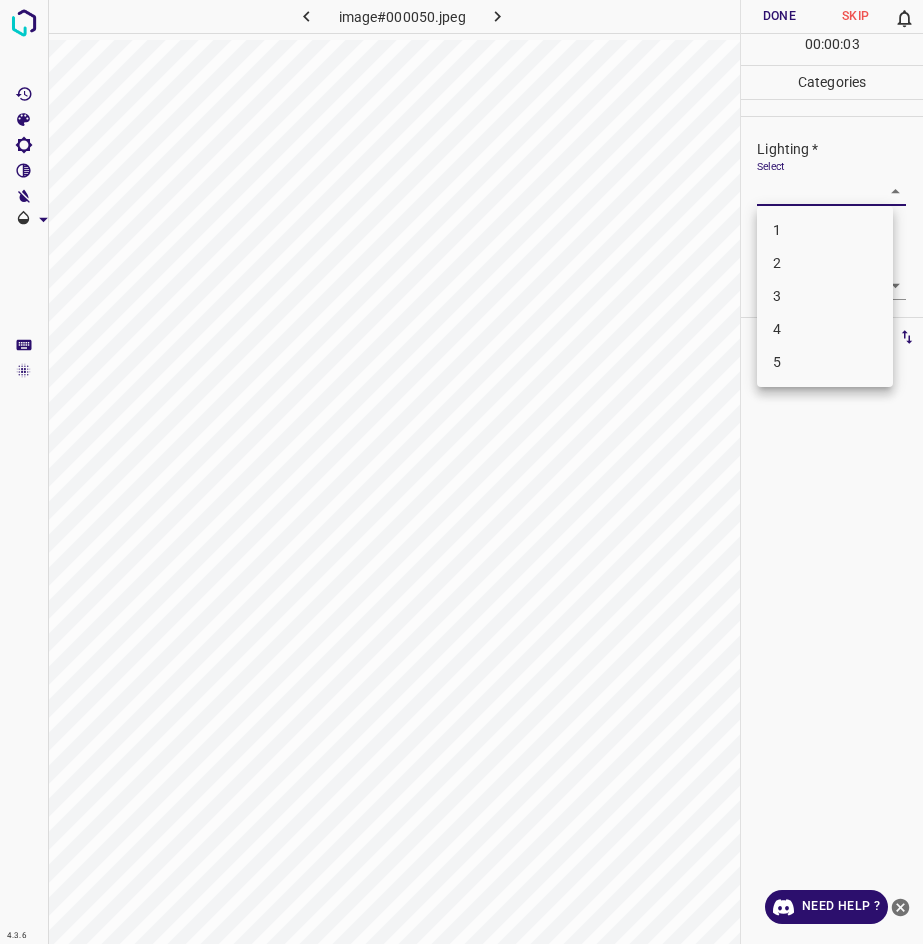 click on "2" at bounding box center [825, 263] 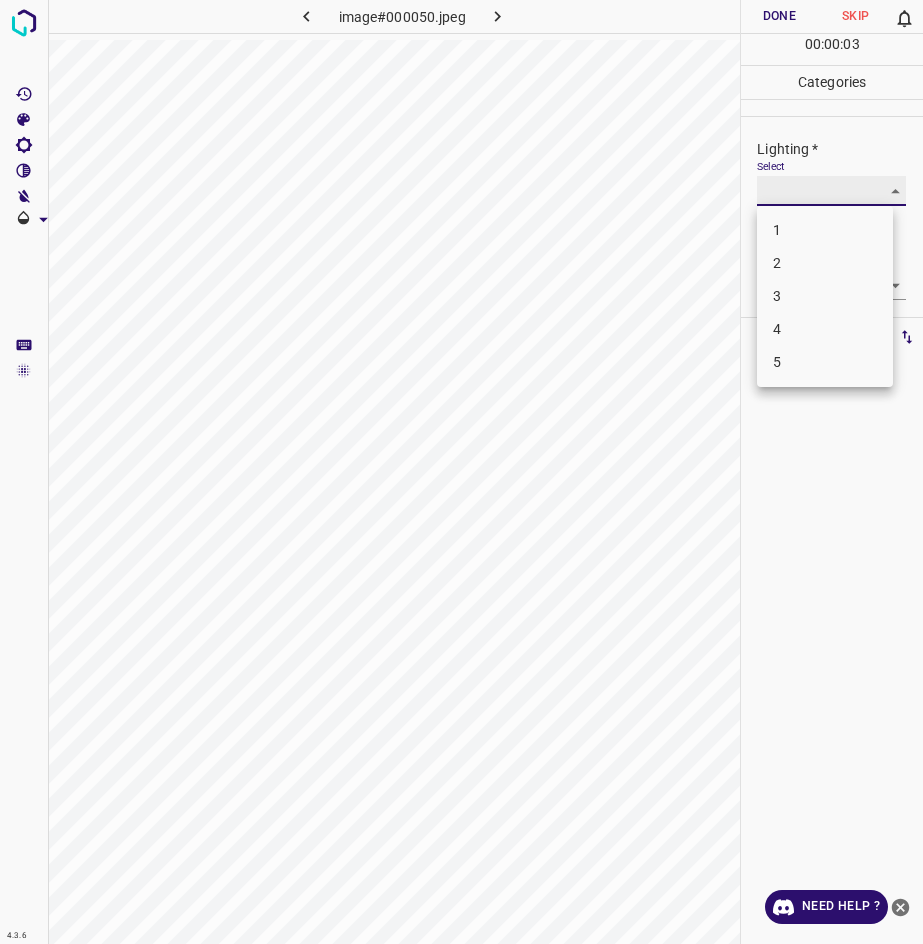 type on "2" 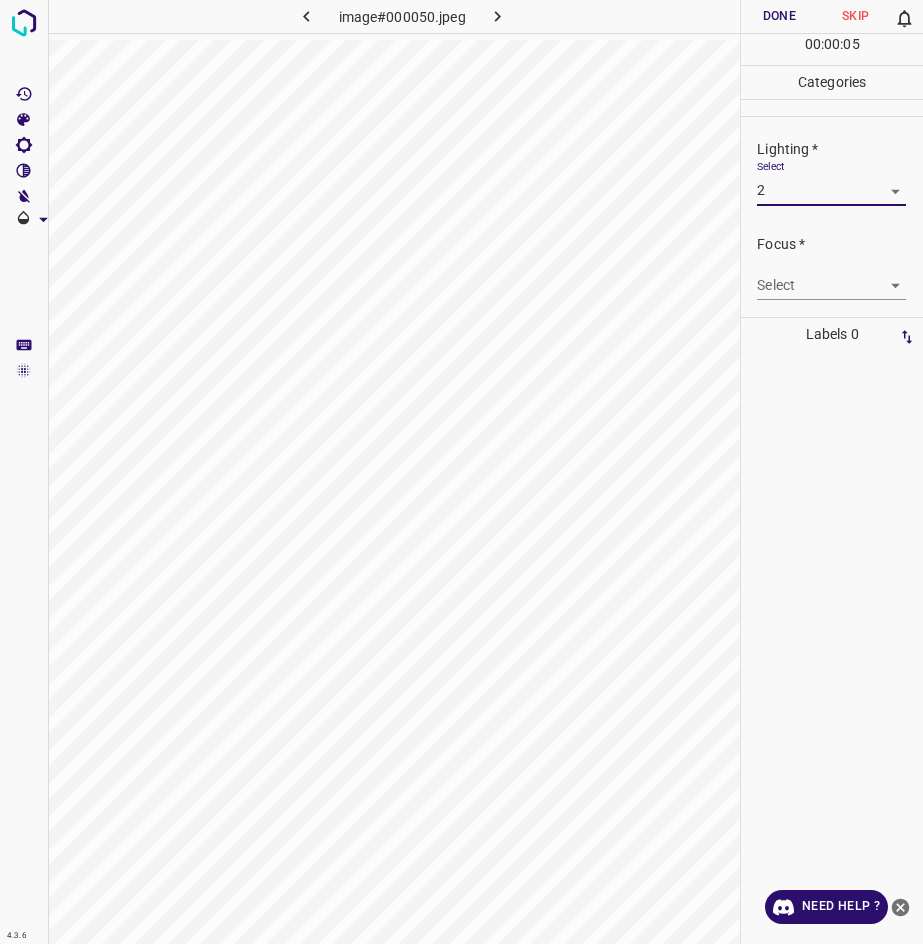 click on "4.3.6  image#000050.jpeg Done Skip 0 00   : 00   : 05   Categories Lighting *  Select 2 2 Focus *  Select ​ Overall *  Select ​ Labels   0 Categories 1 Lighting 2 Focus 3 Overall Tools Space Change between modes (Draw & Edit) I Auto labeling R Restore zoom M Zoom in N Zoom out Delete Delete selecte label Filters Z Restore filters X Saturation filter C Brightness filter V Contrast filter B Gray scale filter General O Download Need Help ? - Text - Hide - Delete" at bounding box center [461, 472] 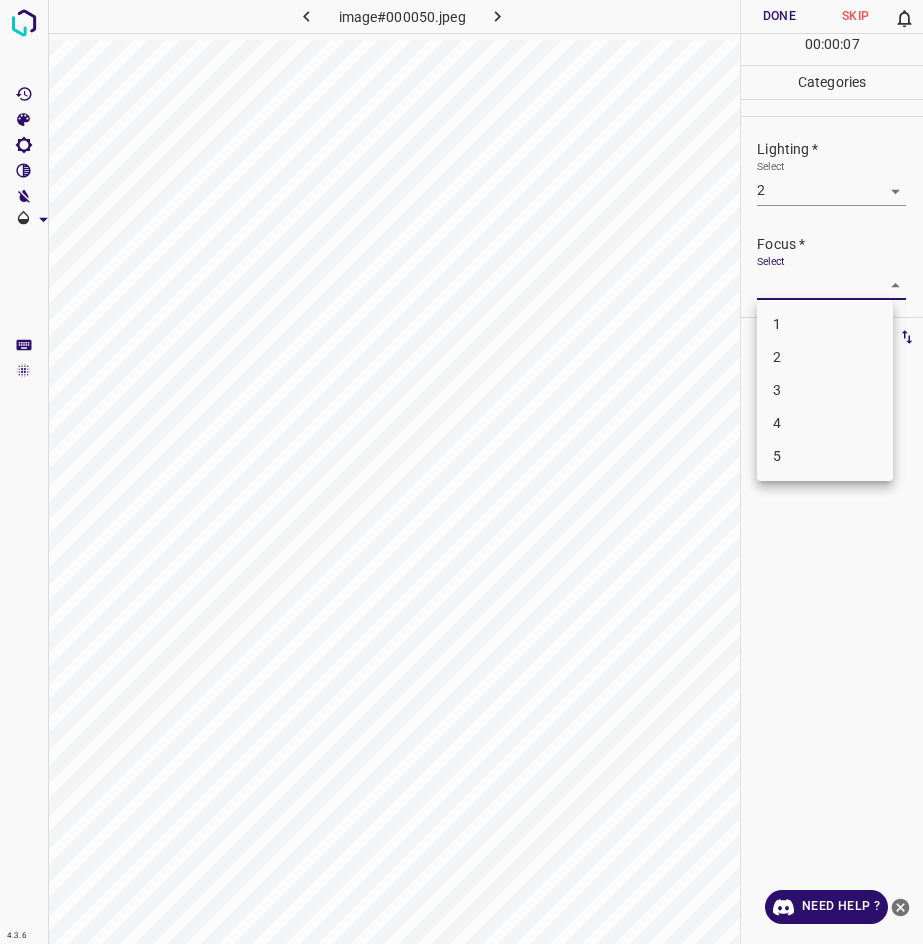 click on "2" at bounding box center [825, 357] 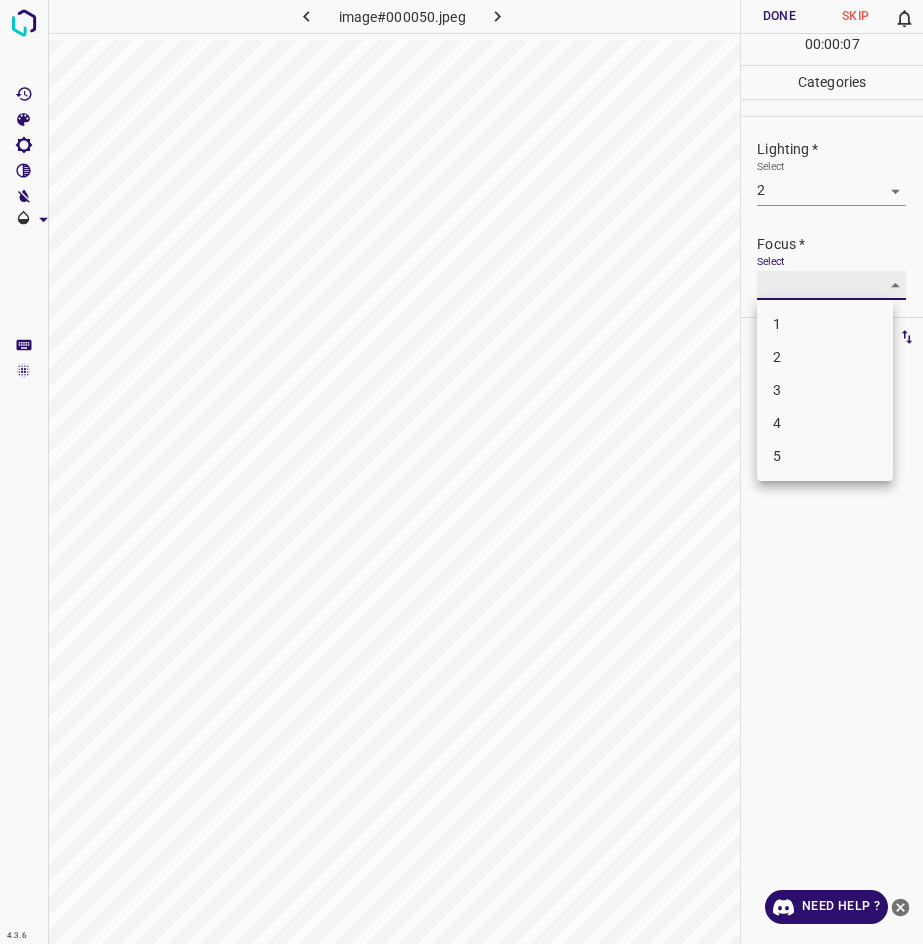 type on "2" 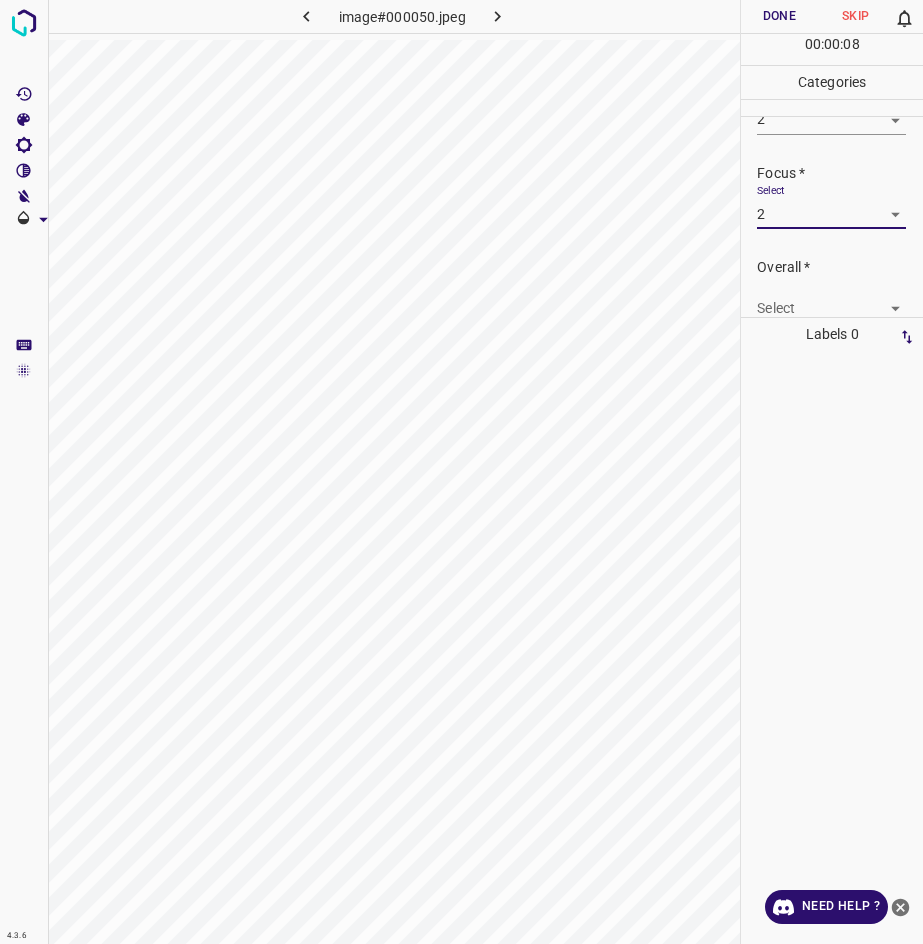 click on "4.3.6  image#000050.jpeg Done Skip 0 00   : 00   : 08   Categories Lighting *  Select 2 2 Focus *  Select 2 2 Overall *  Select ​ Labels   0 Categories 1 Lighting 2 Focus 3 Overall Tools Space Change between modes (Draw & Edit) I Auto labeling R Restore zoom M Zoom in N Zoom out Delete Delete selecte label Filters Z Restore filters X Saturation filter C Brightness filter V Contrast filter B Gray scale filter General O Download Need Help ? - Text - Hide - Delete" at bounding box center [461, 472] 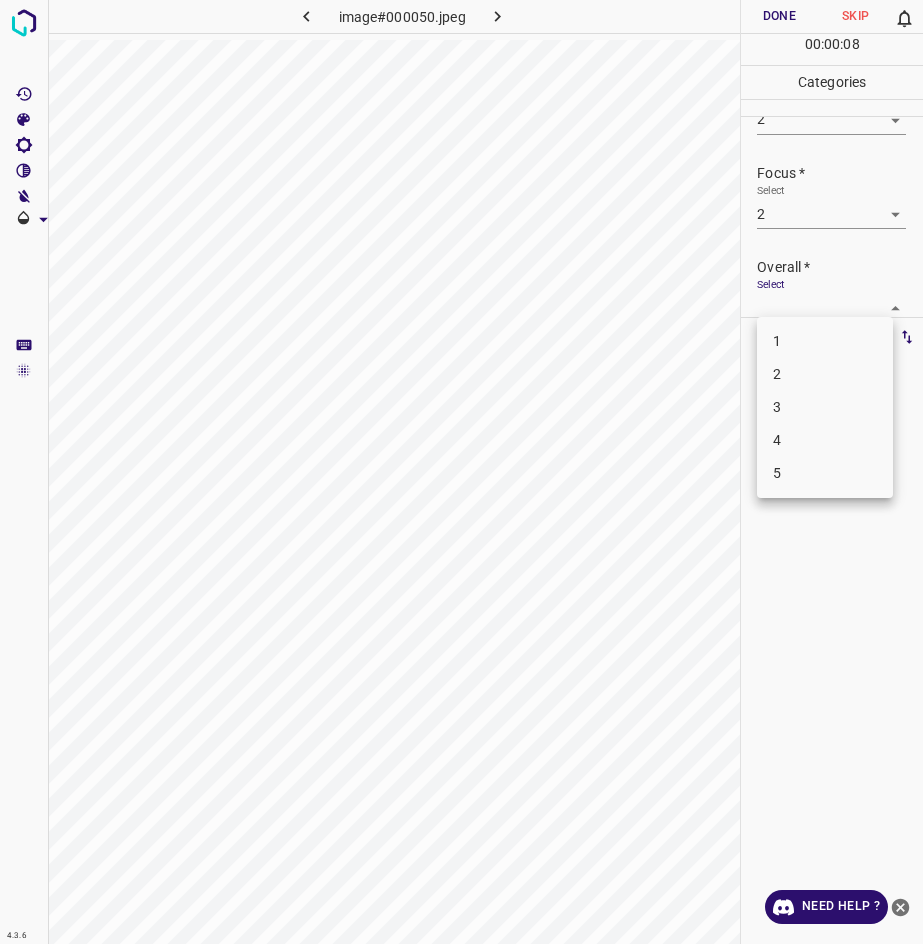 scroll, scrollTop: 76, scrollLeft: 0, axis: vertical 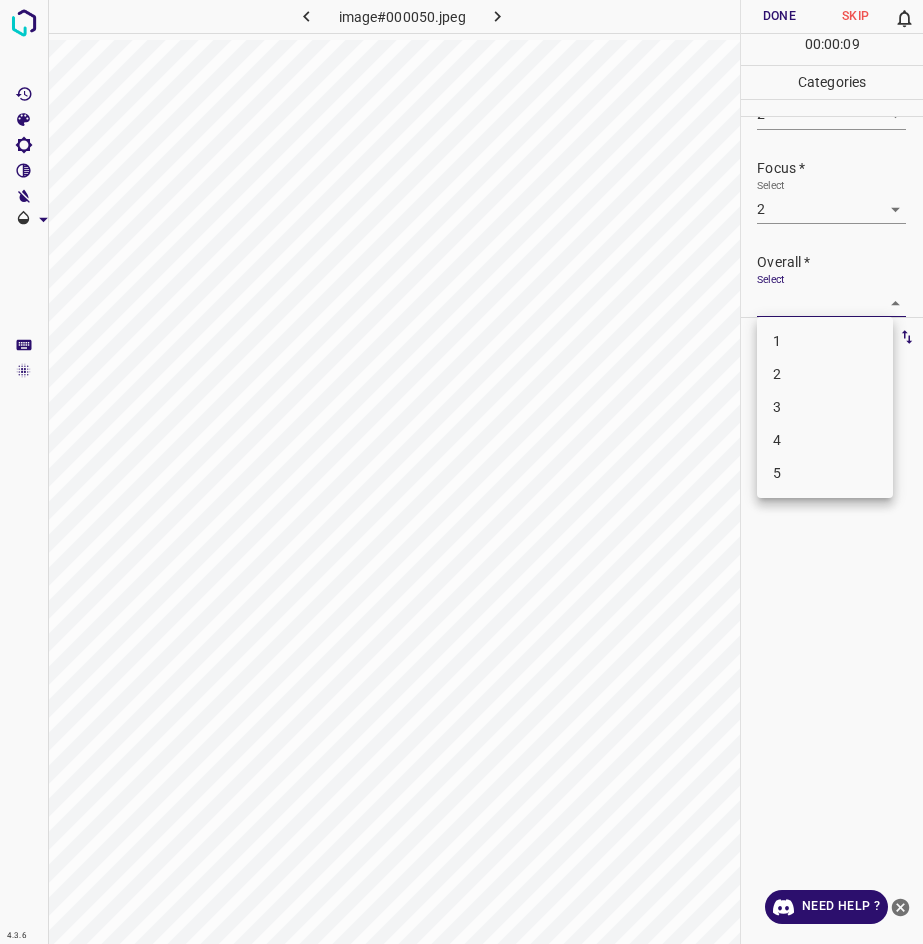 click on "2" at bounding box center [825, 374] 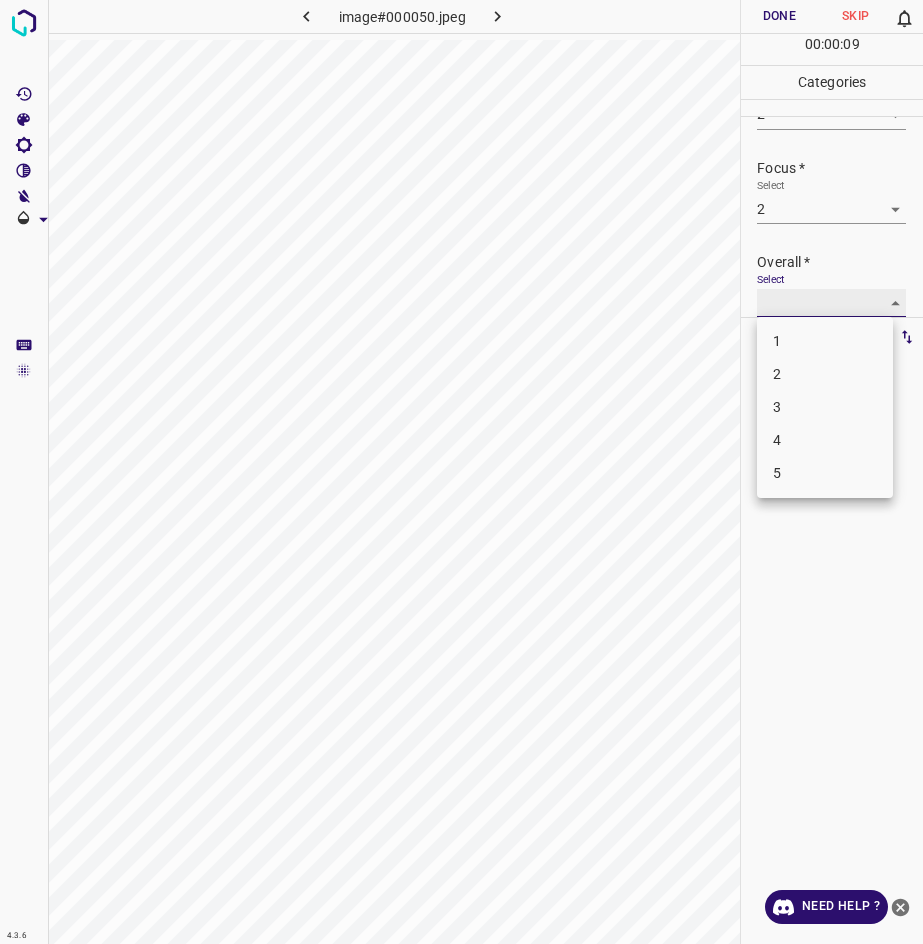 type on "2" 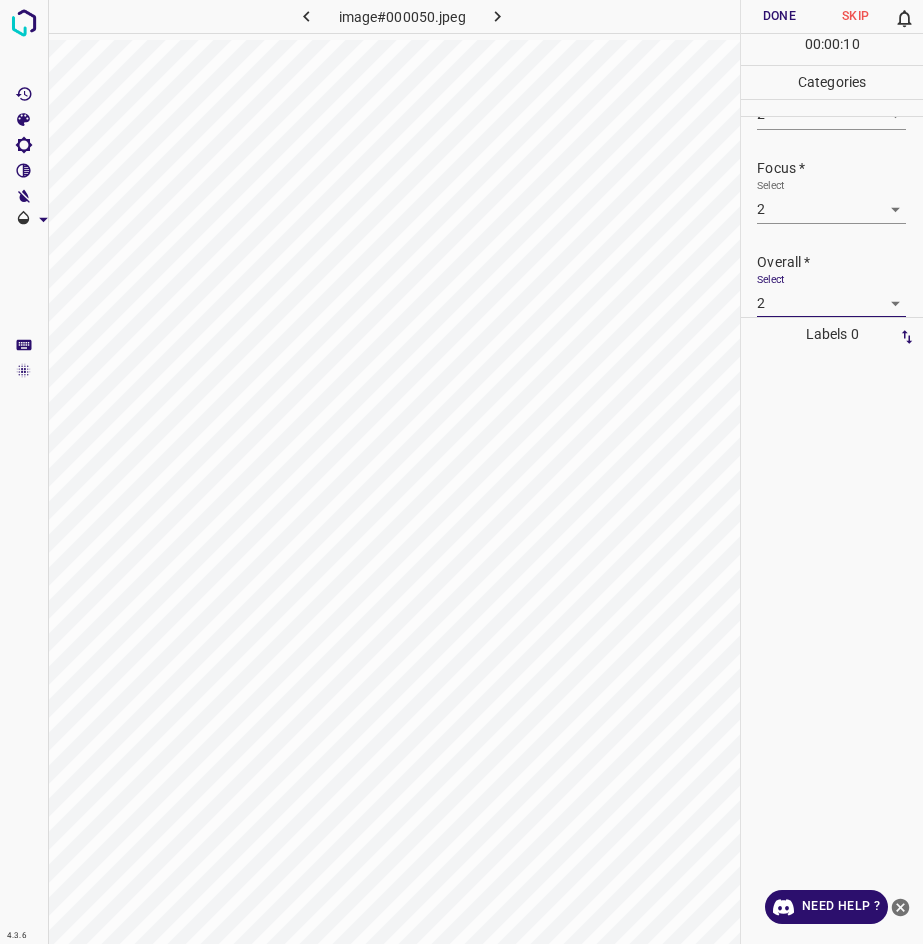 click on "Done" at bounding box center (779, 16) 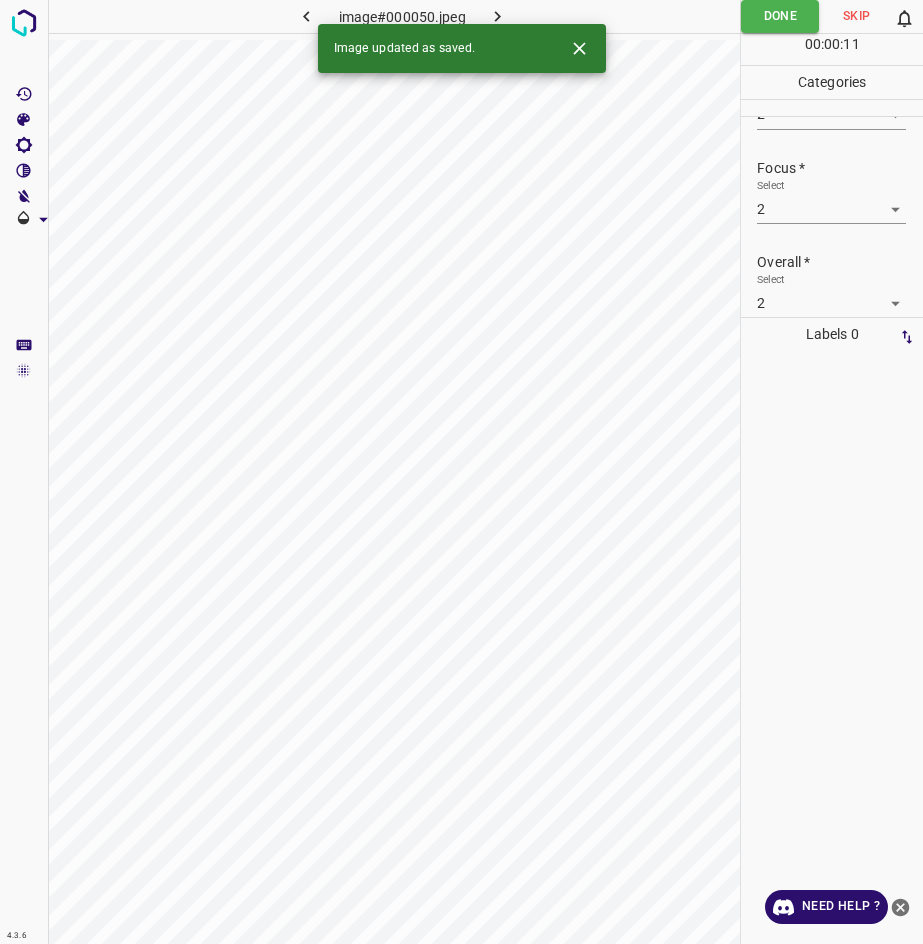 click 